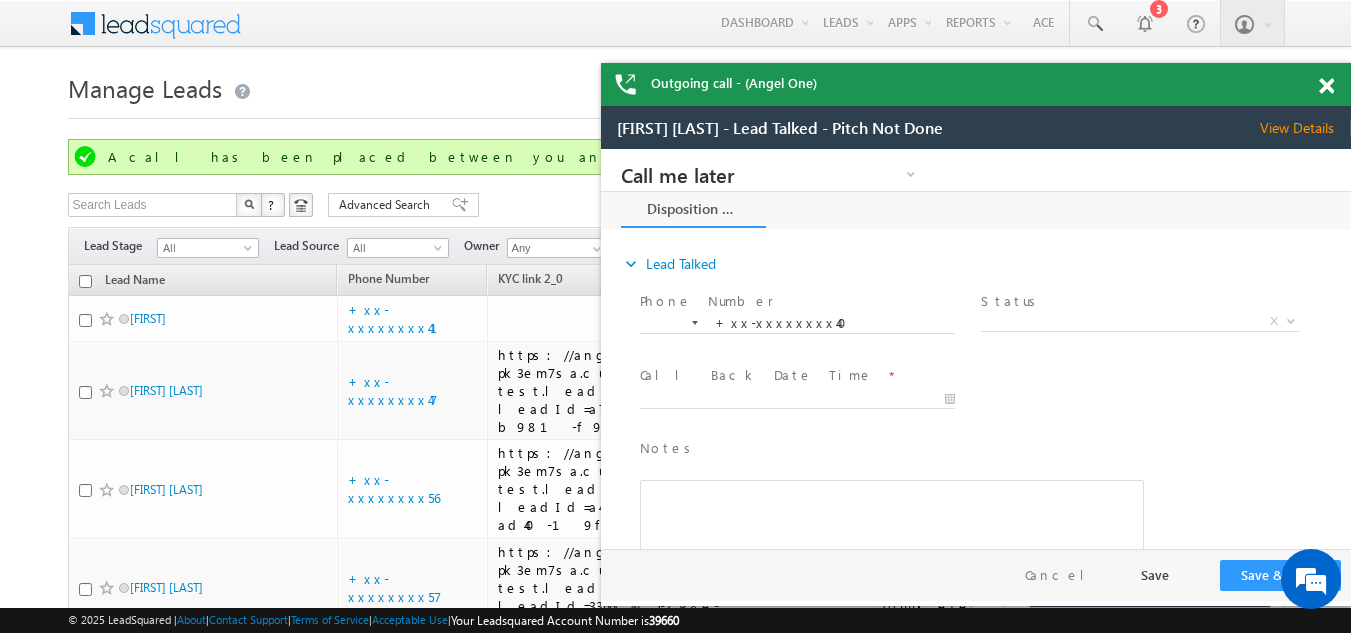 scroll, scrollTop: 3200, scrollLeft: 0, axis: vertical 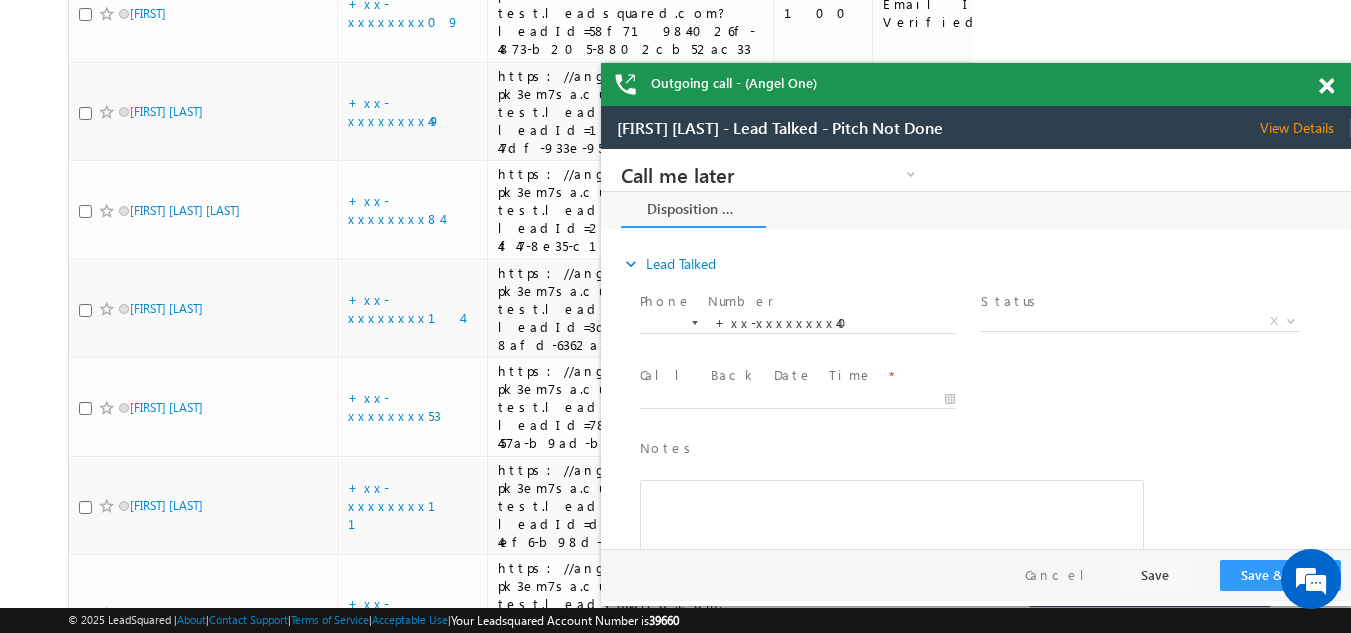 click at bounding box center [1326, 86] 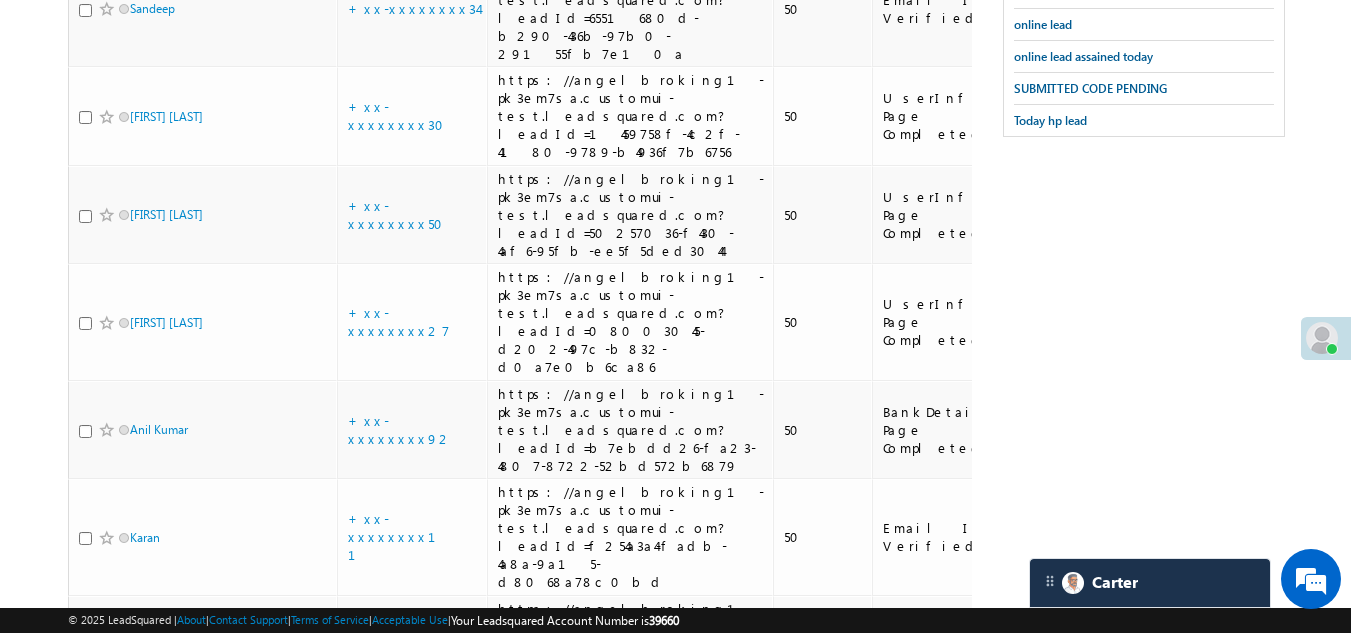 scroll, scrollTop: 500, scrollLeft: 0, axis: vertical 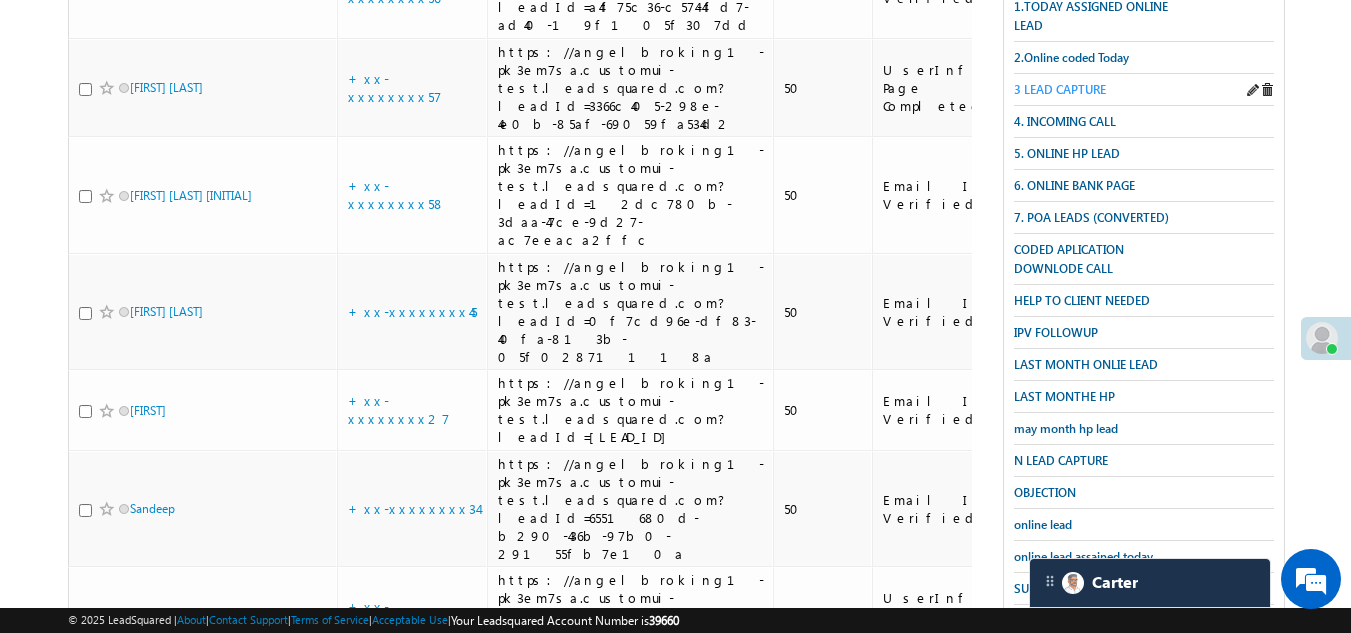 click on "3 LEAD CAPTURE" at bounding box center [1060, 89] 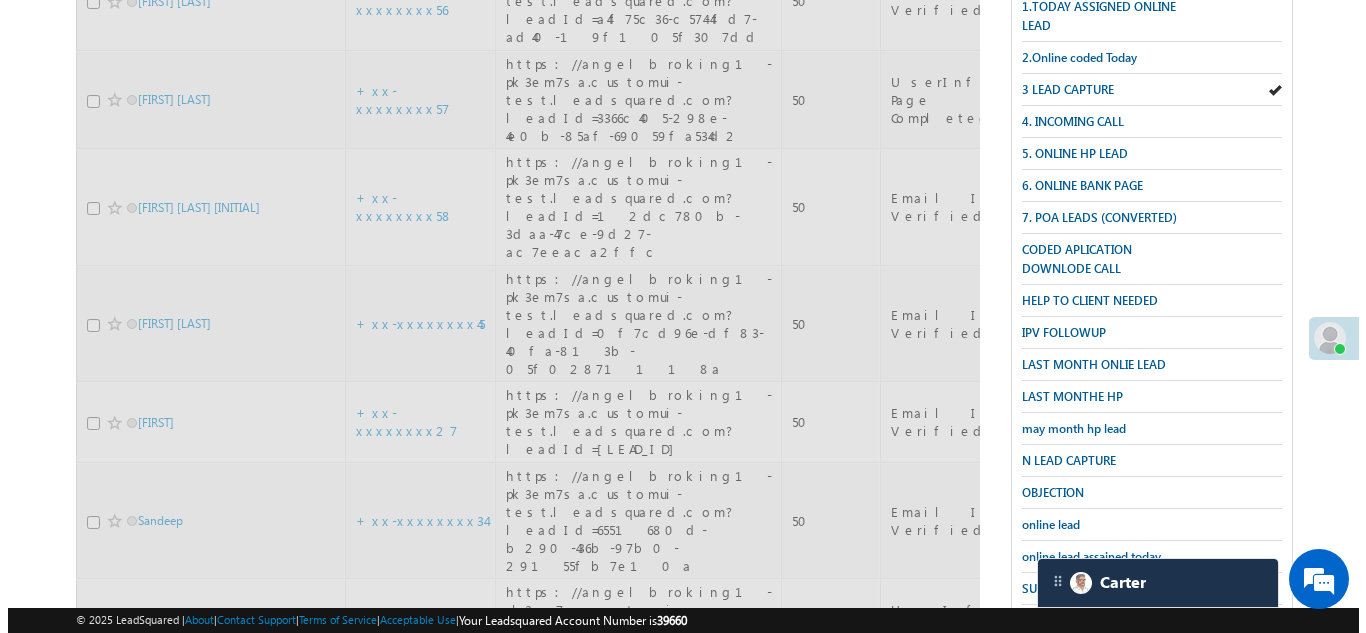 scroll, scrollTop: 100, scrollLeft: 0, axis: vertical 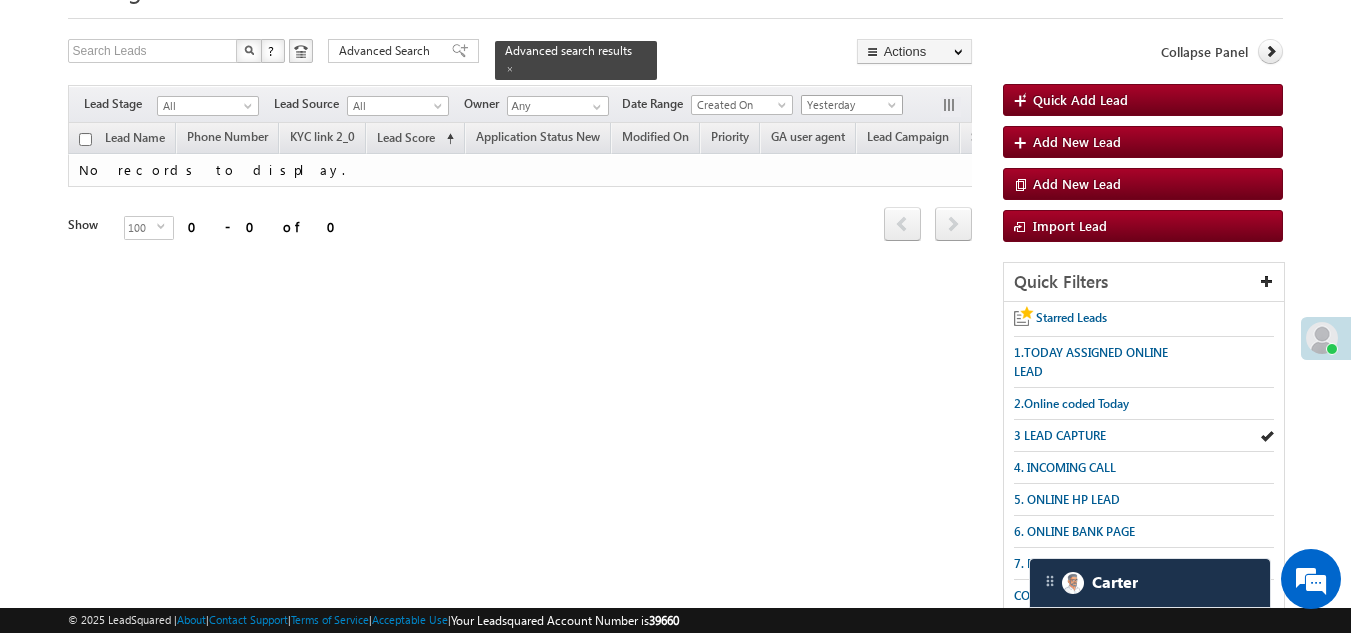 click on "Yesterday" at bounding box center [849, 105] 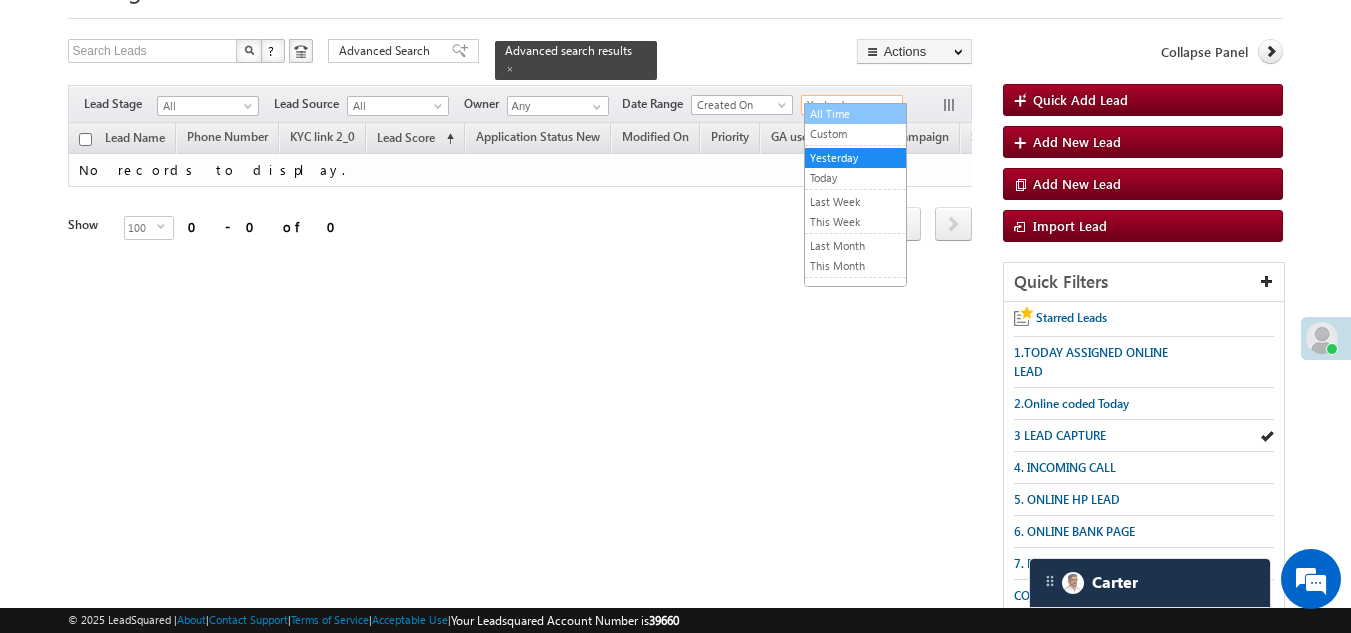 click on "All Time" at bounding box center [855, 114] 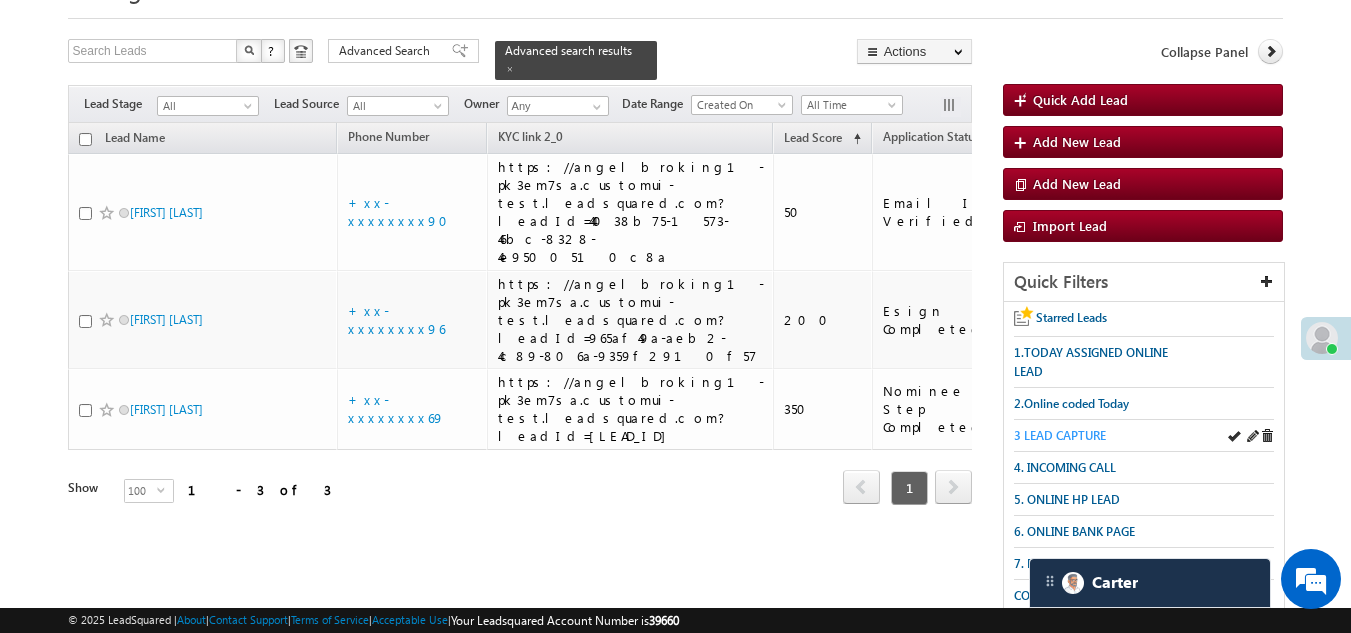 click on "3 LEAD CAPTURE" at bounding box center [1060, 435] 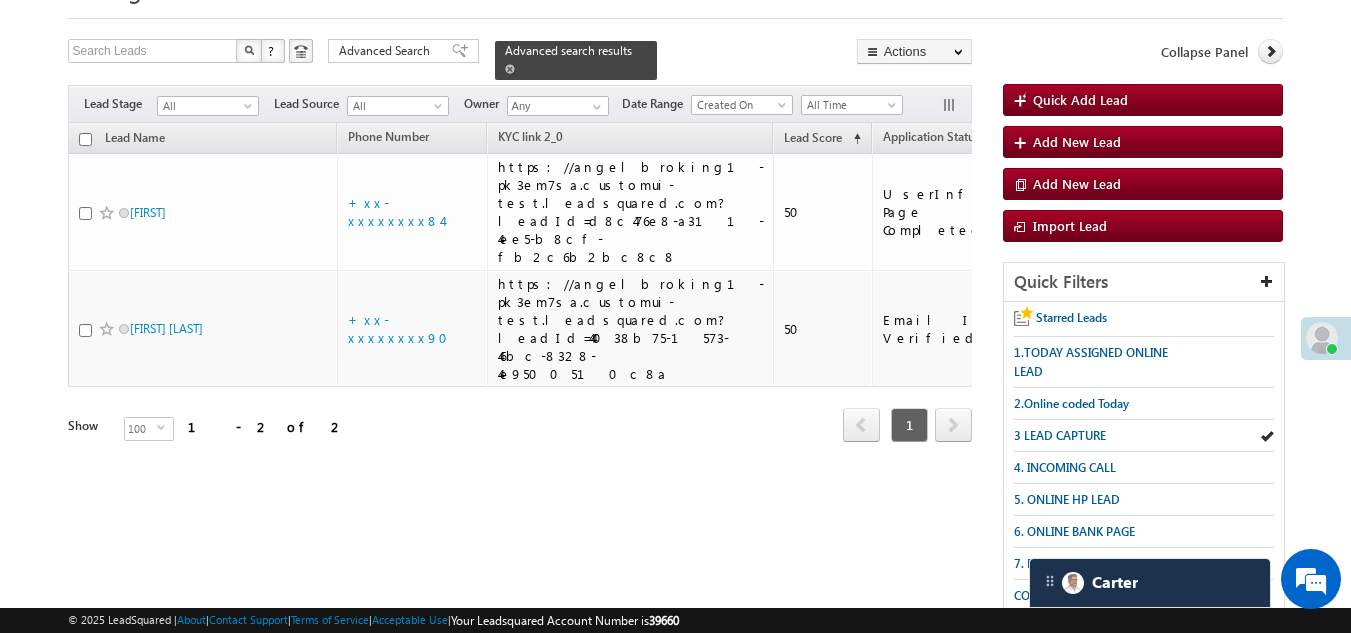 click at bounding box center (510, 69) 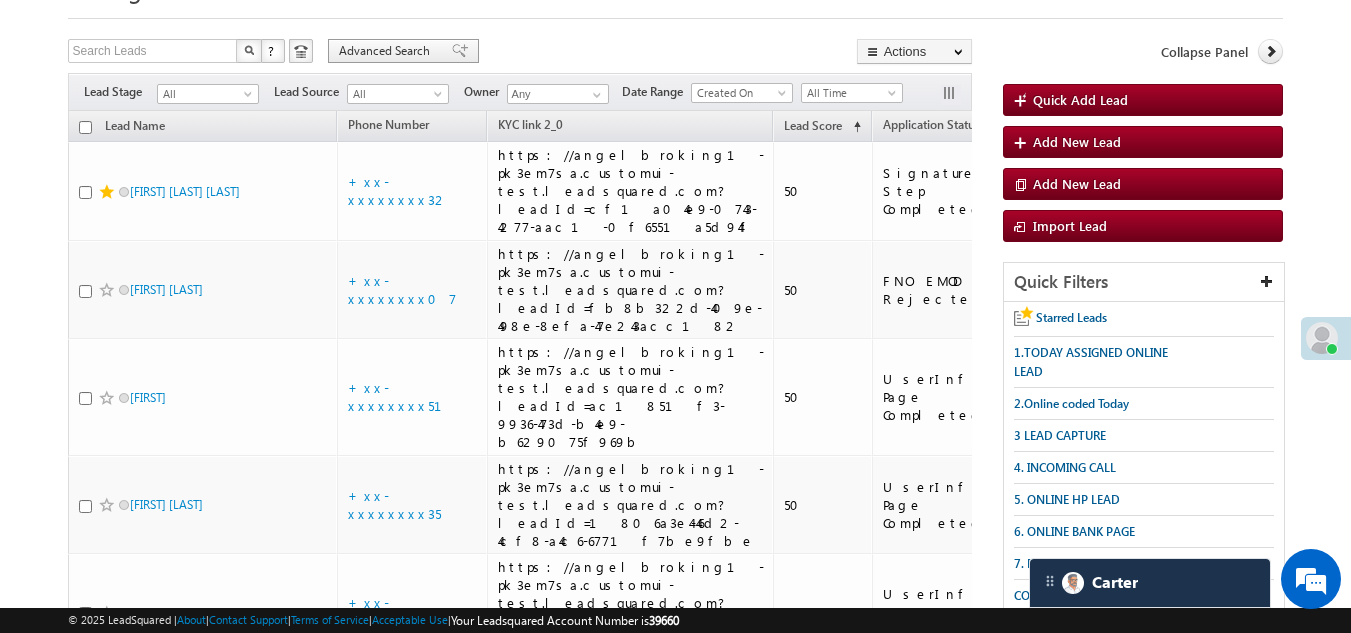 click on "Advanced Search" at bounding box center (387, 51) 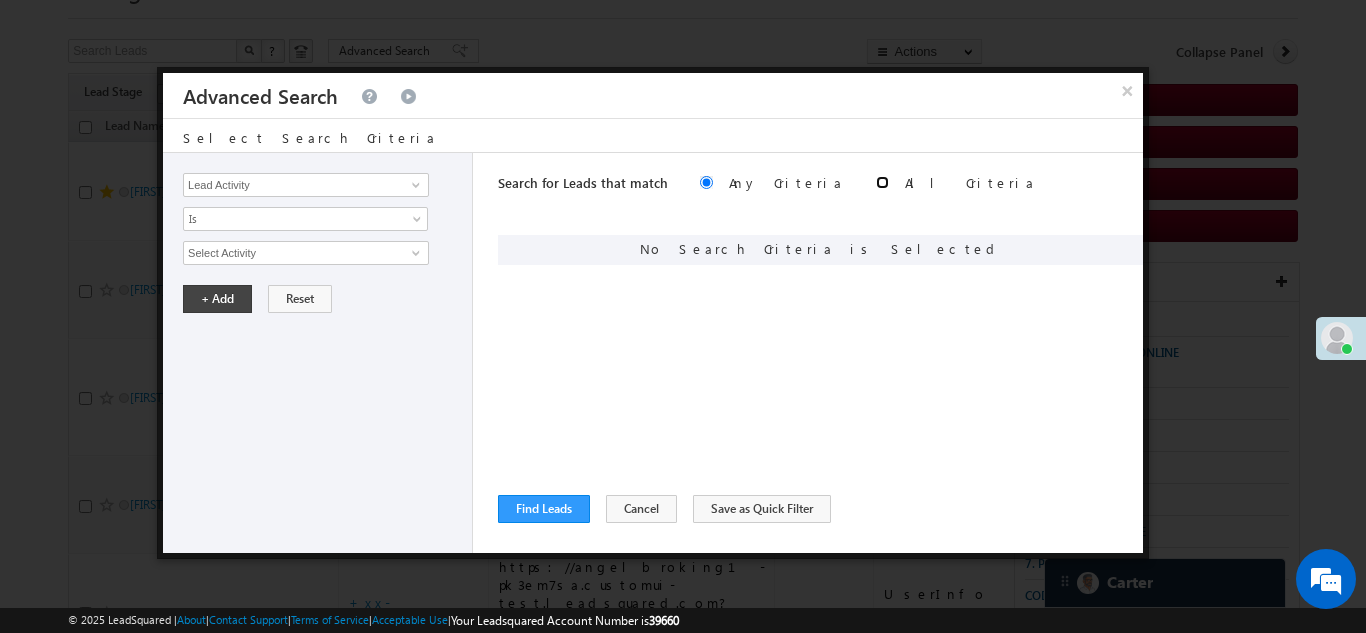 click at bounding box center (882, 182) 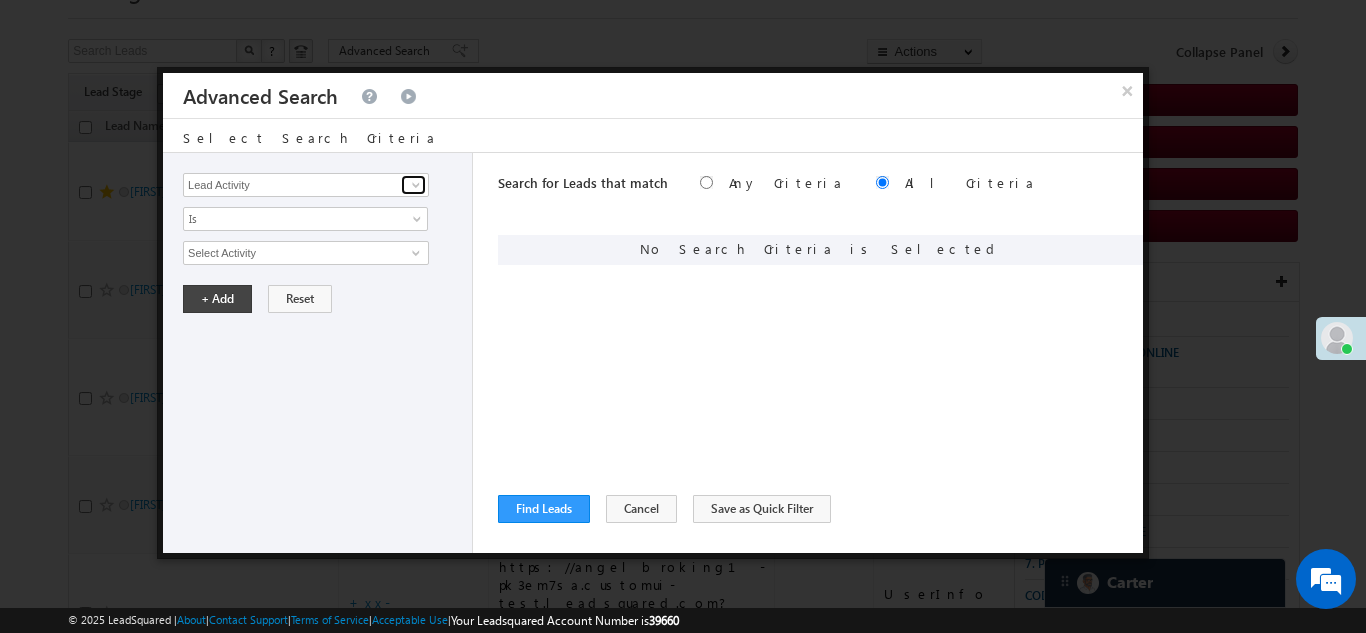 click at bounding box center (416, 185) 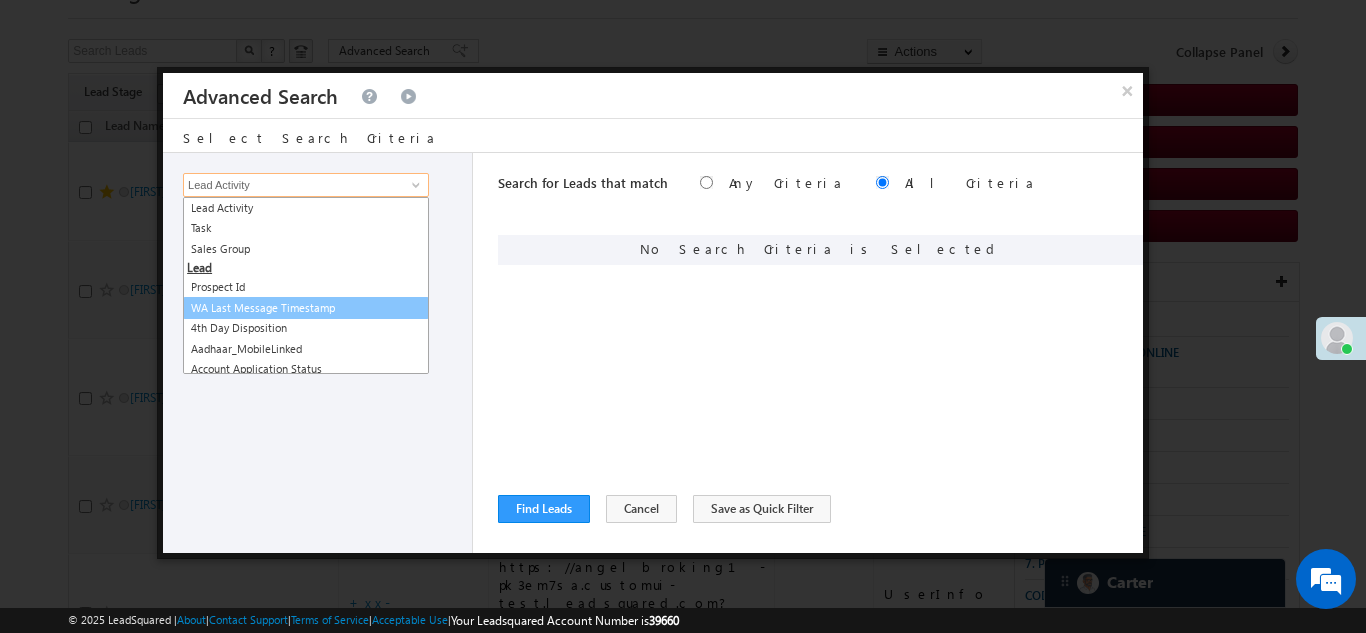 scroll, scrollTop: 200, scrollLeft: 0, axis: vertical 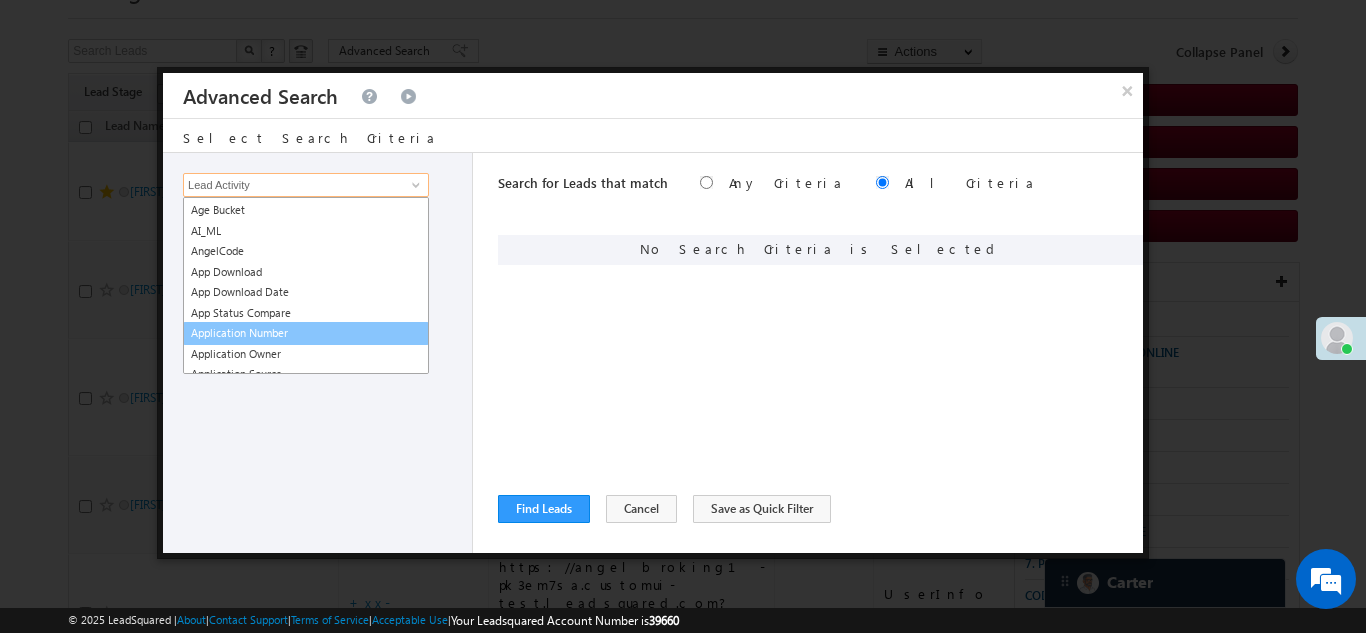 click on "Application Number" at bounding box center (306, 333) 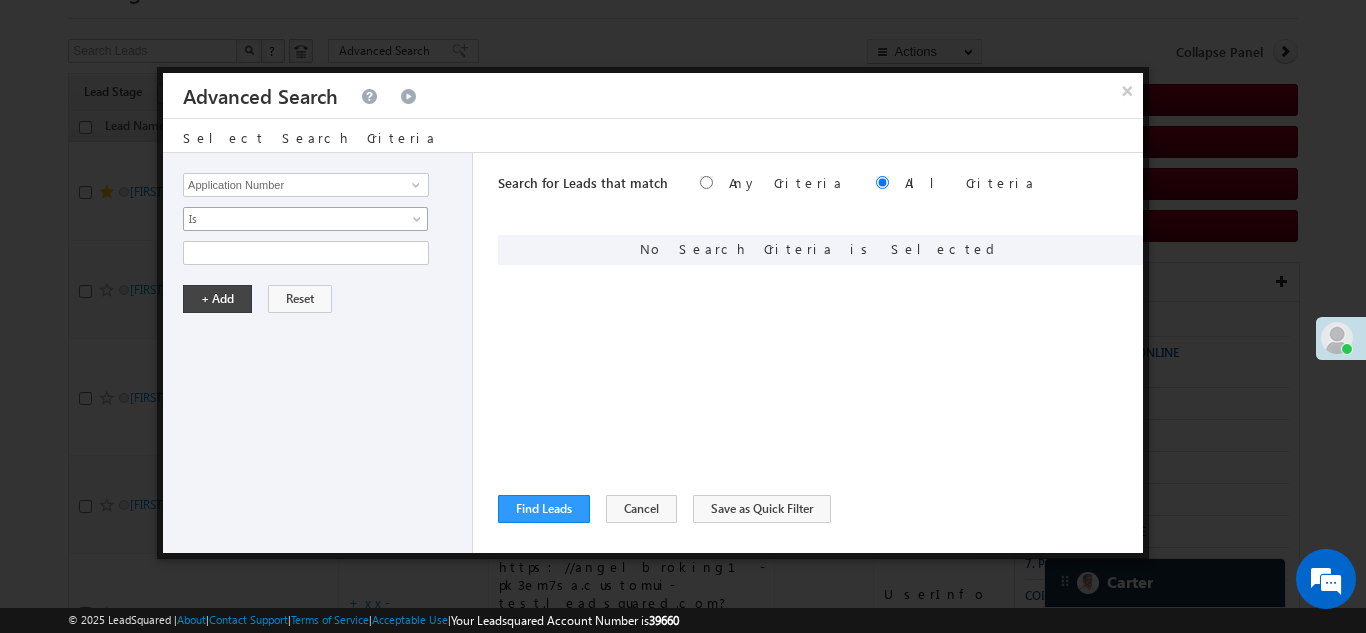 click on "Is" at bounding box center (292, 219) 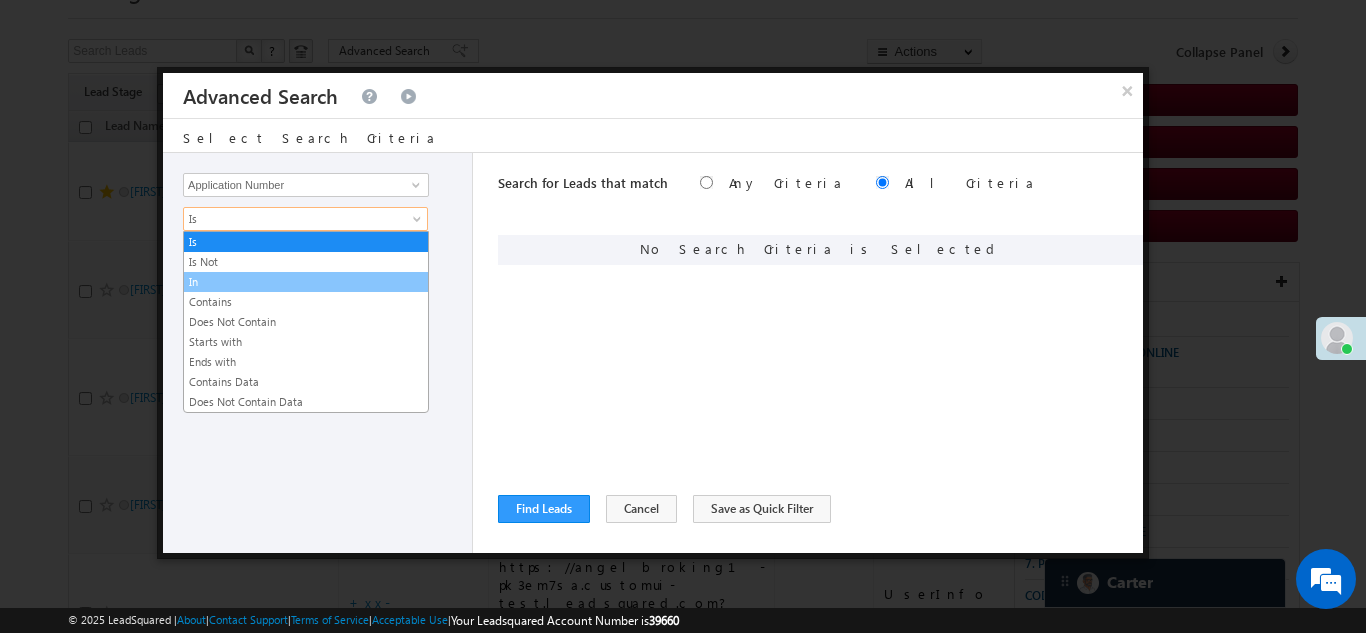 click on "In" at bounding box center (306, 282) 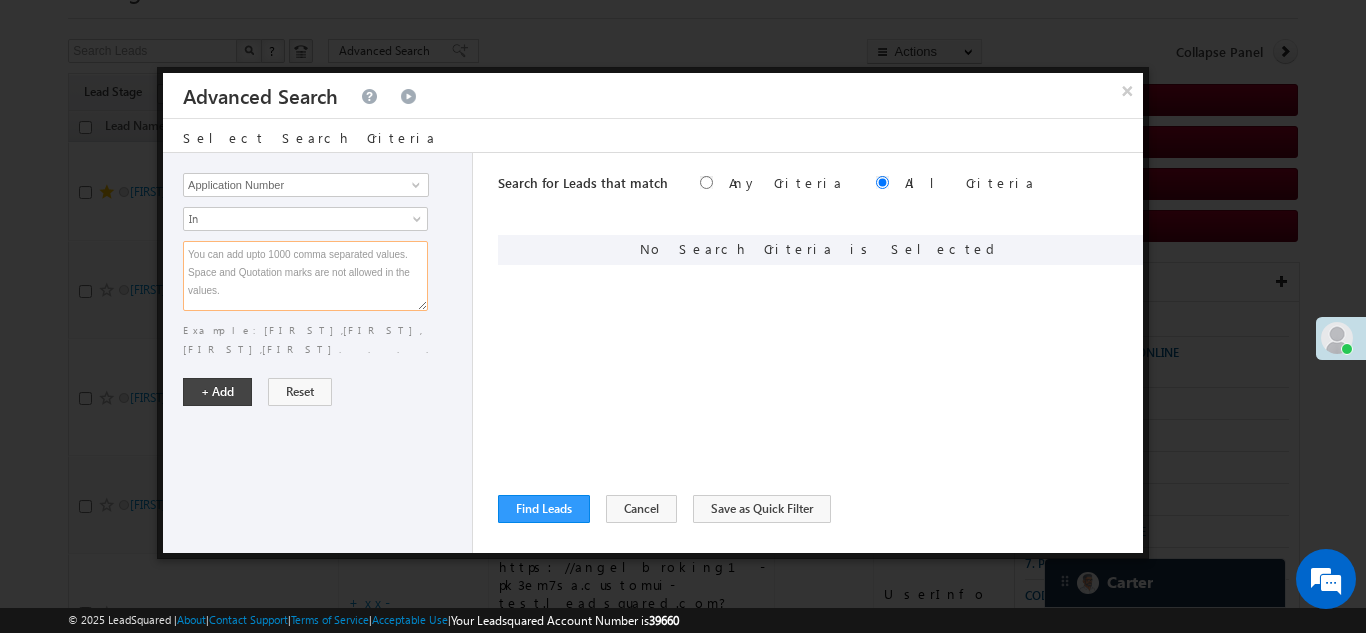 paste on "EQ25457245
EQ25868155
EQ25078336
EQ25576061
EQ25872171
EQ25004920
EQ25051871
EQ25637992
EQ25285532" 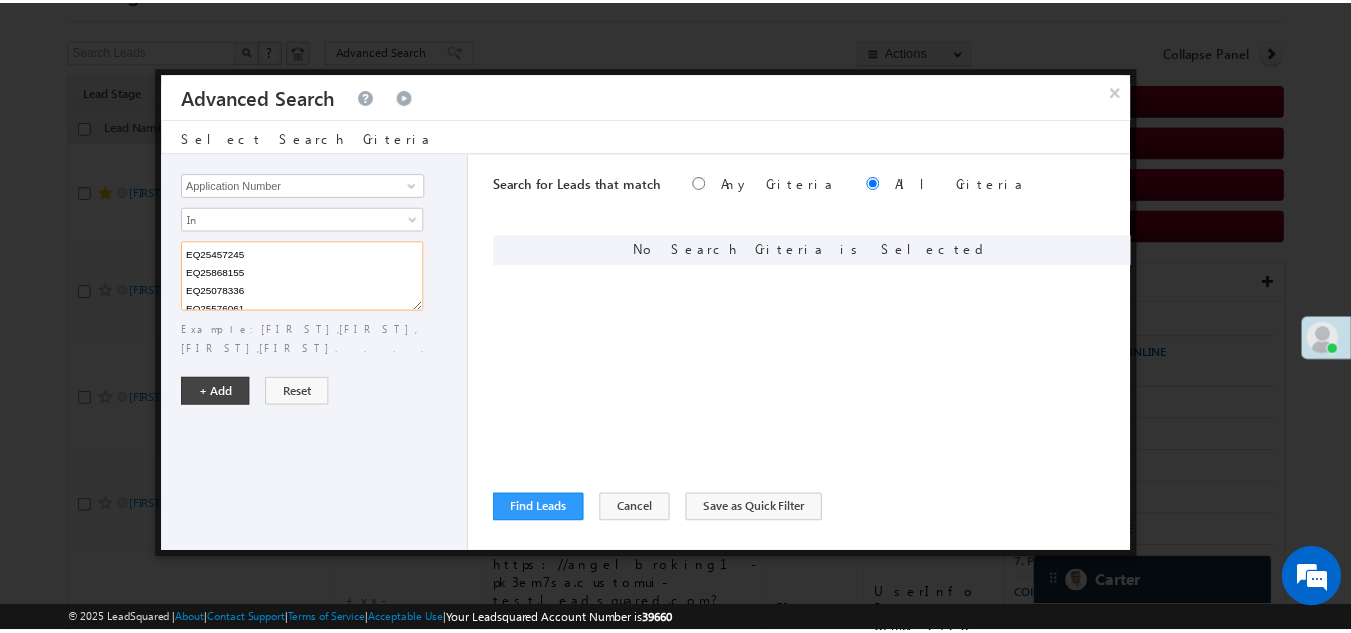 scroll, scrollTop: 95, scrollLeft: 0, axis: vertical 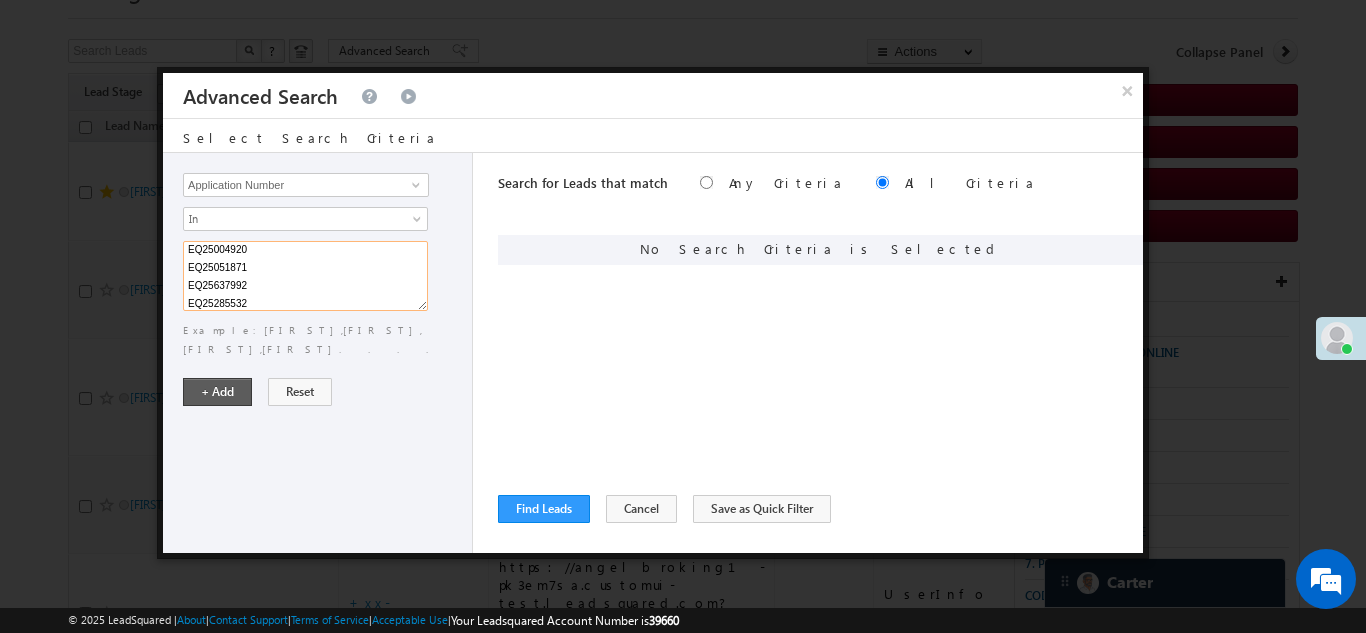 type on "EQ25457245
EQ25868155
EQ25078336
EQ25576061
EQ25872171
EQ25004920
EQ25051871
EQ25637992
EQ25285532" 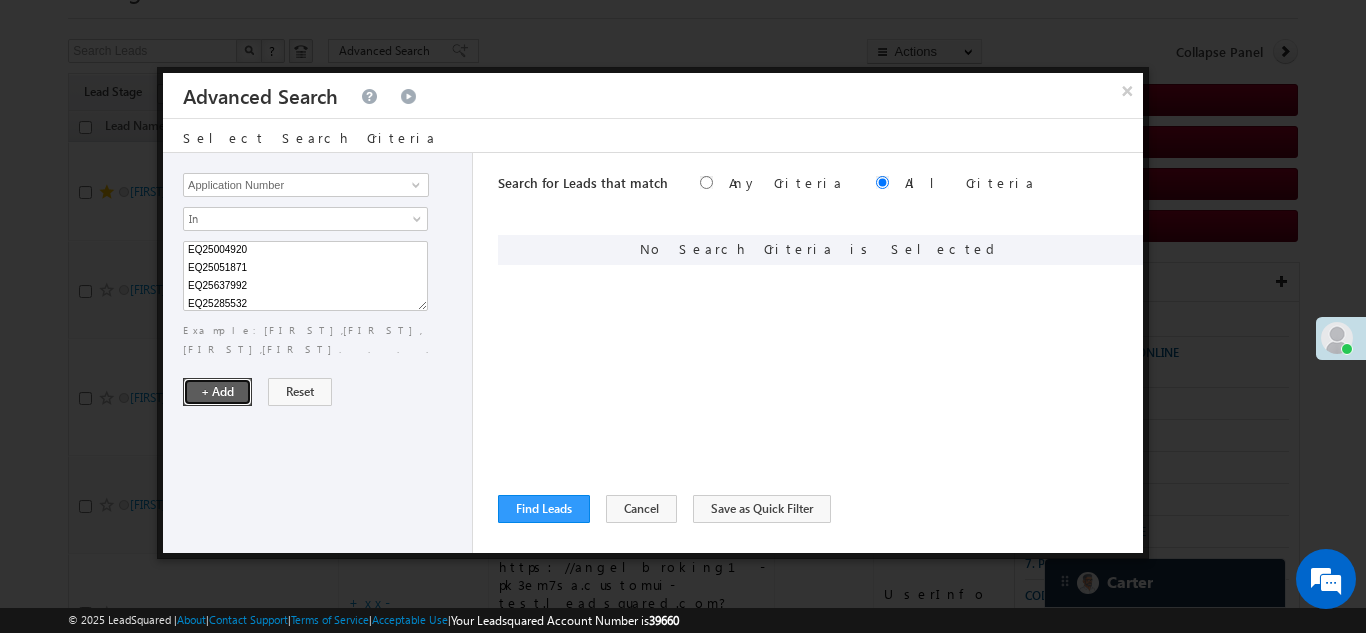 click on "+ Add" at bounding box center (217, 392) 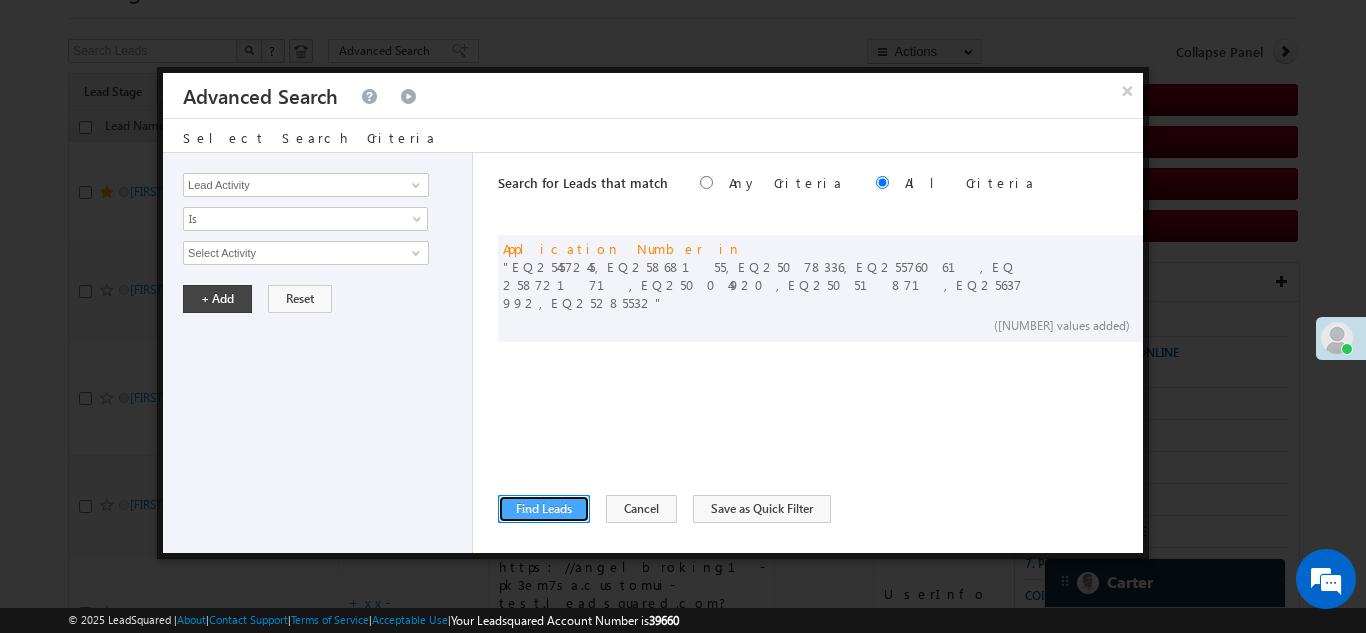 click on "Find Leads" at bounding box center [544, 509] 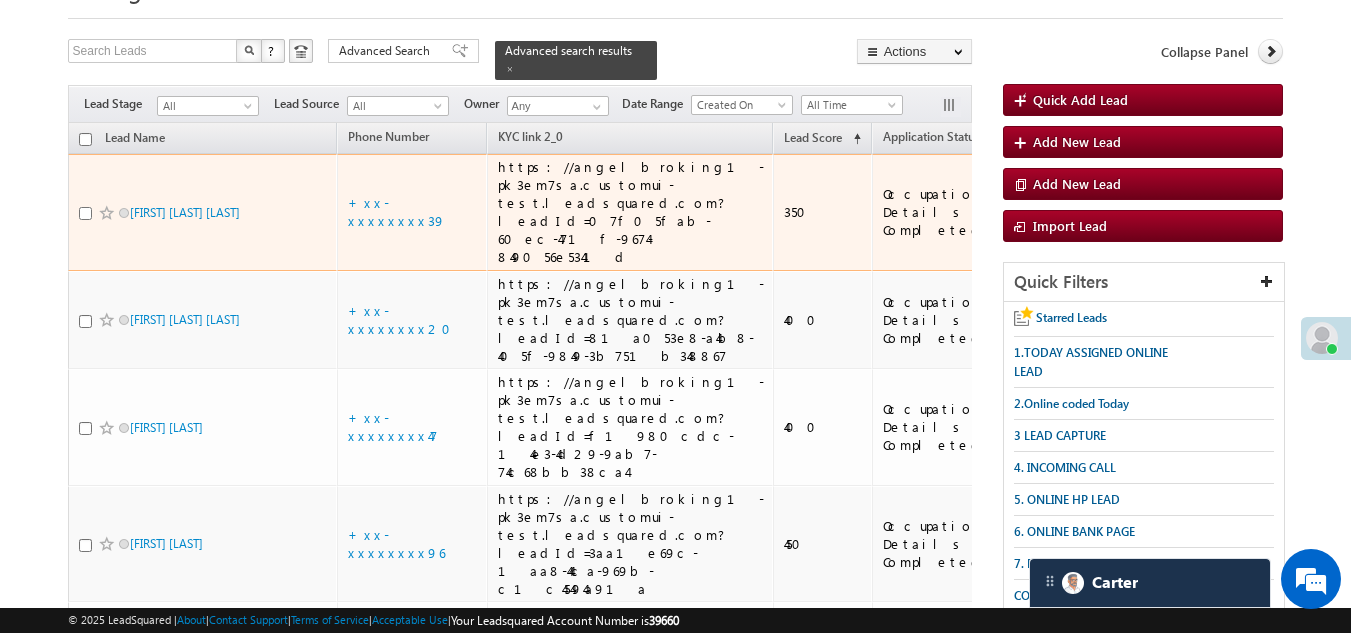 click at bounding box center (85, 213) 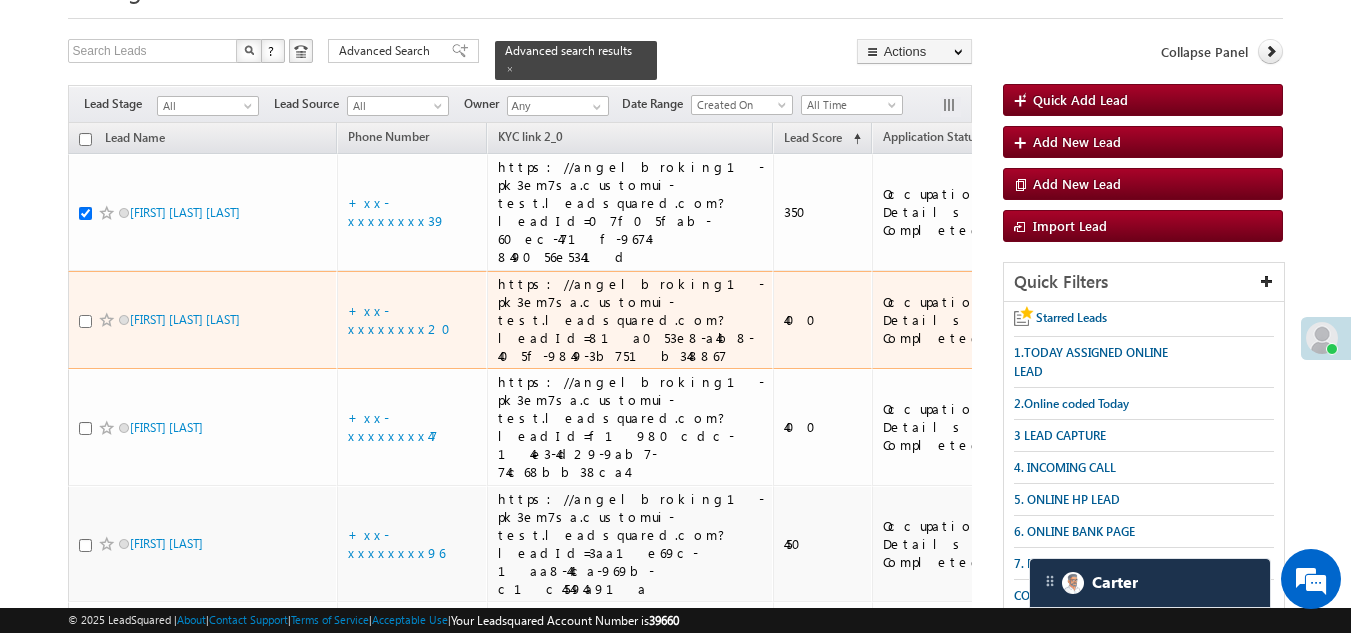 click at bounding box center (85, 321) 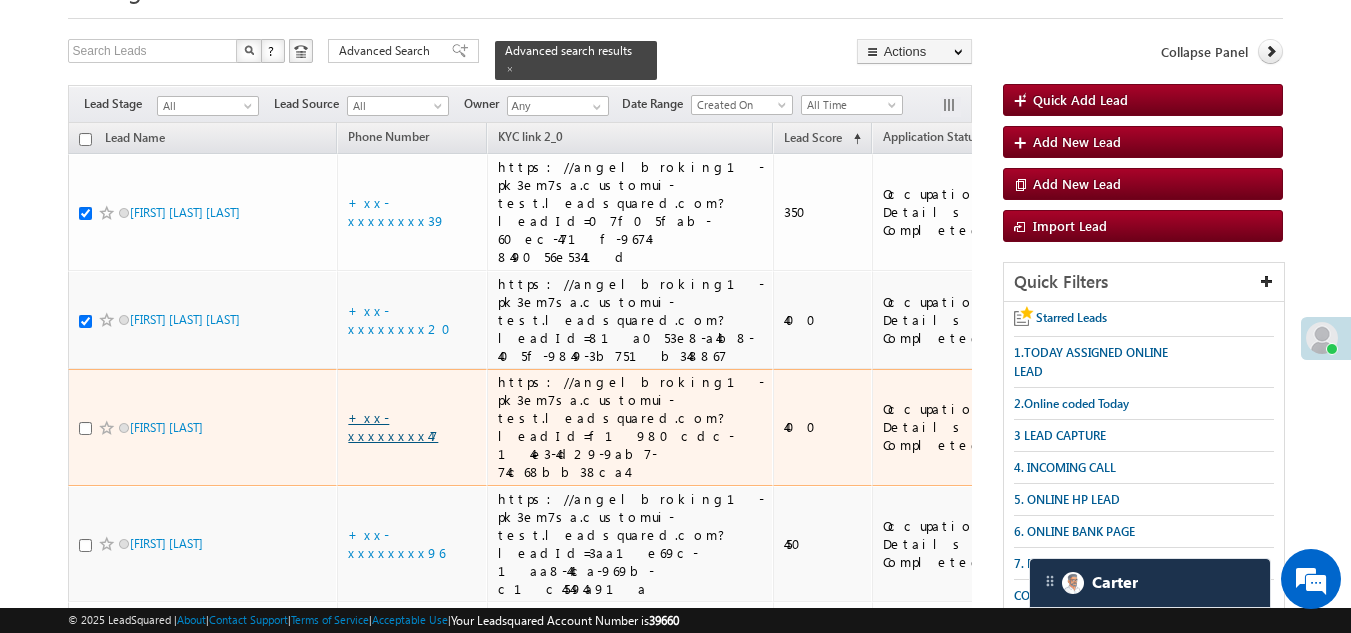 click on "+xx-xxxxxxxx47" at bounding box center (393, 426) 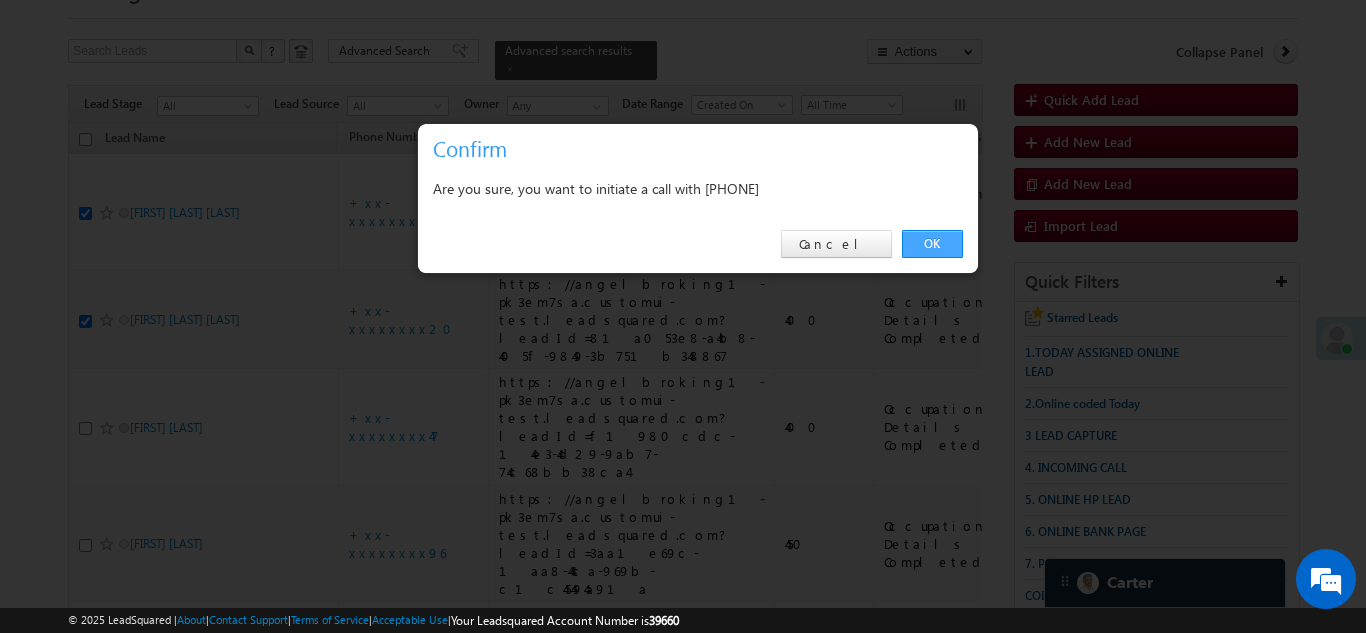 click on "OK" at bounding box center (932, 244) 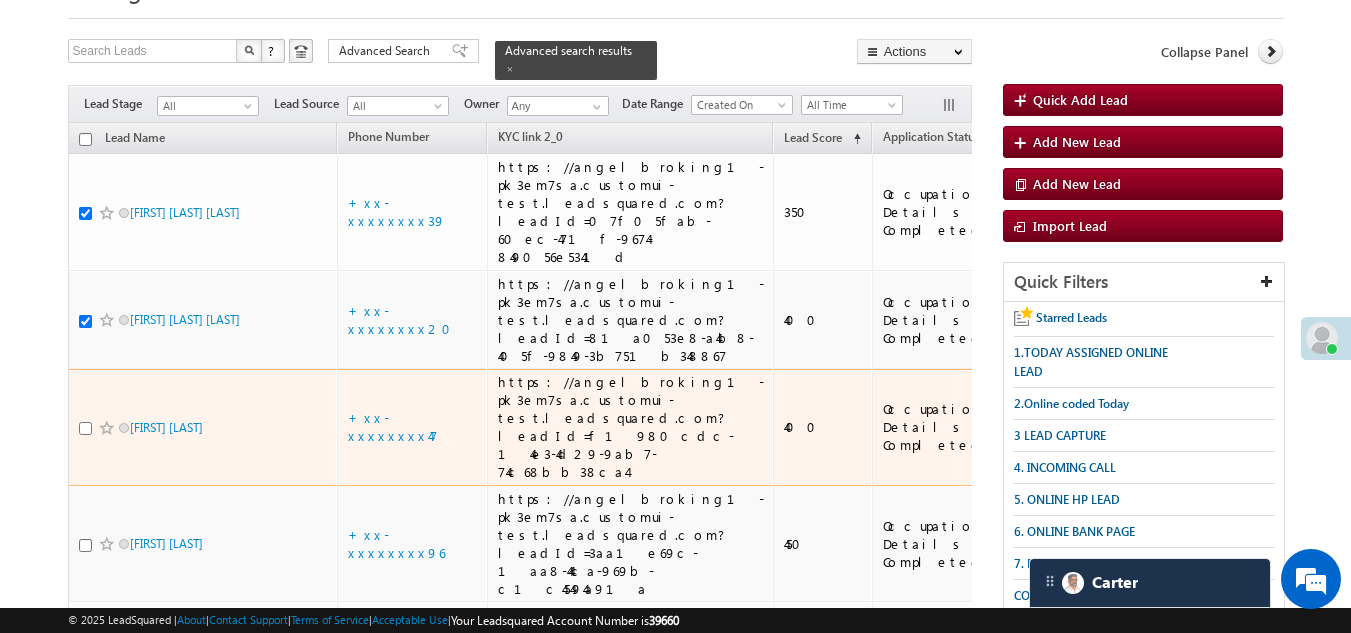 click at bounding box center [85, 428] 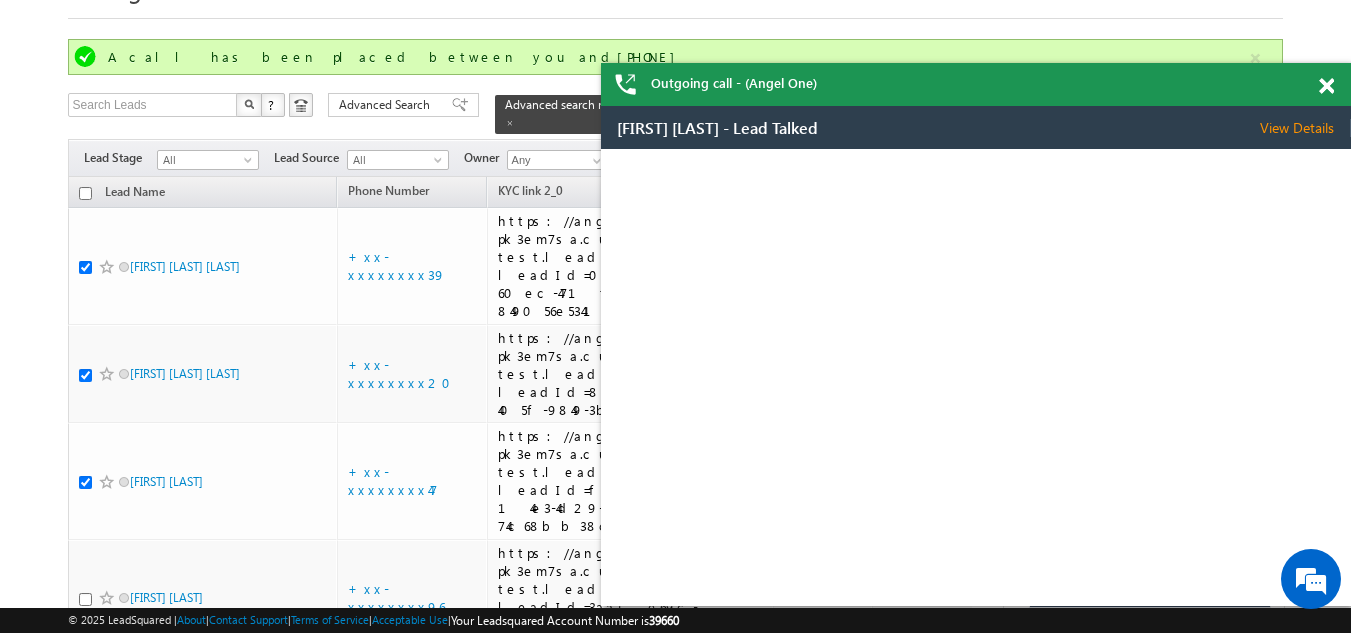 scroll, scrollTop: 0, scrollLeft: 0, axis: both 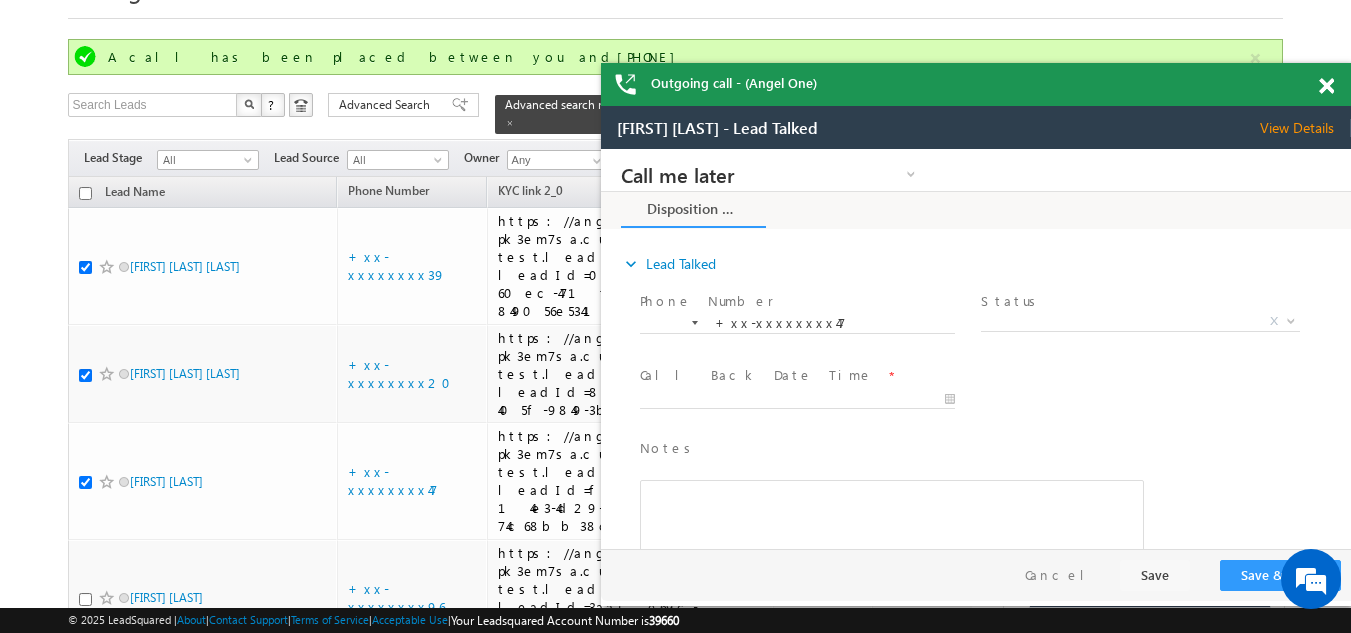 click at bounding box center (1326, 86) 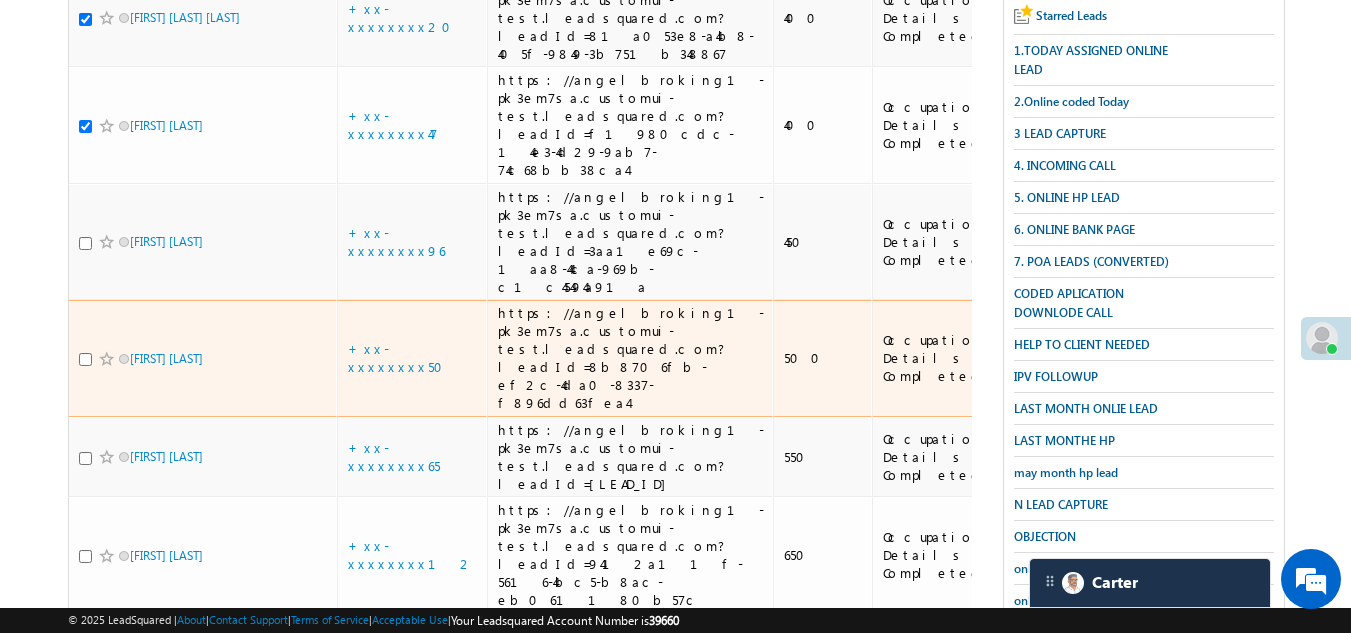 scroll, scrollTop: 500, scrollLeft: 0, axis: vertical 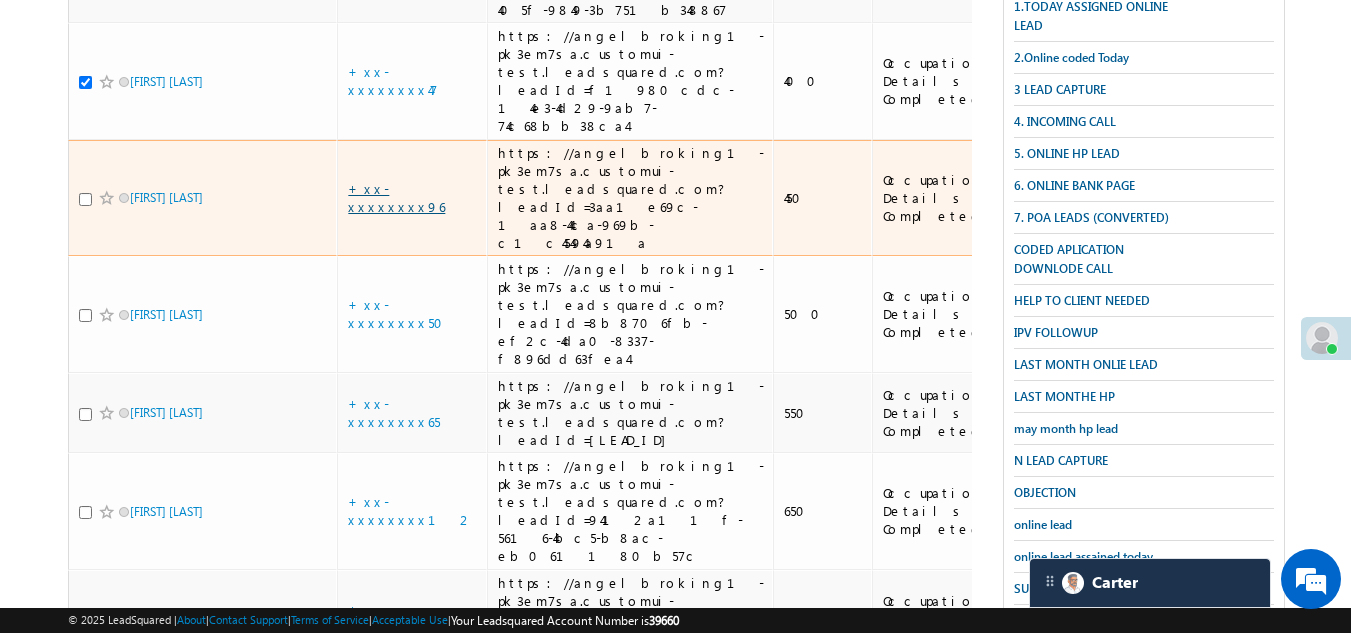 click on "+xx-xxxxxxxx96" at bounding box center [396, 197] 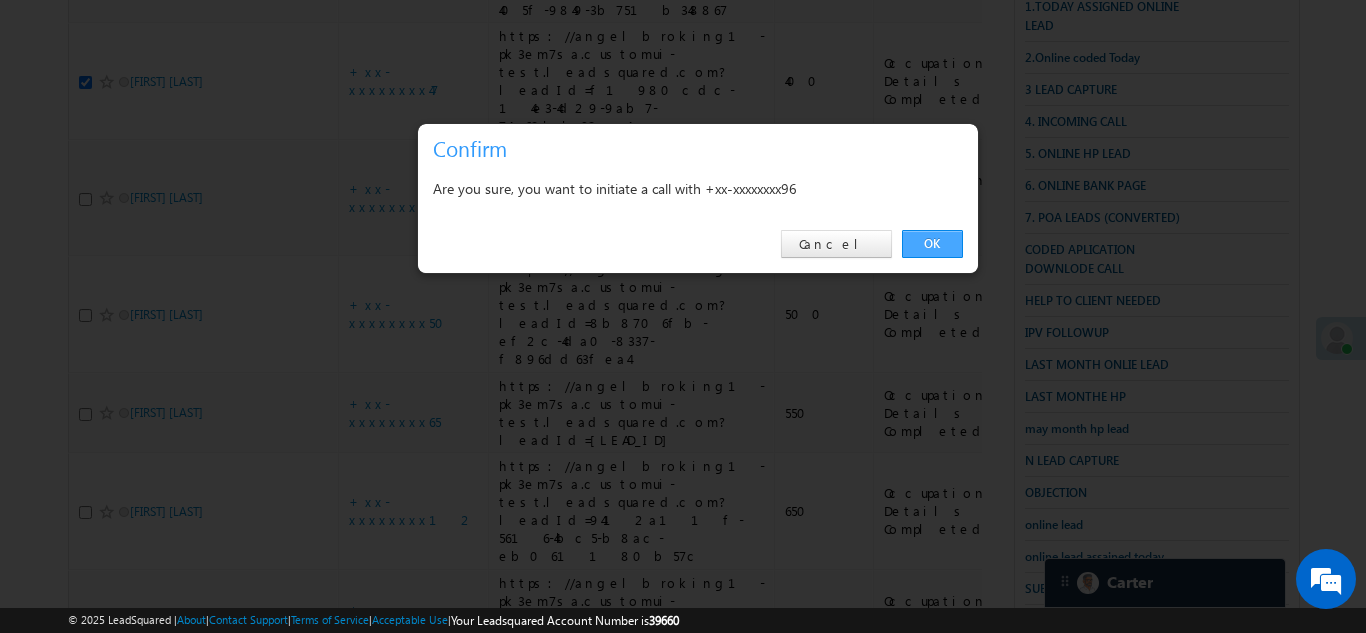 click on "OK" at bounding box center (932, 244) 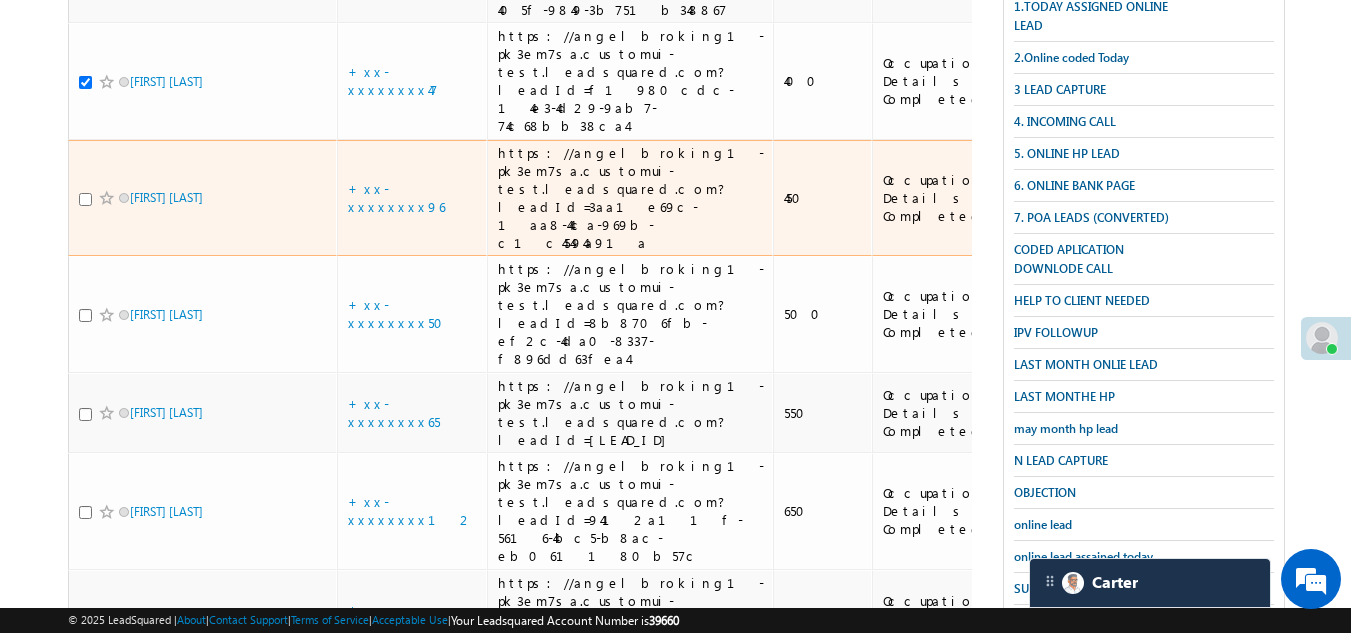 click at bounding box center [85, 199] 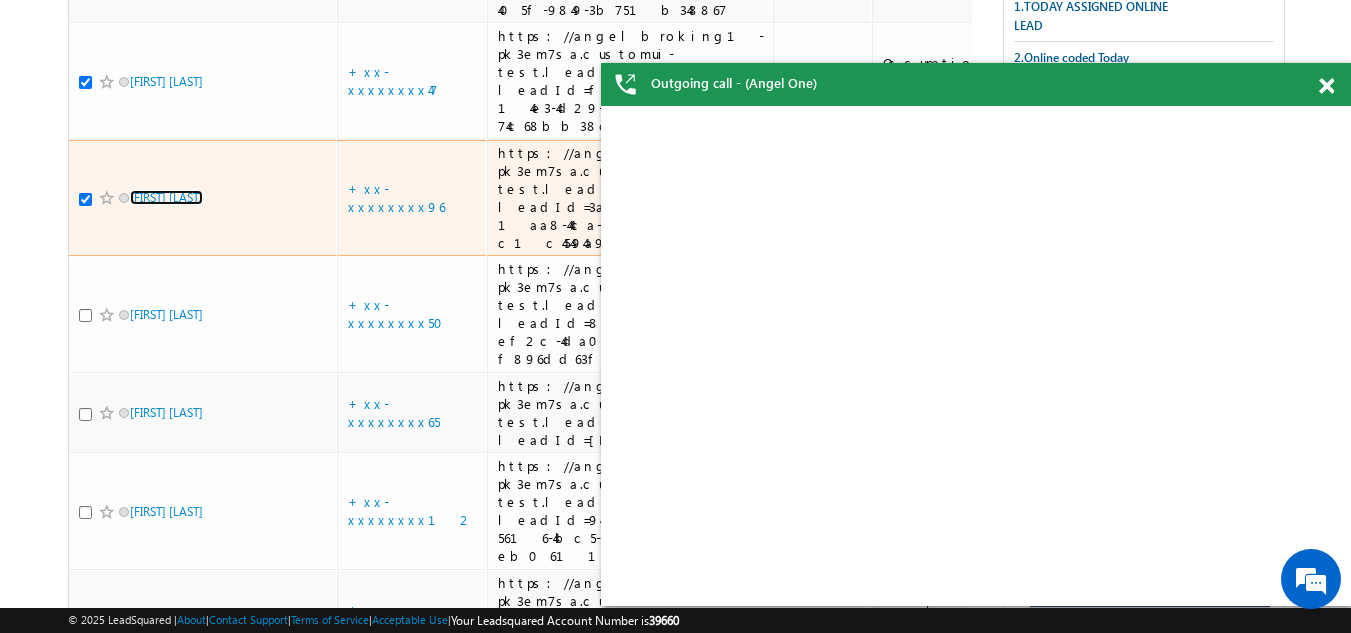 scroll, scrollTop: 0, scrollLeft: 0, axis: both 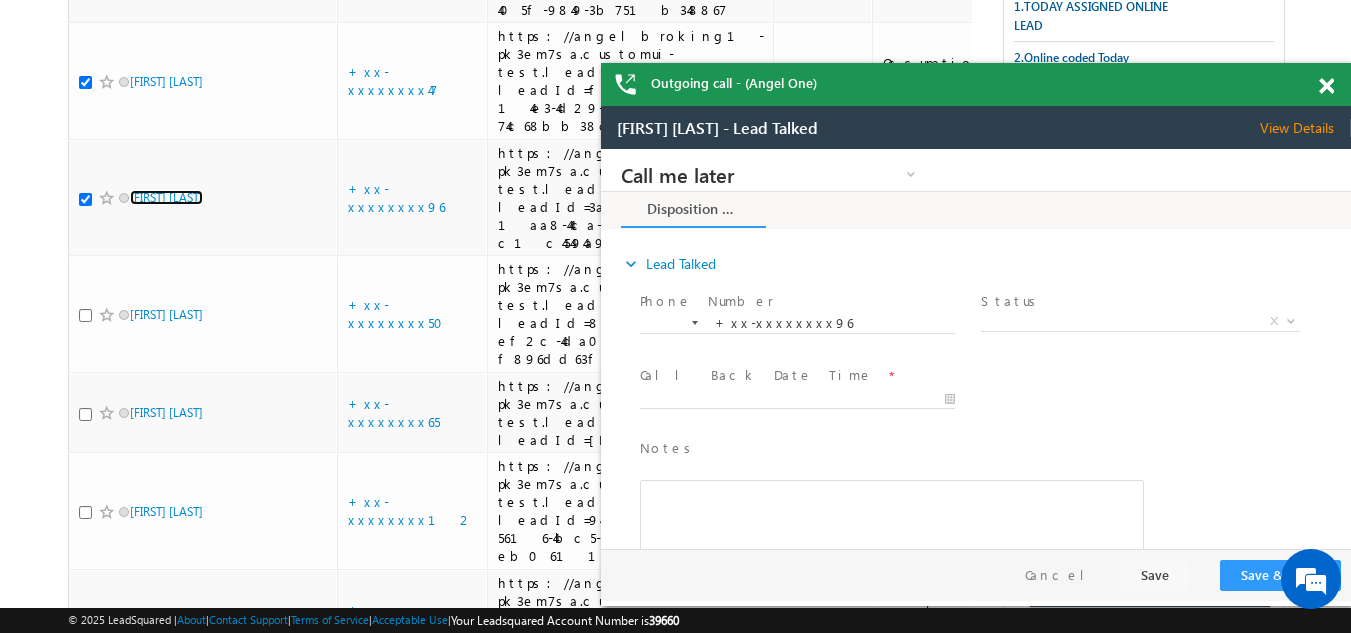 click at bounding box center (1326, 86) 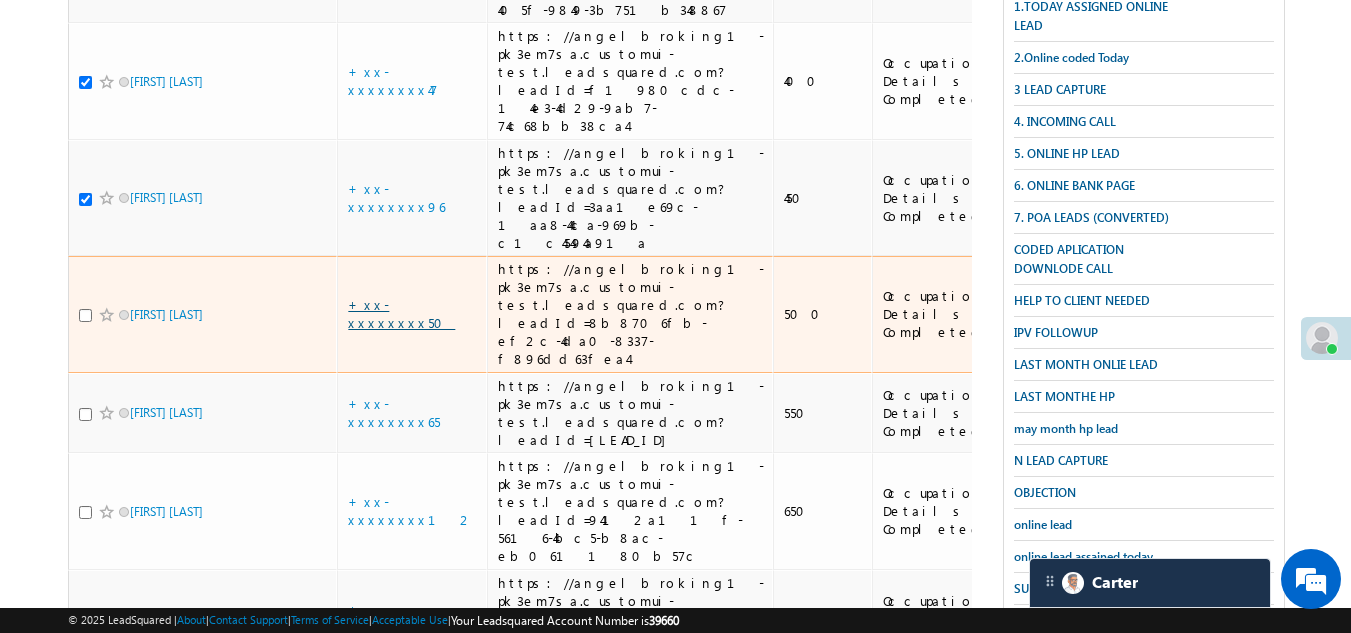 click on "+xx-xxxxxxxx50" at bounding box center [401, 313] 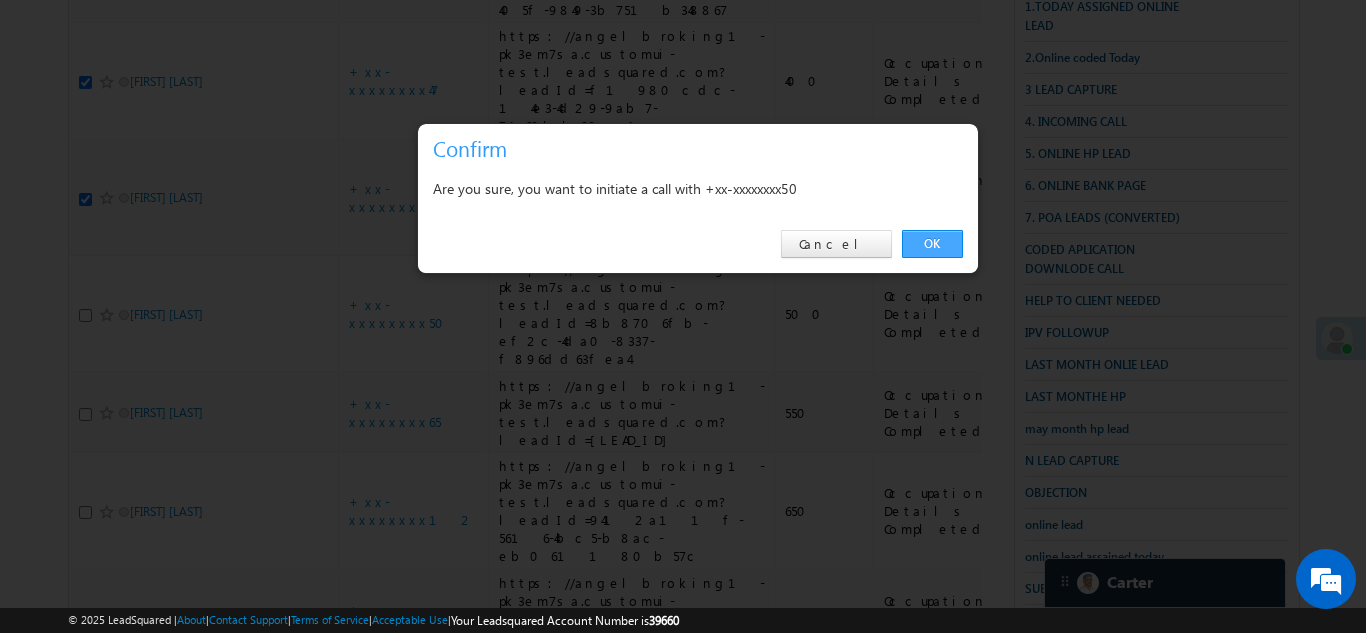 click on "OK" at bounding box center (932, 244) 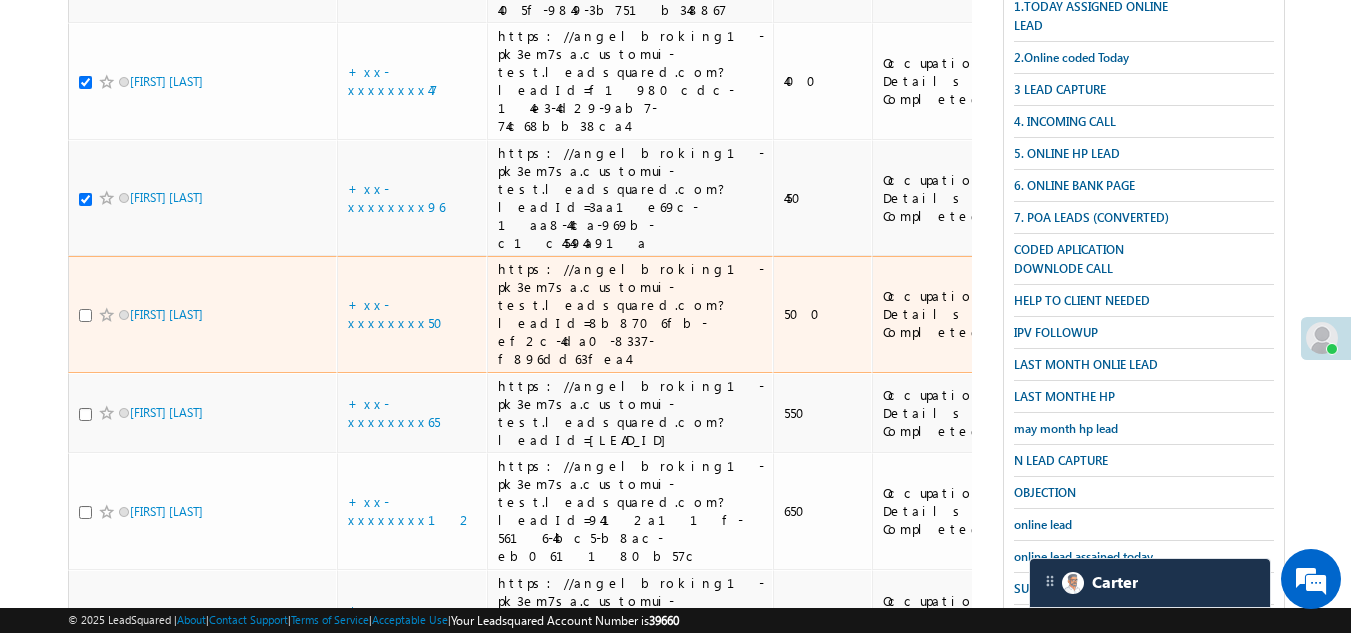 click at bounding box center [85, 315] 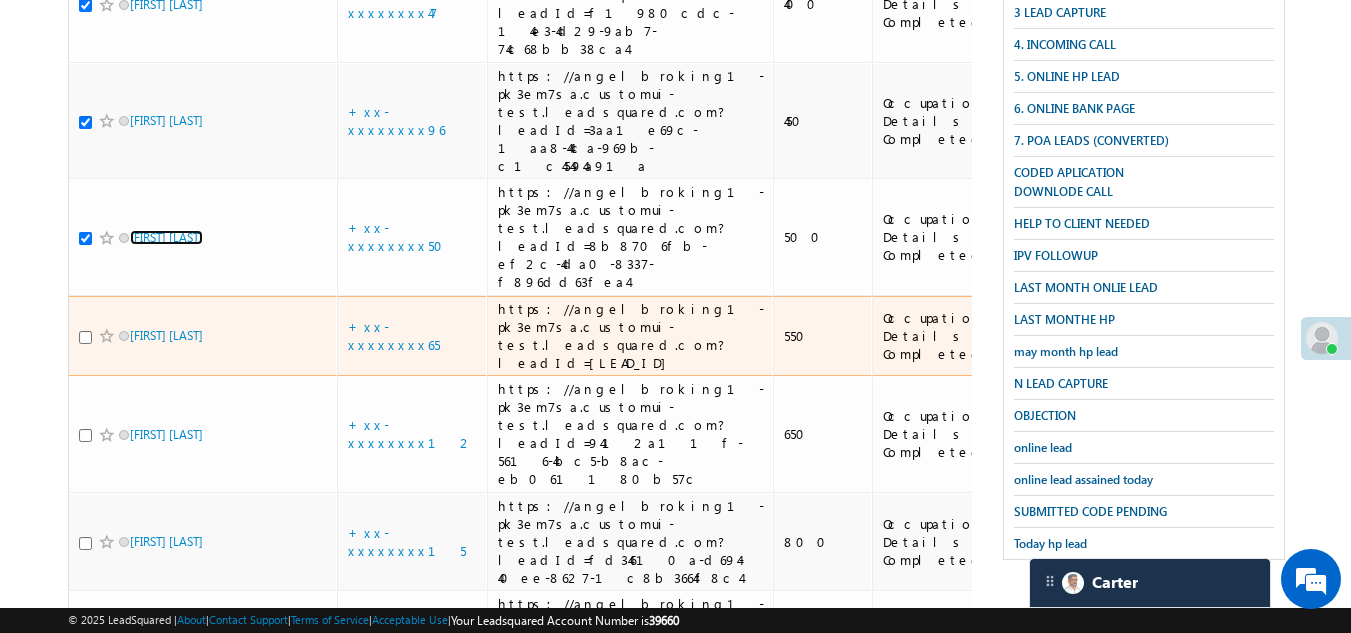 scroll, scrollTop: 700, scrollLeft: 0, axis: vertical 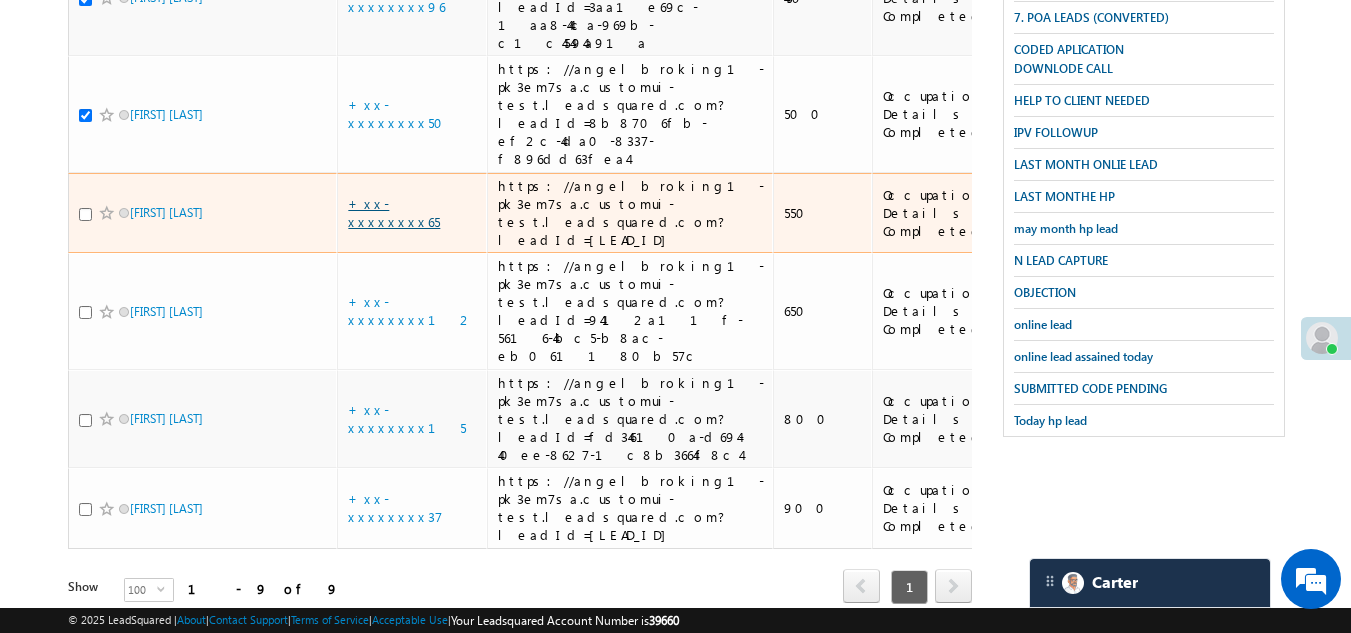 click on "+xx-xxxxxxxx65" at bounding box center [394, 212] 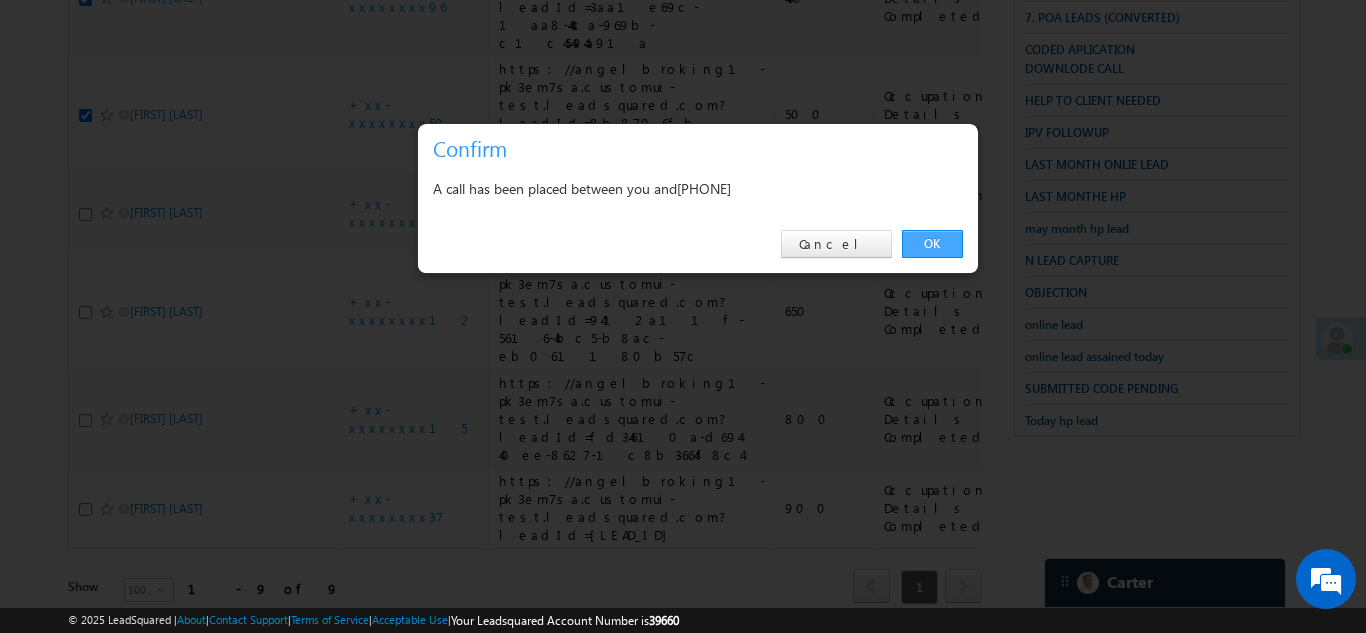 click on "OK" at bounding box center (932, 244) 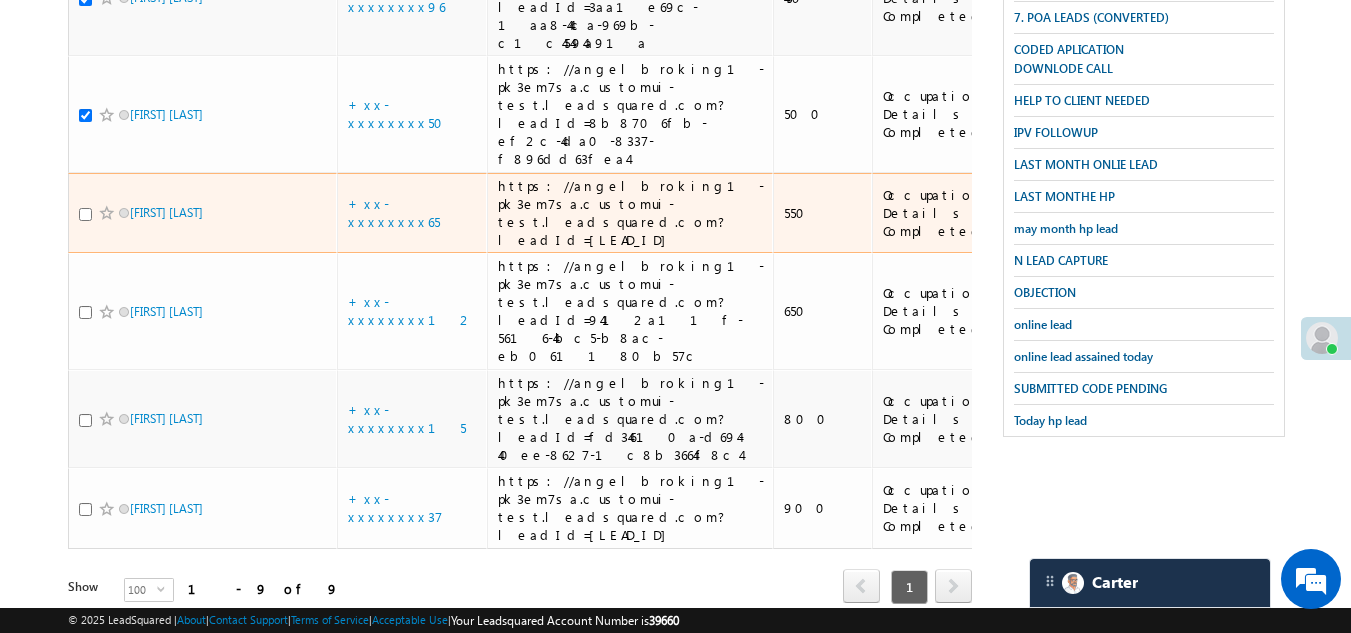 click at bounding box center (85, 214) 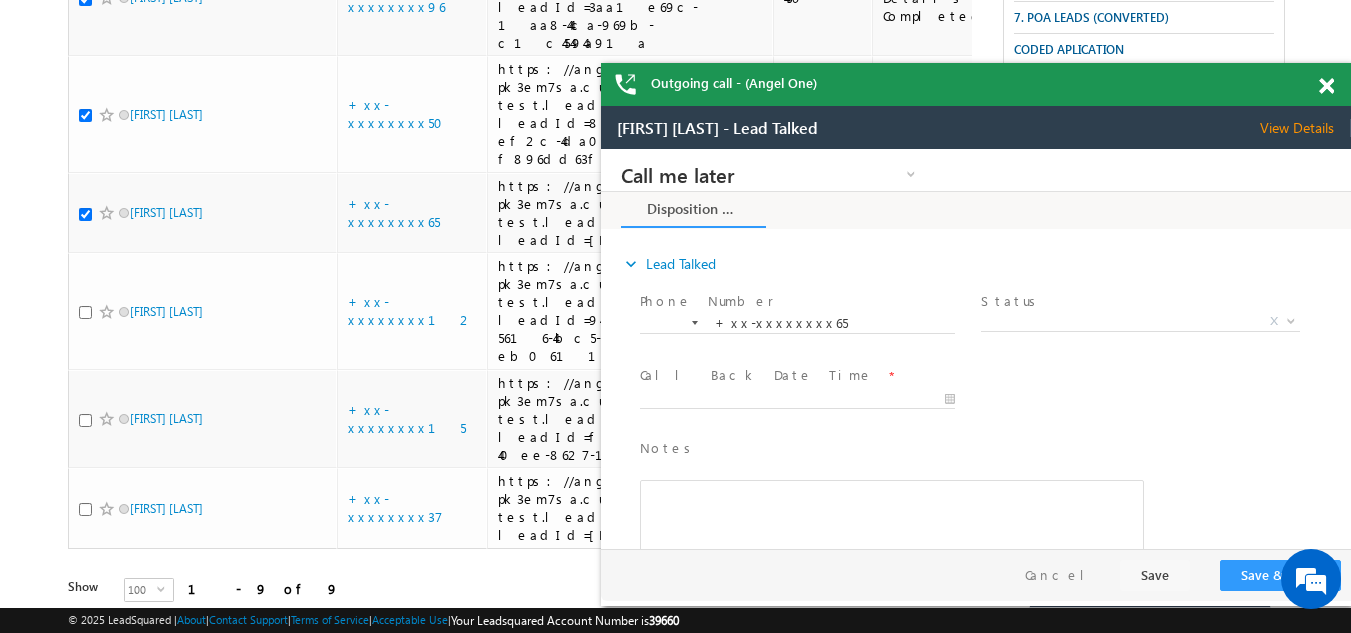 scroll, scrollTop: 0, scrollLeft: 0, axis: both 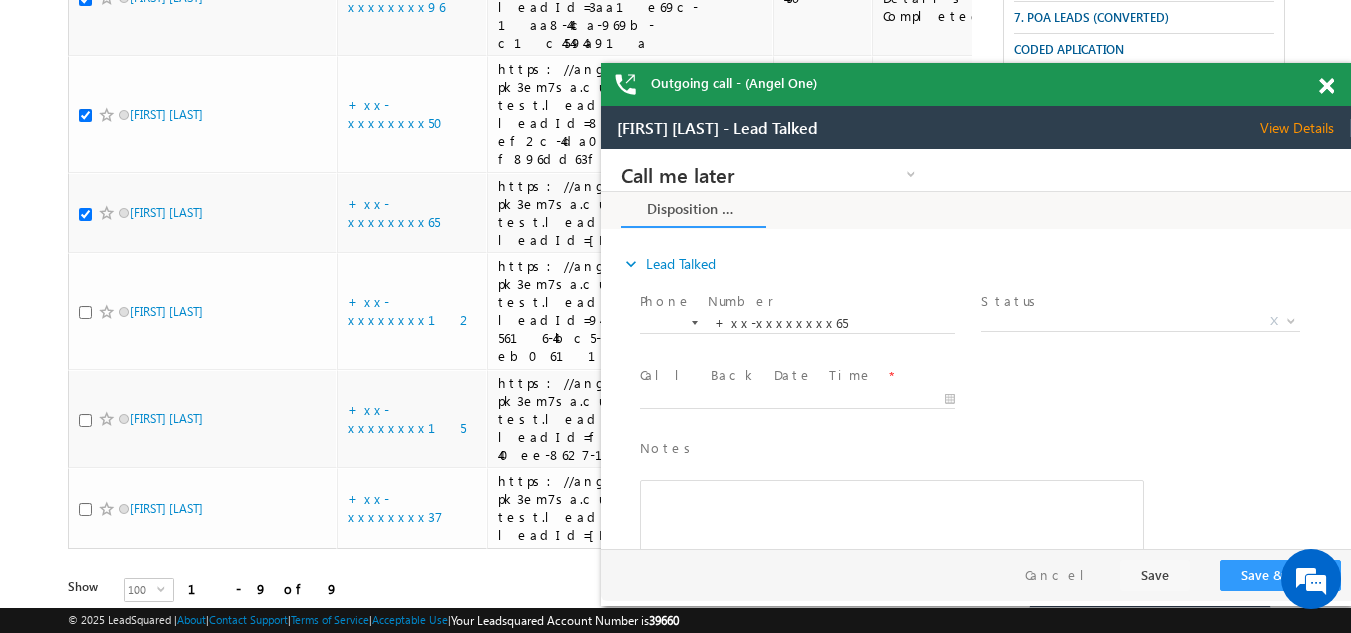 click at bounding box center (1326, 86) 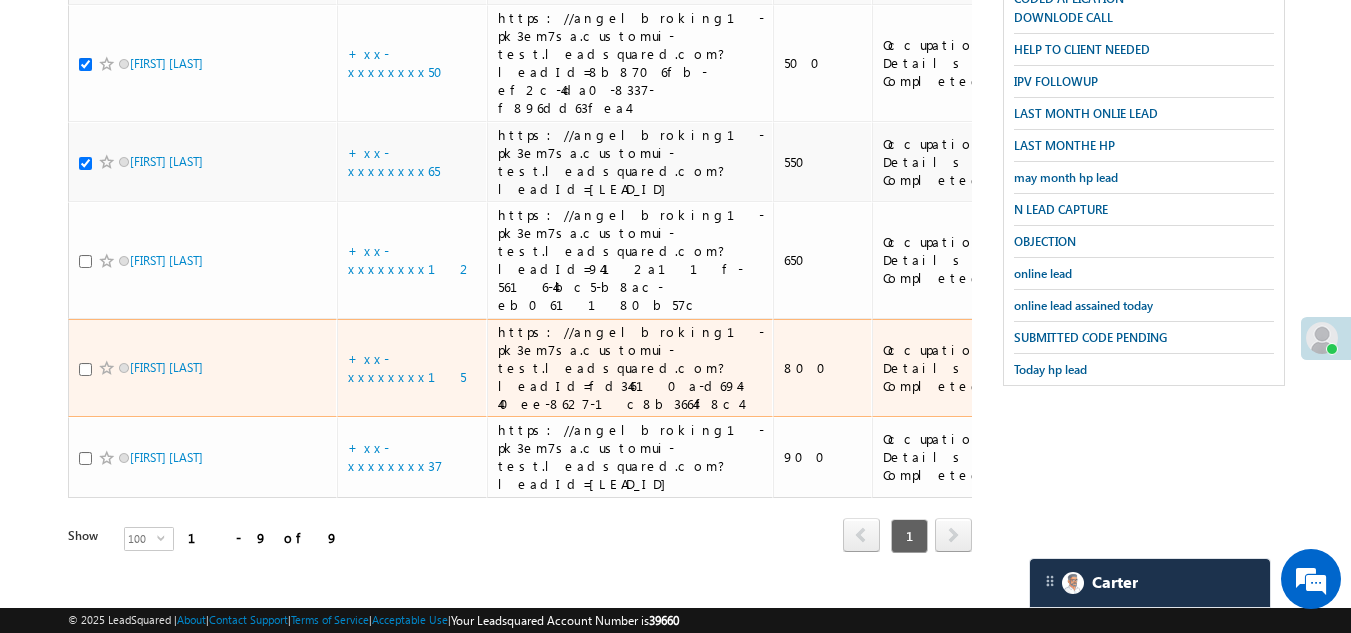 scroll, scrollTop: 800, scrollLeft: 0, axis: vertical 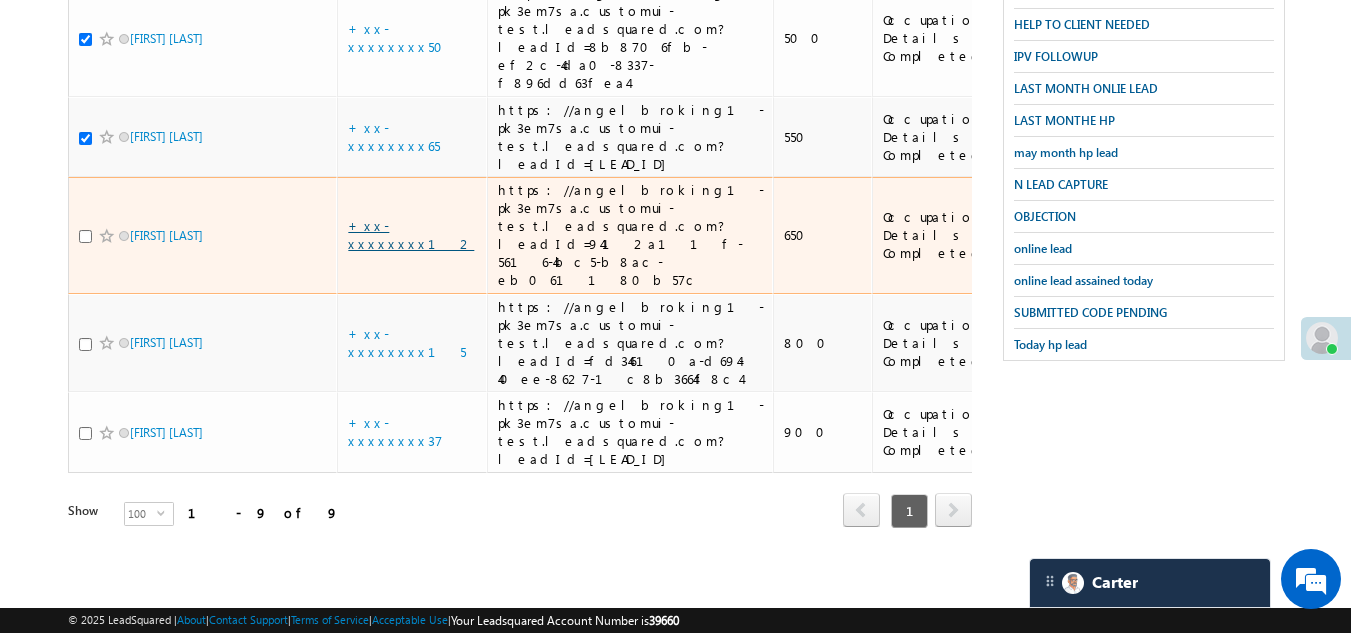 click on "+xx-xxxxxxxx12" at bounding box center (411, 234) 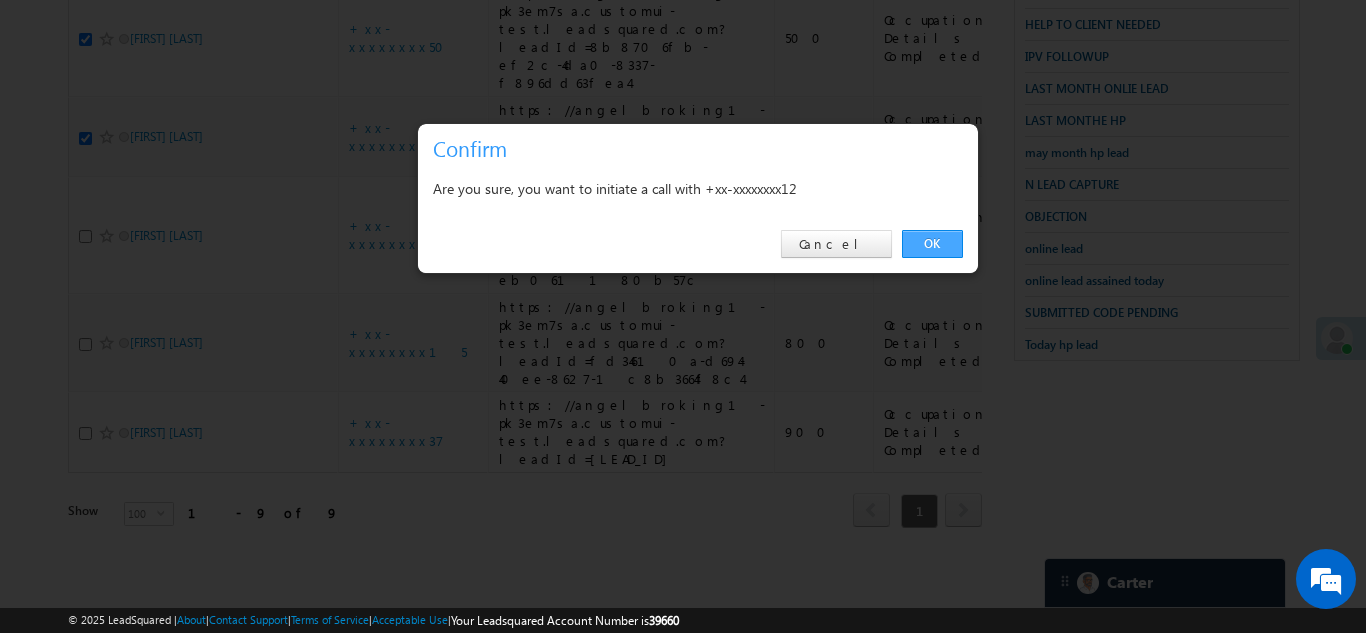 click on "OK" at bounding box center [932, 244] 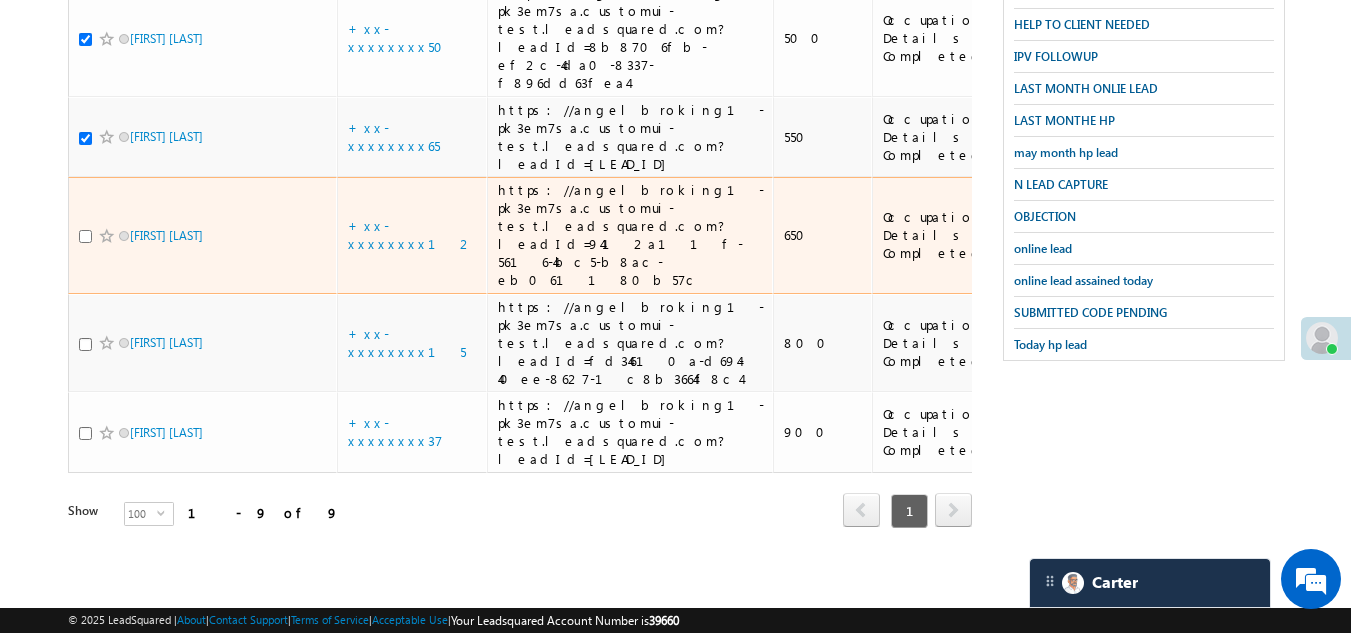 click at bounding box center [85, 236] 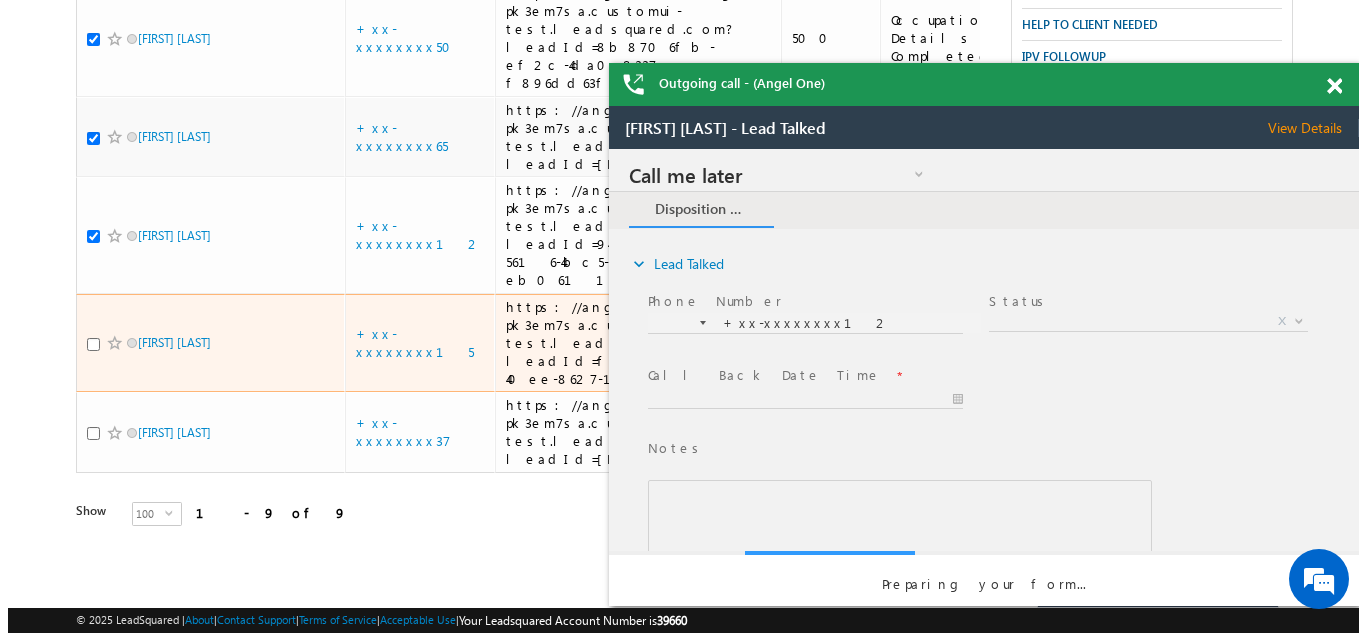 scroll, scrollTop: 0, scrollLeft: 0, axis: both 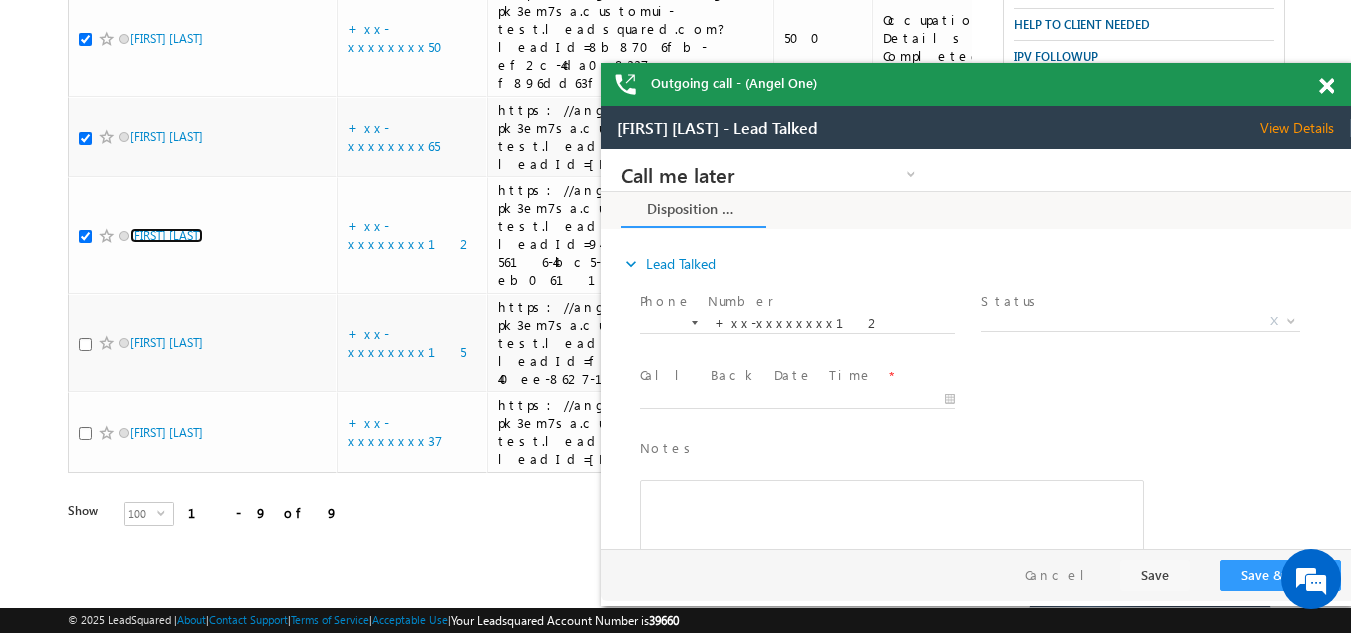click at bounding box center (1326, 86) 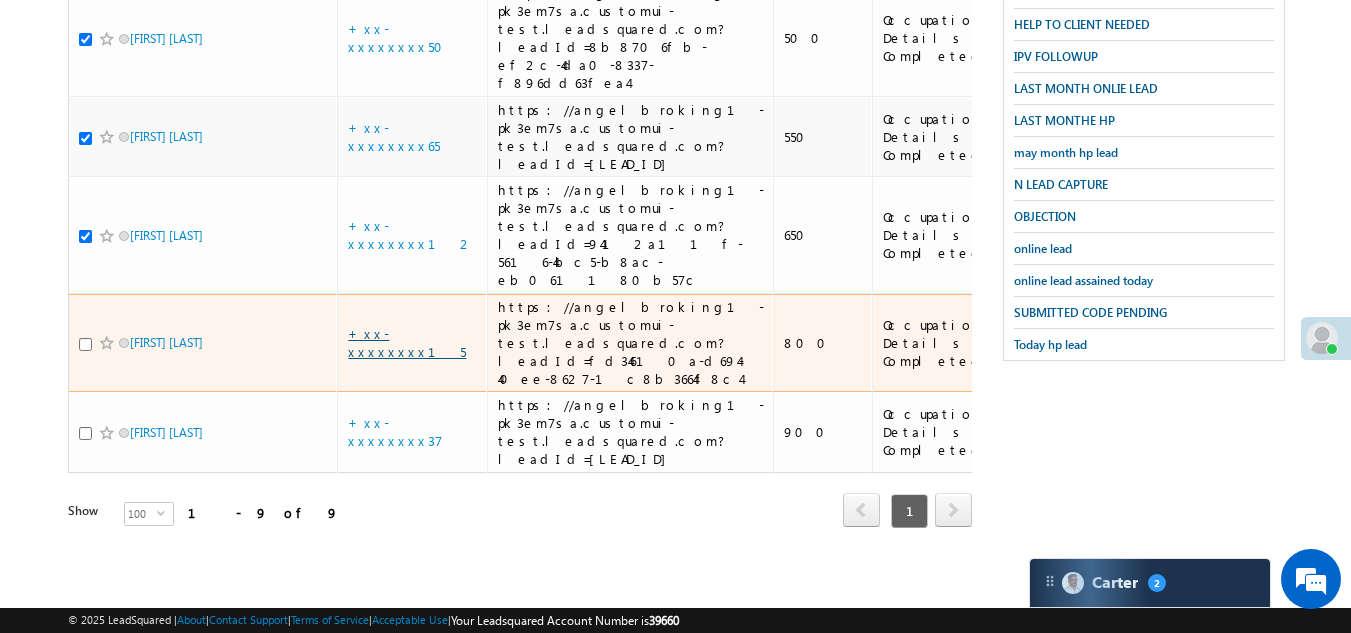click on "+xx-xxxxxxxx15" at bounding box center (407, 342) 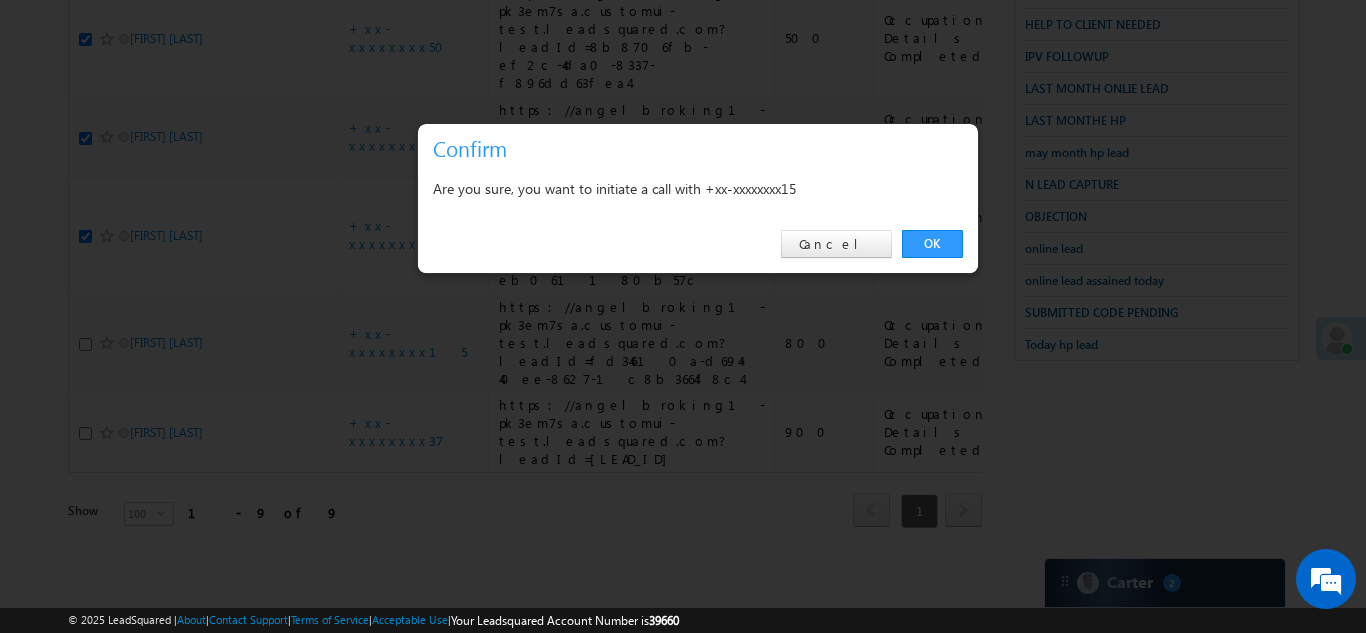 click on "OK" at bounding box center (932, 244) 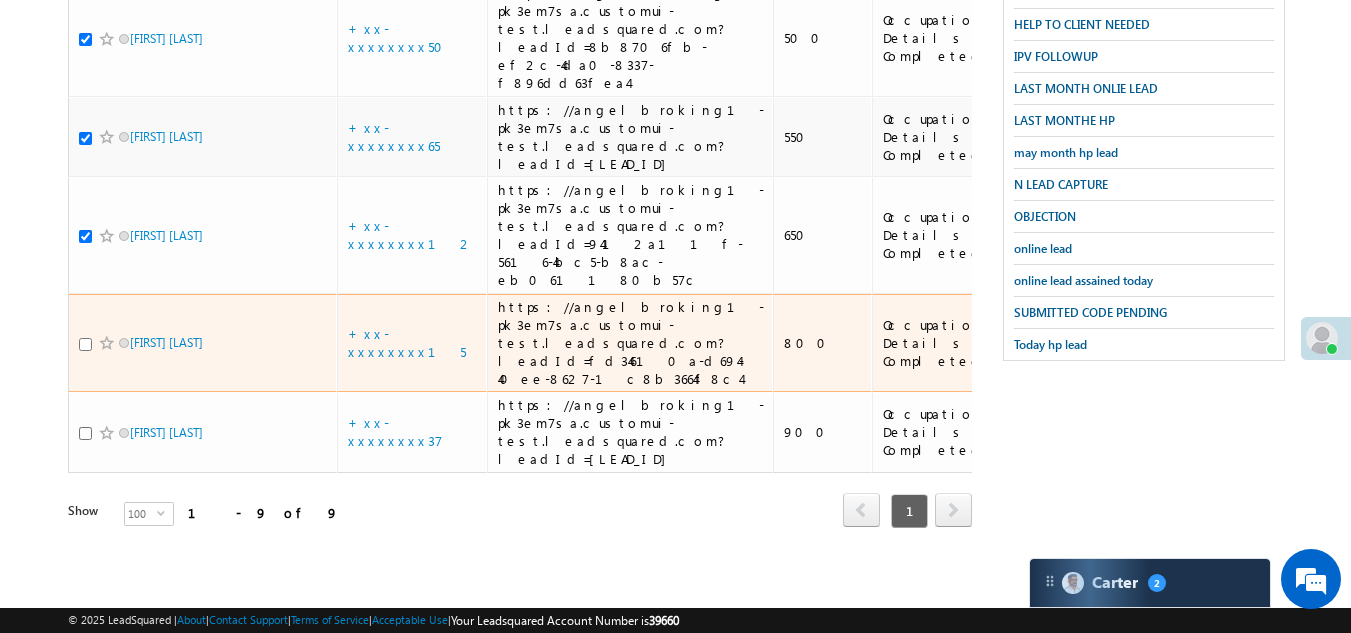click at bounding box center (85, 344) 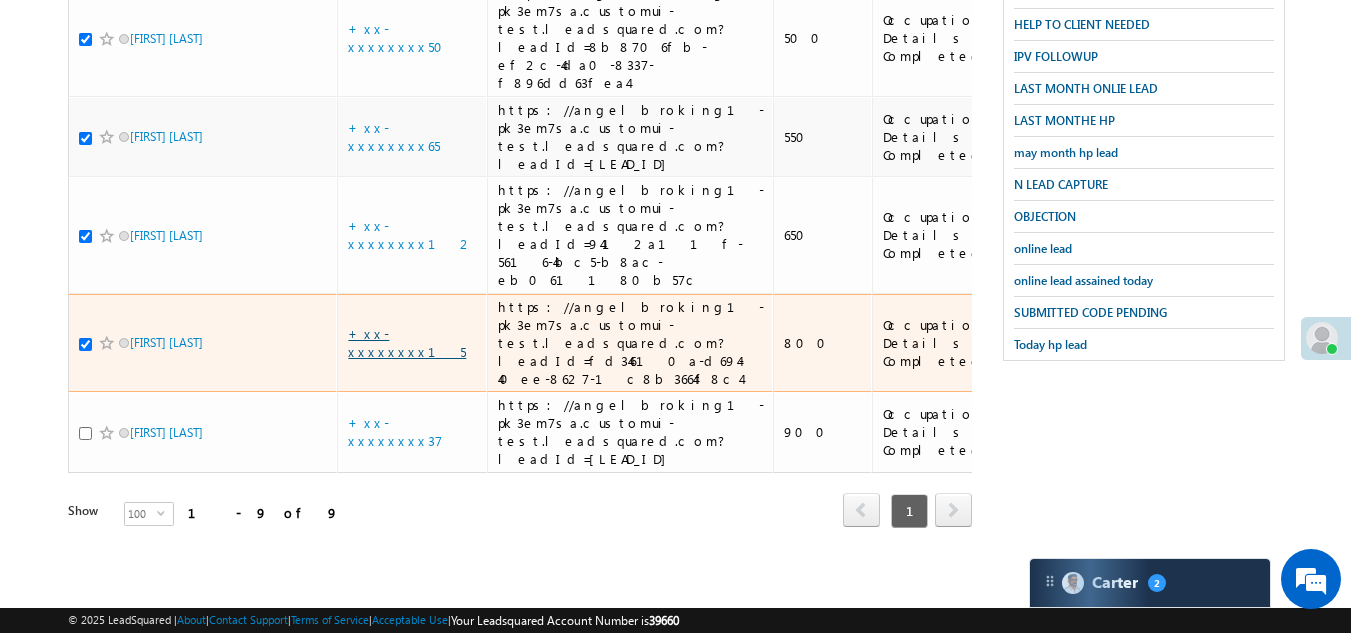 click on "+xx-xxxxxxxx15" at bounding box center (407, 342) 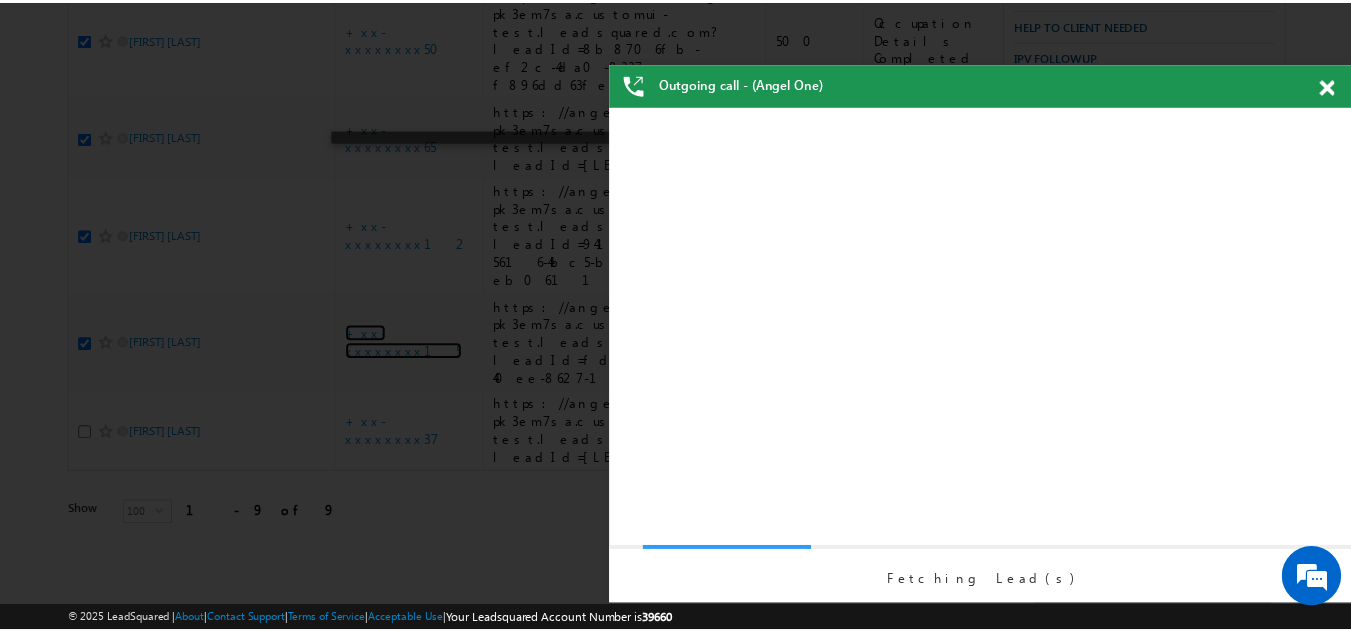 scroll, scrollTop: 0, scrollLeft: 0, axis: both 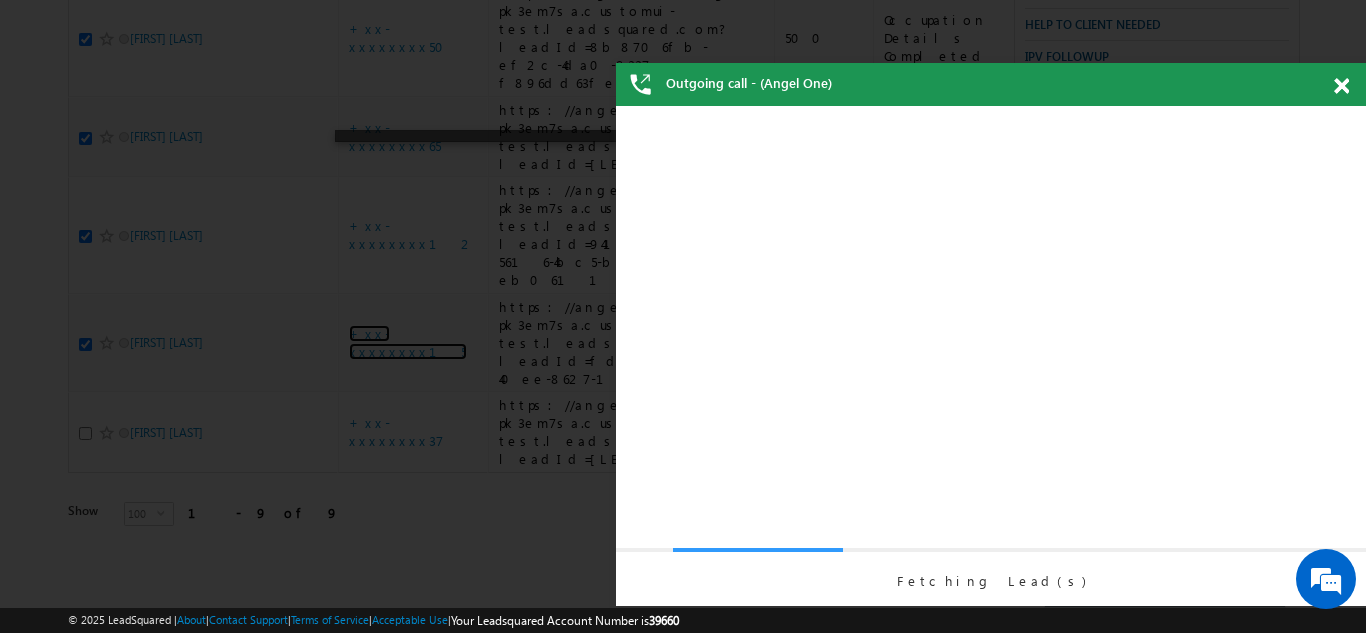 click at bounding box center (1341, 86) 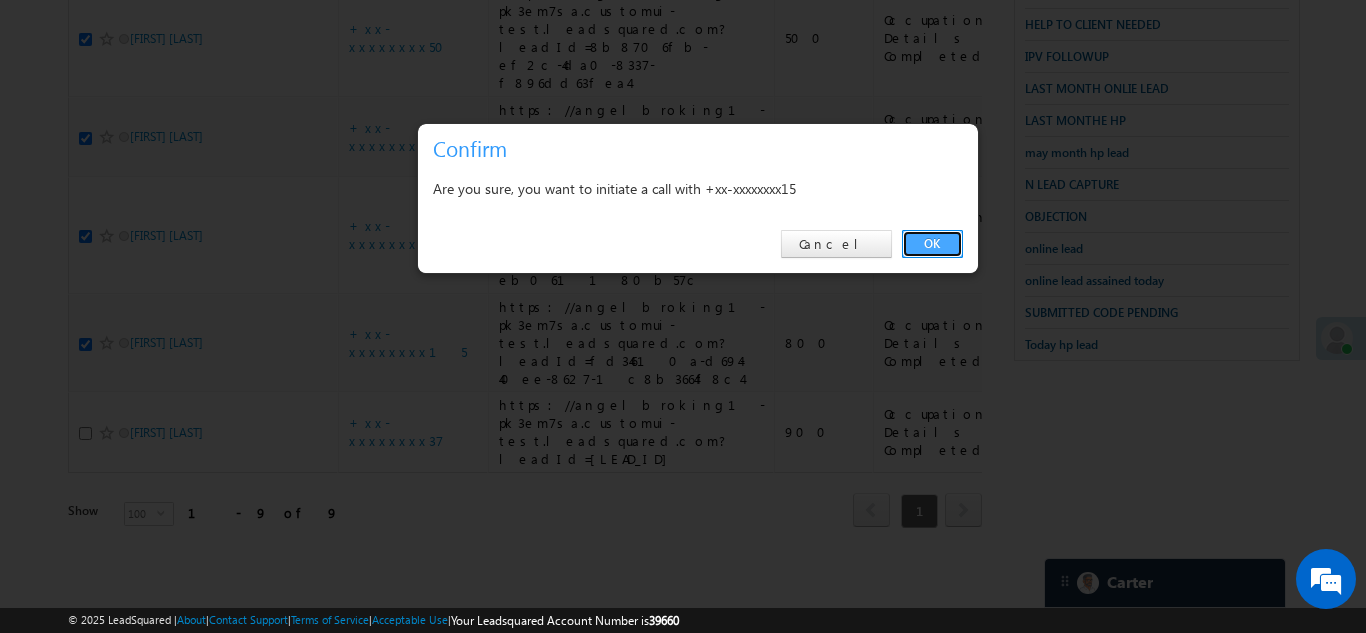 click on "OK" at bounding box center (932, 244) 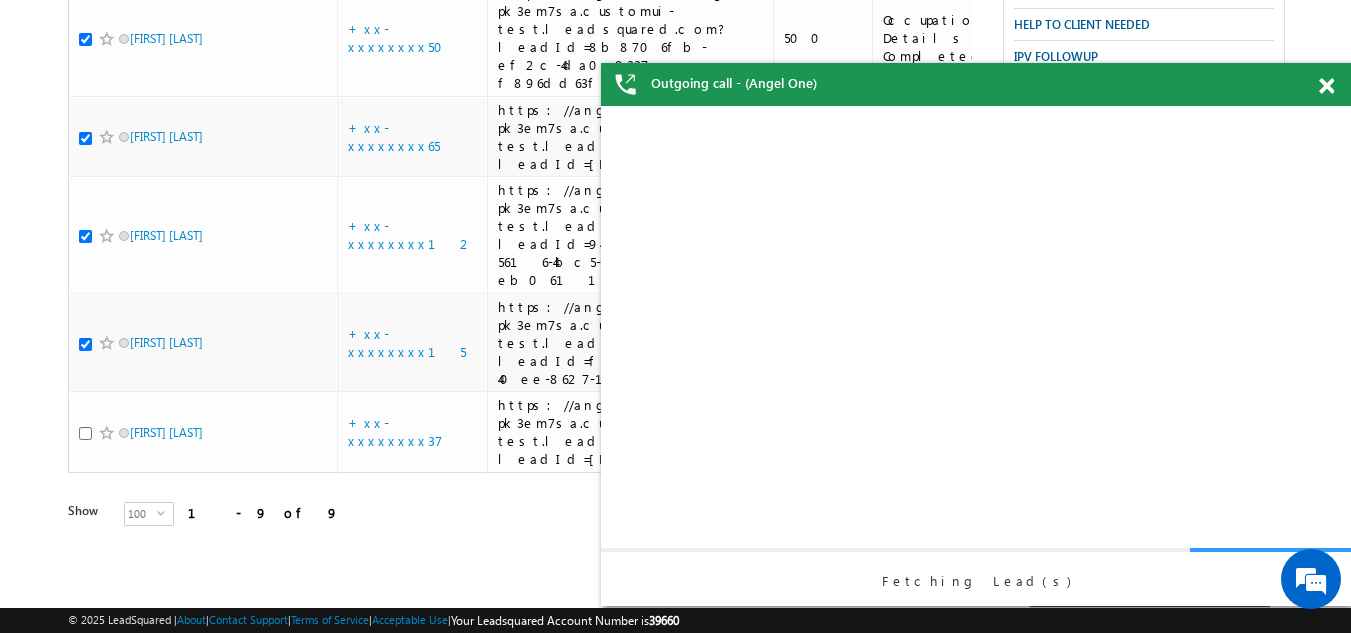 scroll, scrollTop: 0, scrollLeft: 0, axis: both 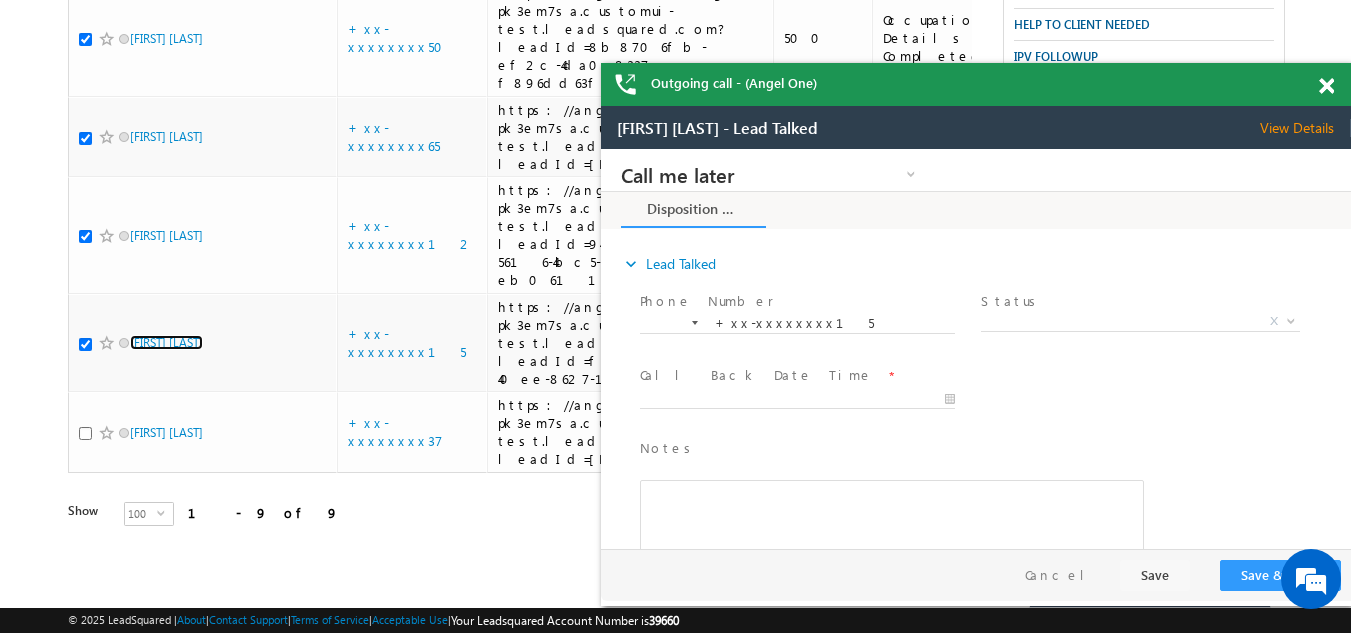 click at bounding box center [1326, 86] 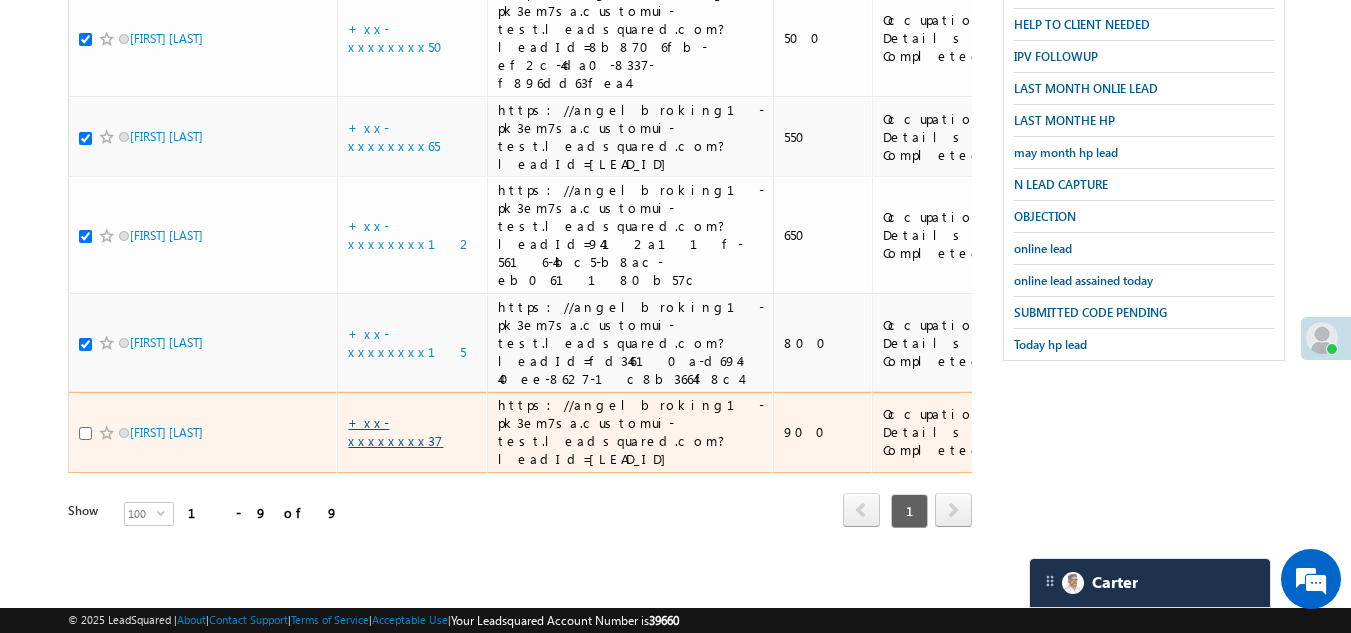 click on "+xx-xxxxxxxx37" at bounding box center [395, 431] 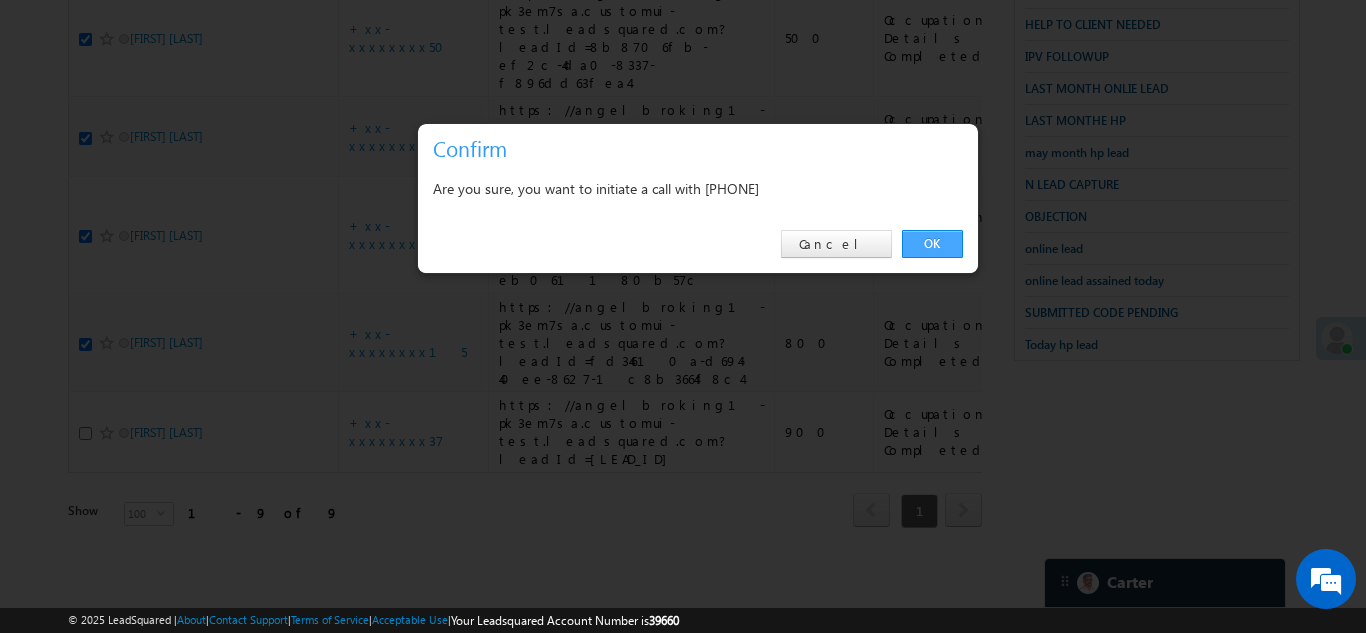 click on "OK" at bounding box center (932, 244) 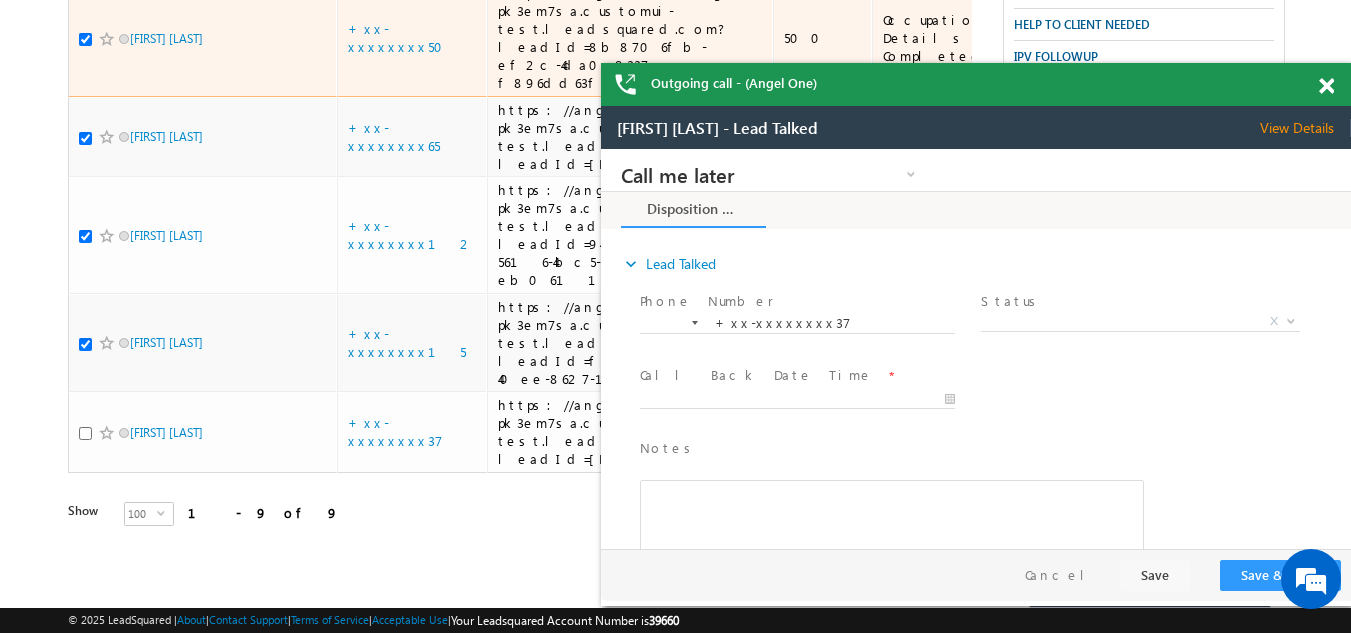 scroll, scrollTop: 0, scrollLeft: 0, axis: both 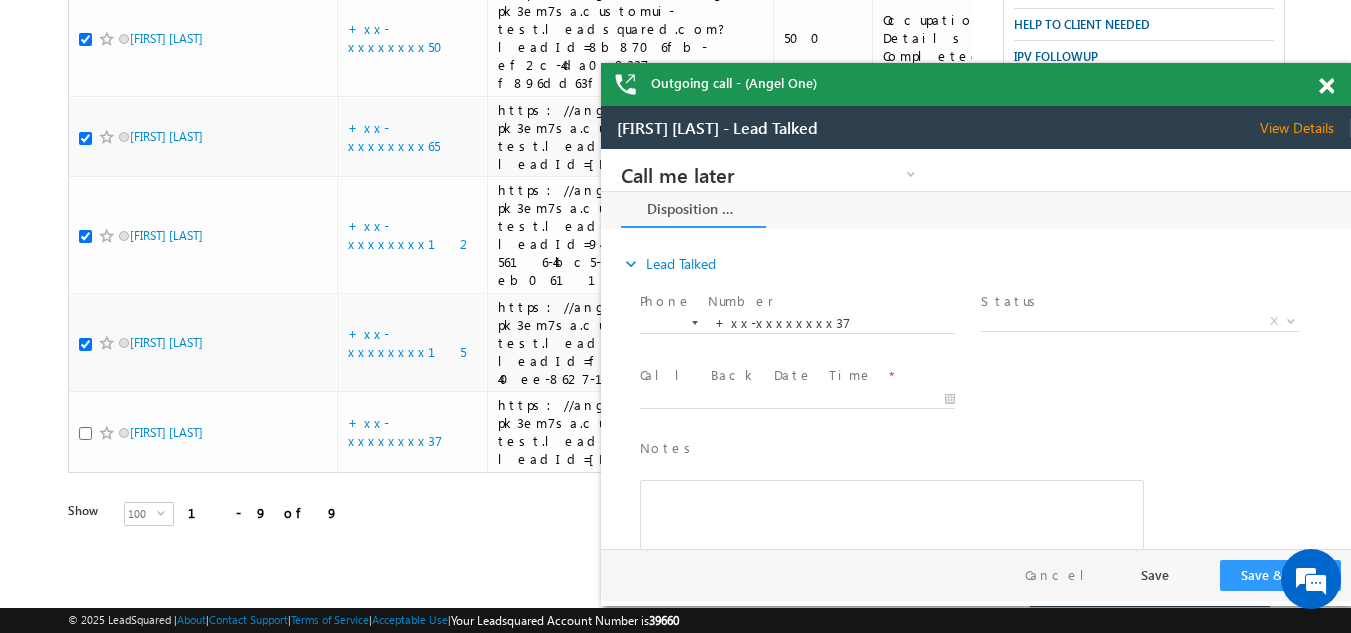 click at bounding box center (1326, 86) 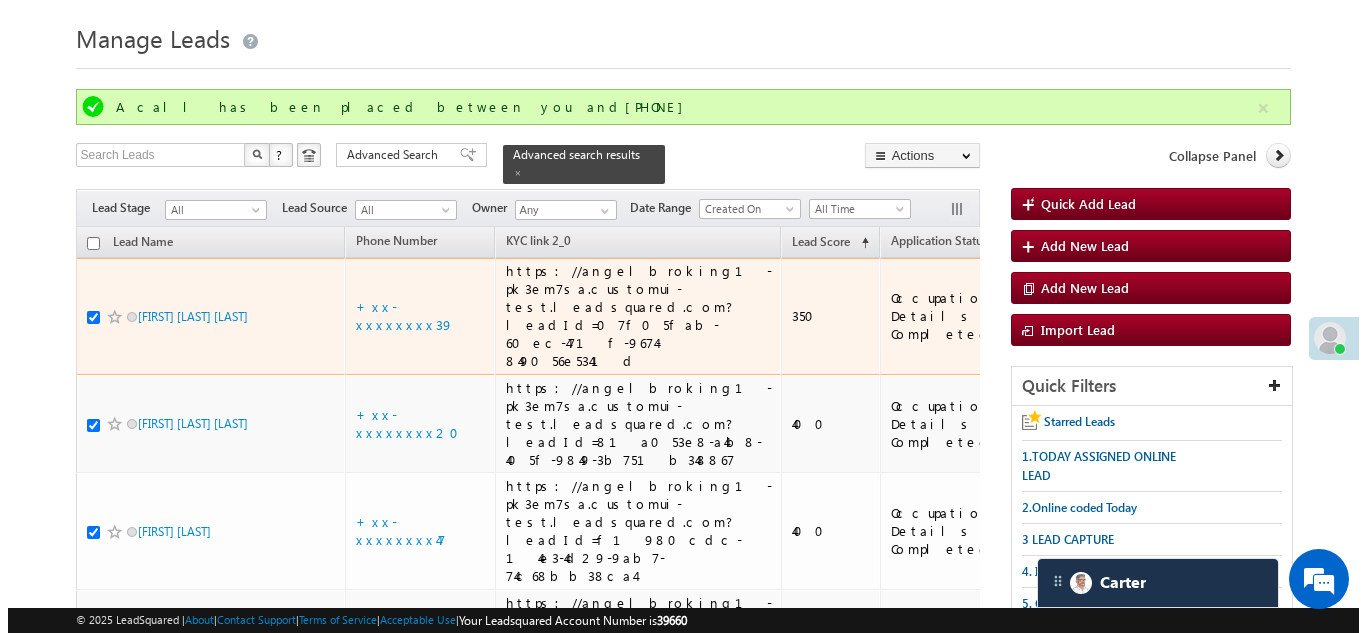 scroll, scrollTop: 0, scrollLeft: 0, axis: both 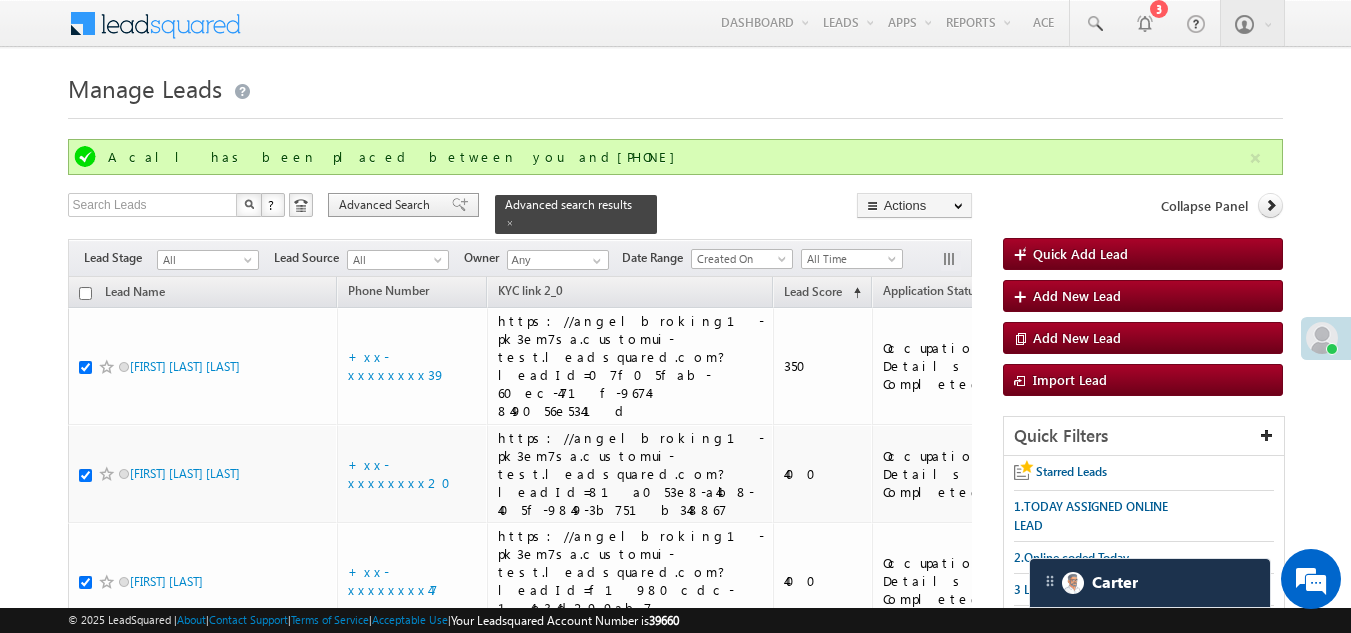 click on "Advanced Search" at bounding box center [387, 205] 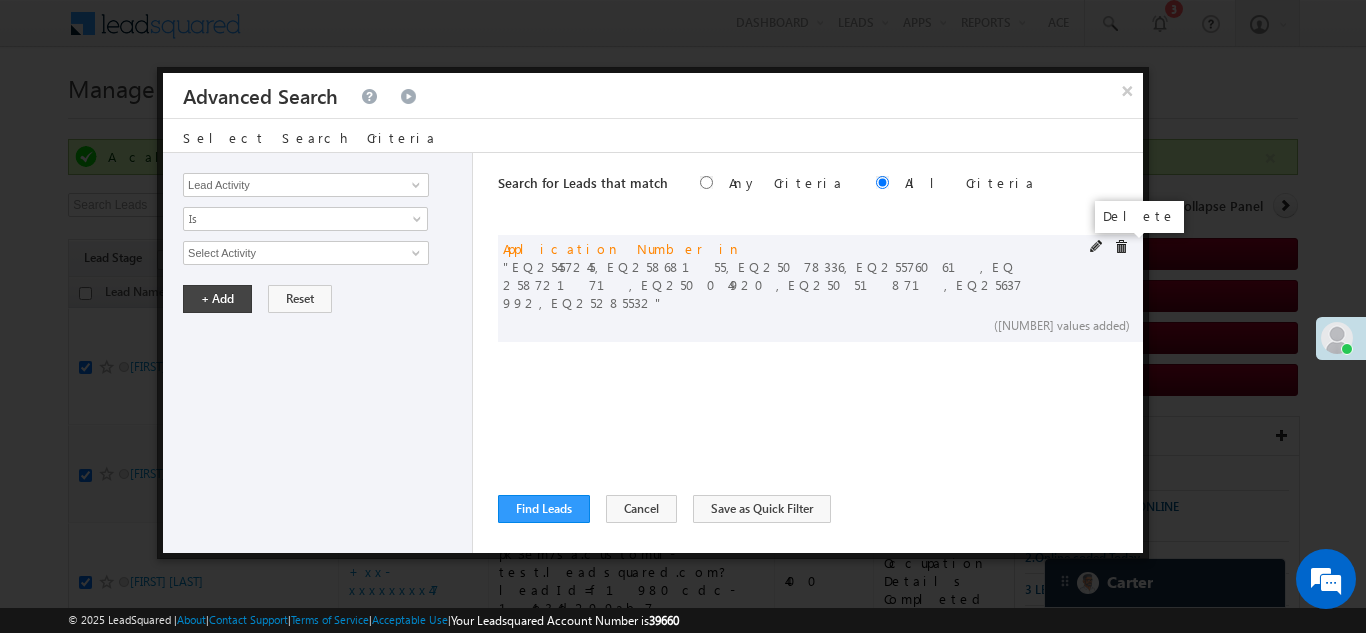 click at bounding box center [1121, 247] 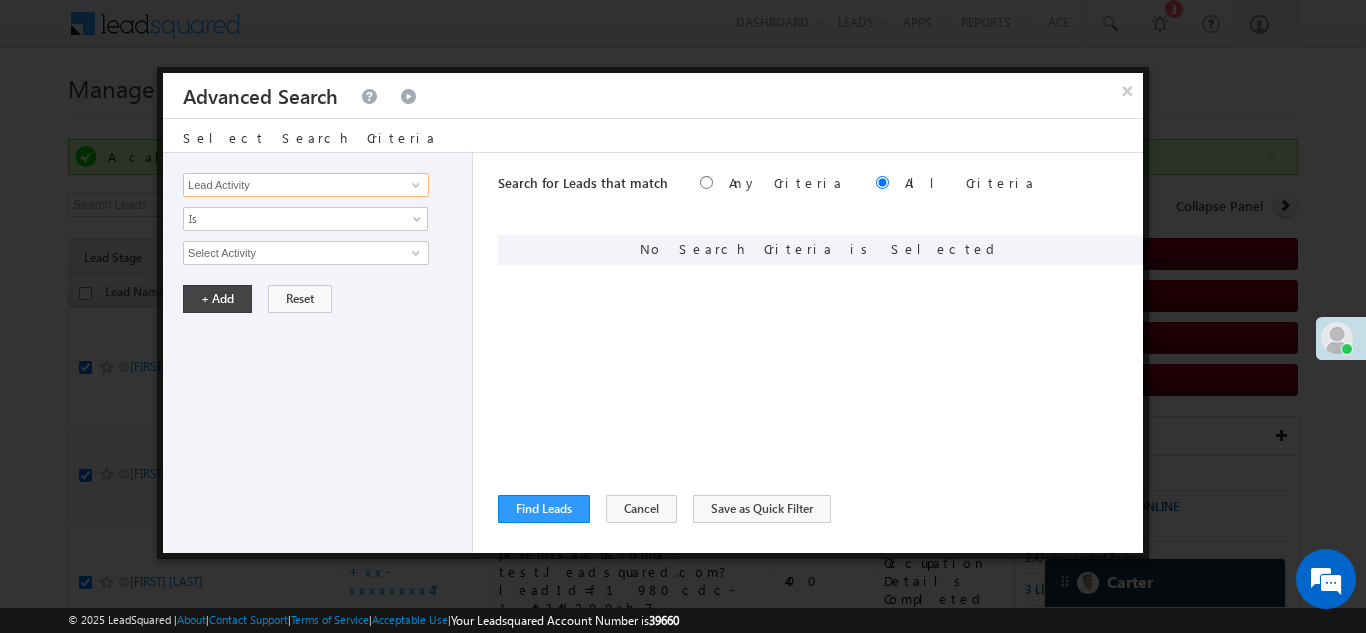 click on "Lead Activity" at bounding box center (306, 185) 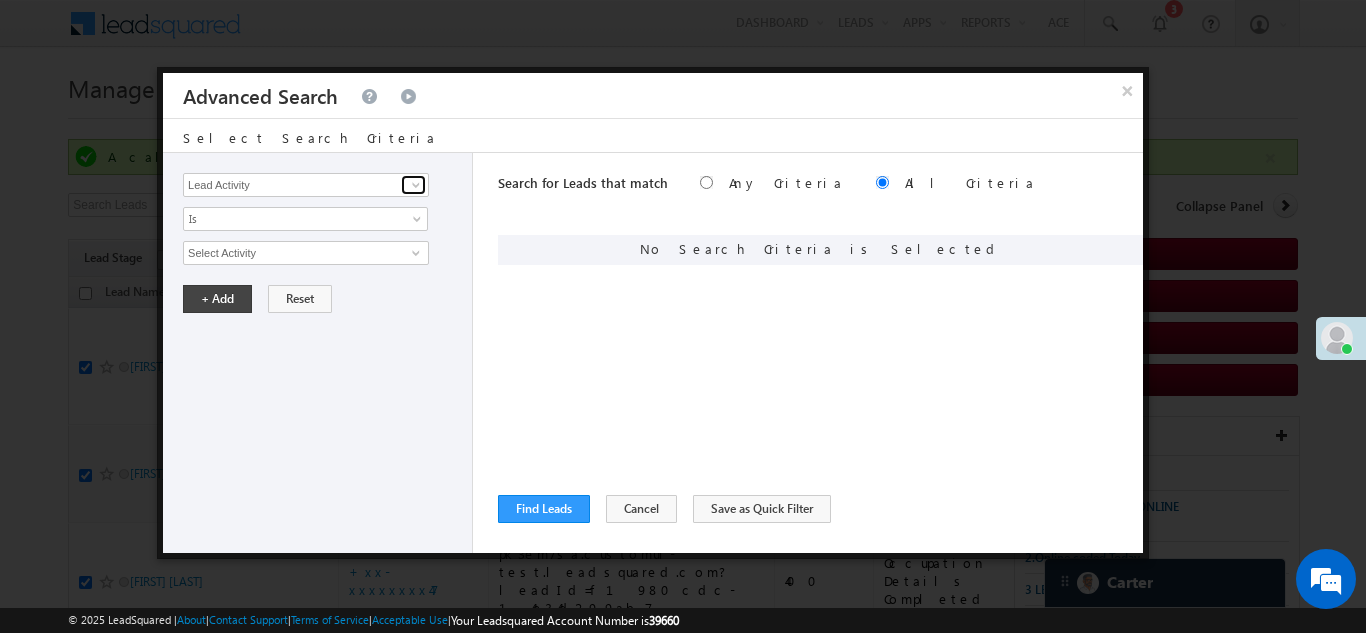 click at bounding box center [416, 185] 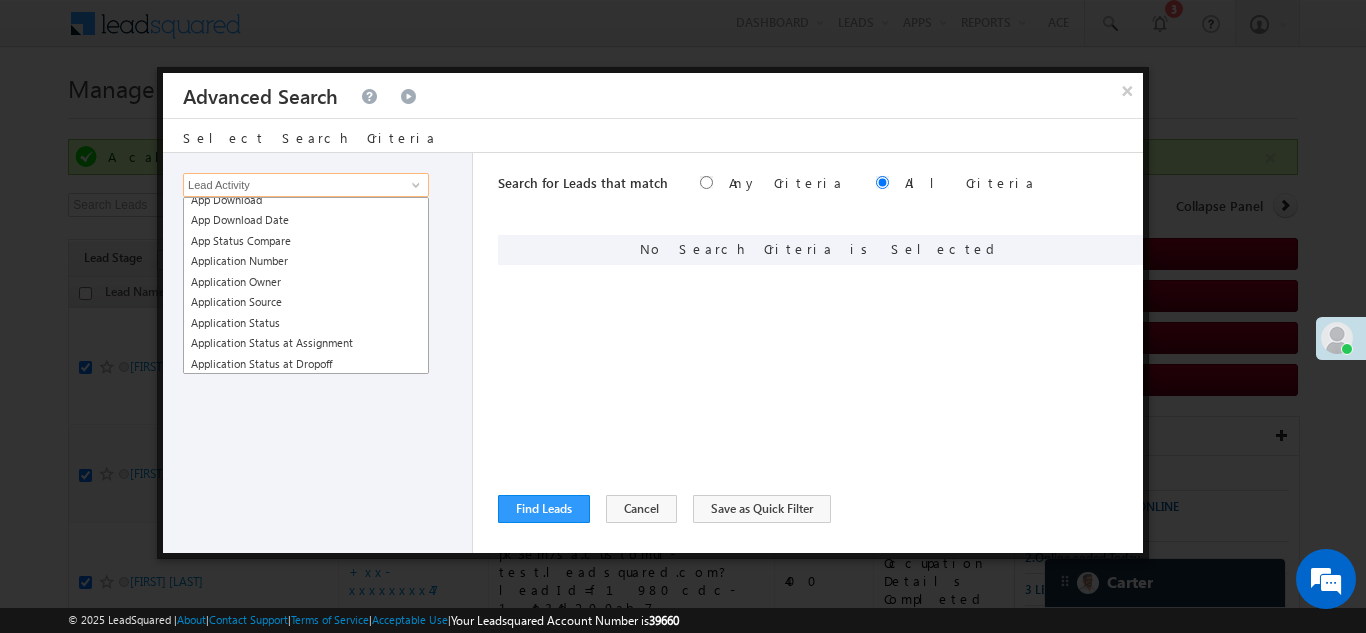 scroll, scrollTop: 300, scrollLeft: 0, axis: vertical 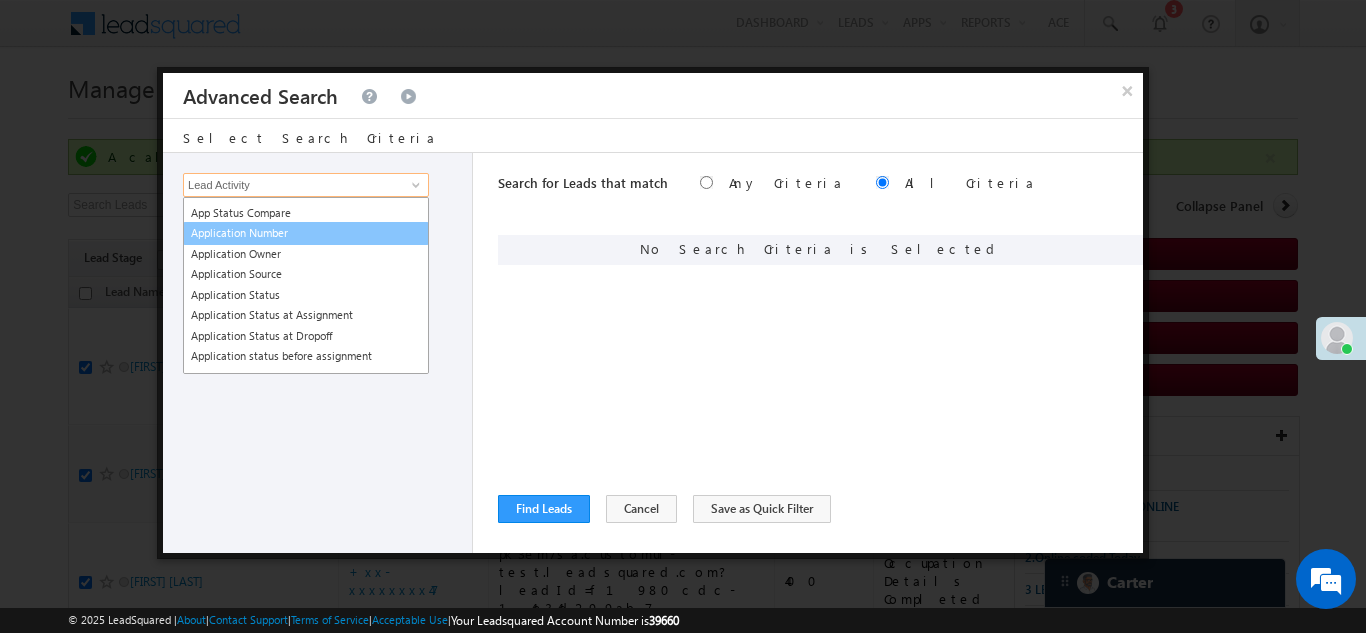click on "Application Number" at bounding box center (306, 233) 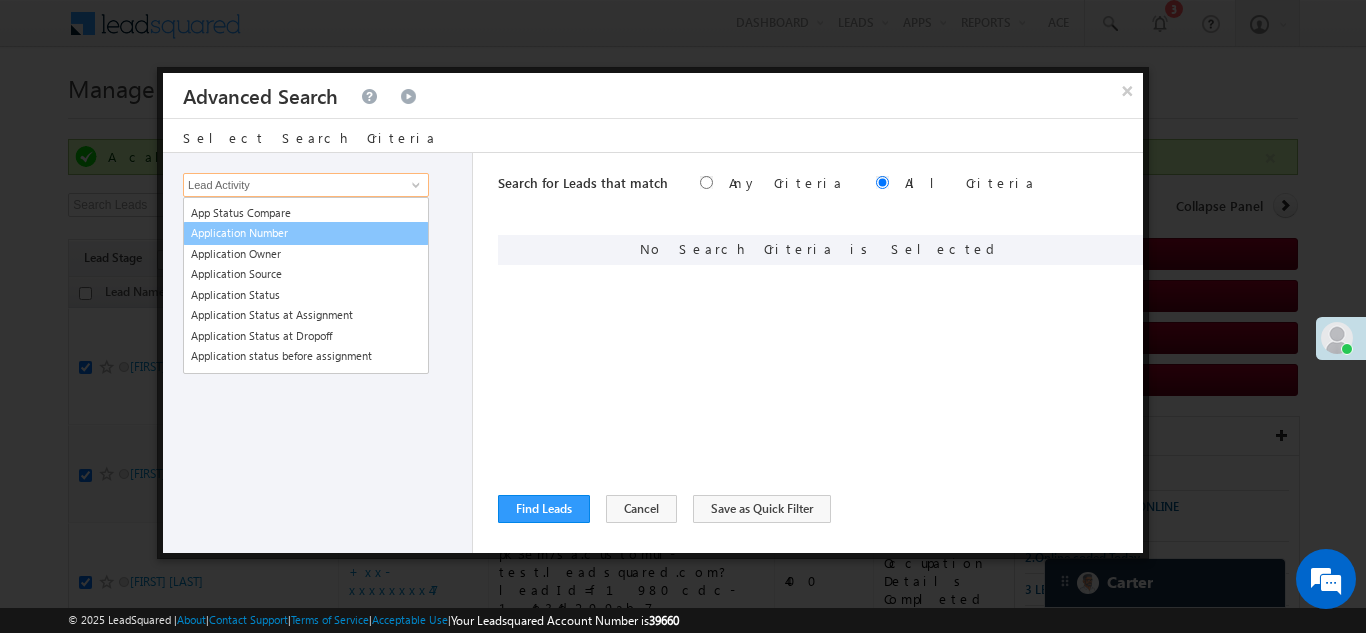 type on "Application Number" 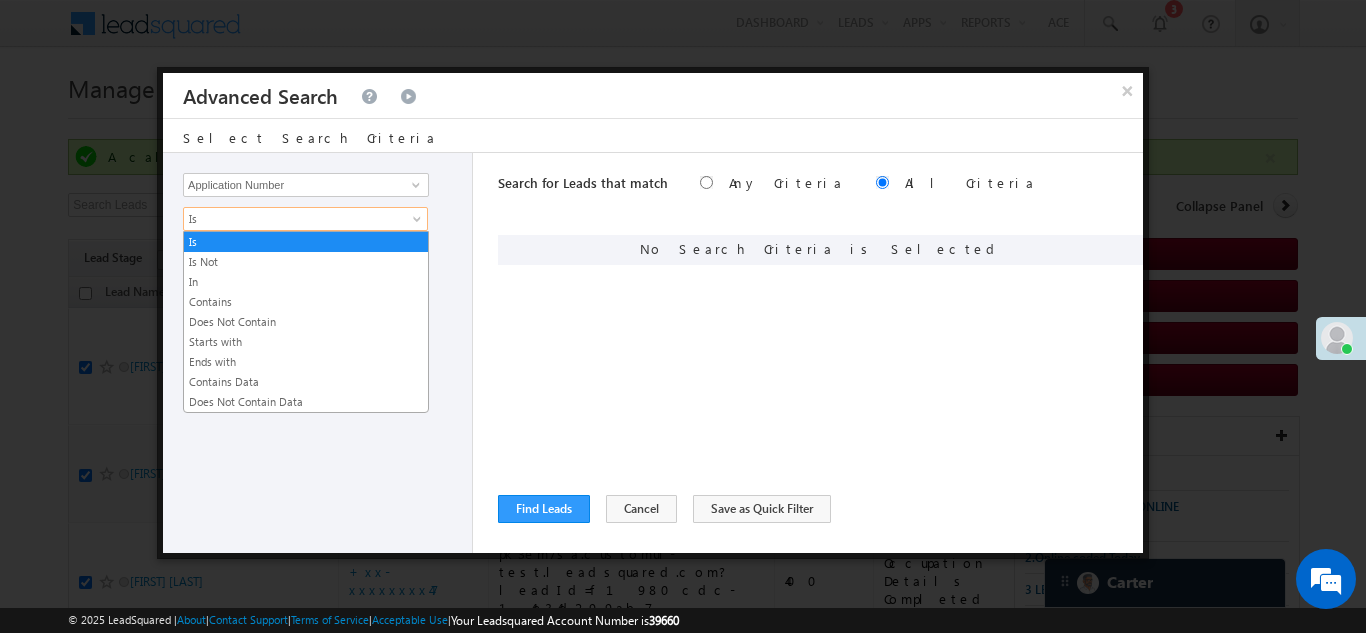 click on "Is" at bounding box center (292, 219) 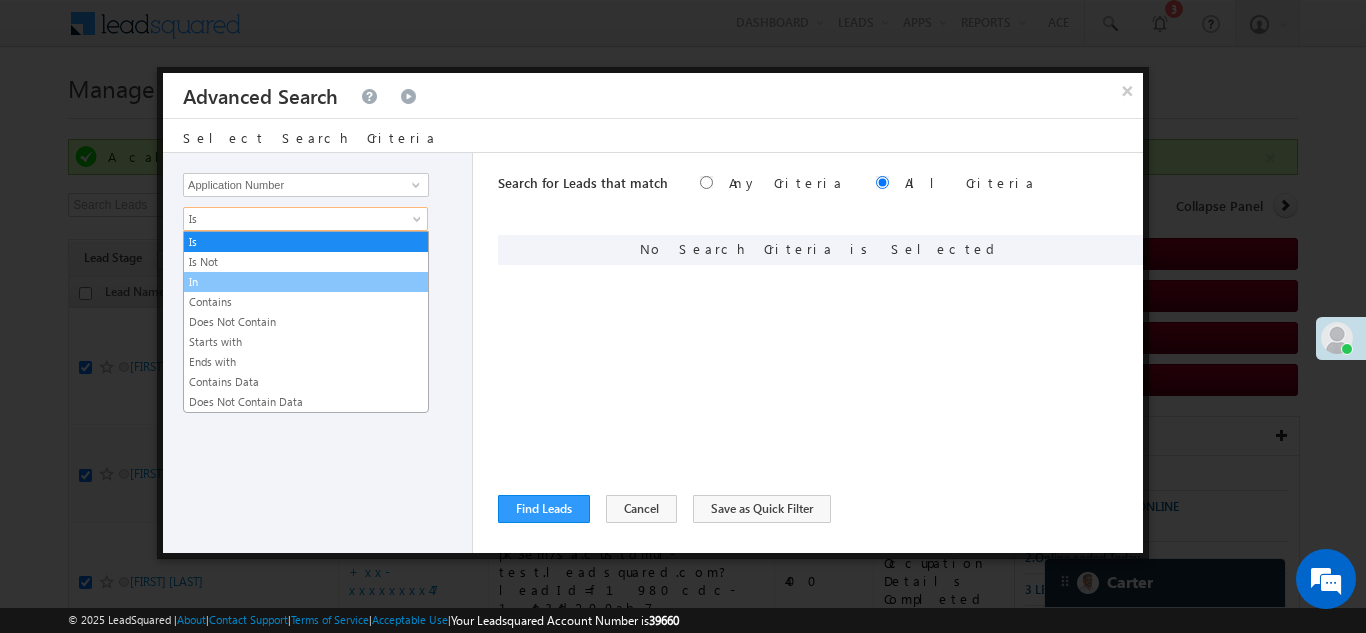 click on "In" at bounding box center [306, 282] 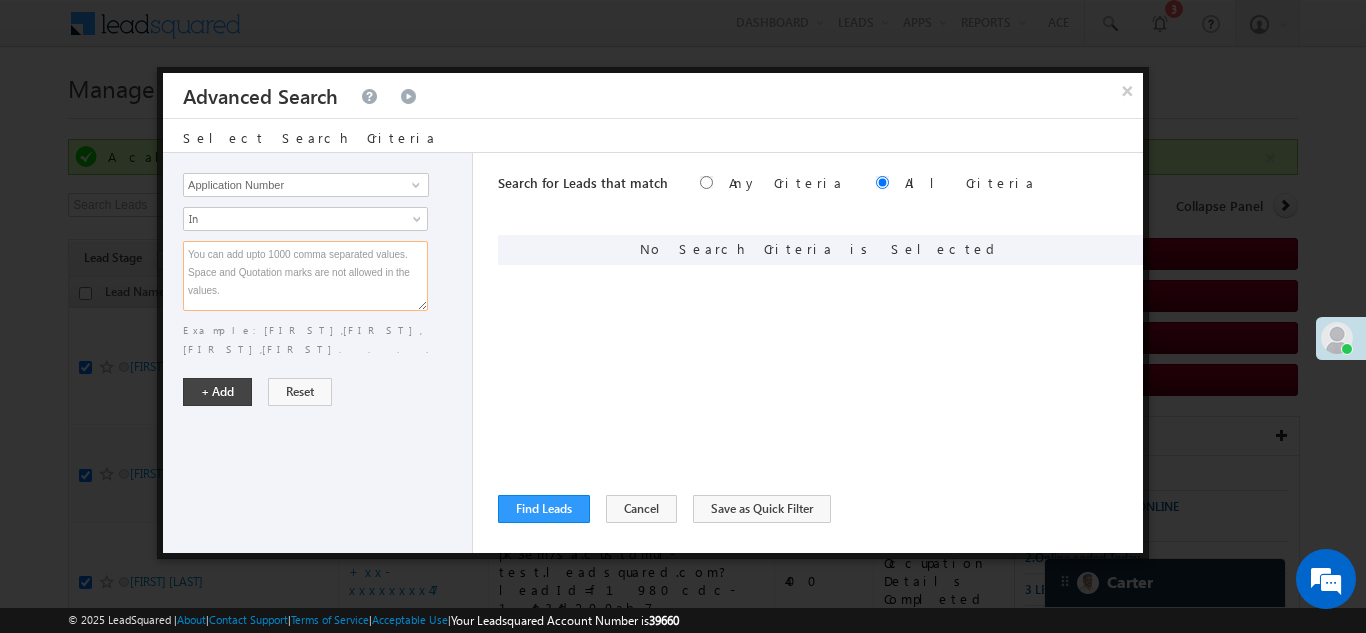 paste on "EQ25712163
EQ24765021
EQ25112826
EQ24901906
EQ25623414
EQ25845463
EQ12043054
EQ25691254
EQ25758133
EQ25256755
EQ25486610
EQ25138609
EQ24995070
EQ25720820
EQ25147834
EQ25717886
EQ25520773
EQ24739905
EQ25388252" 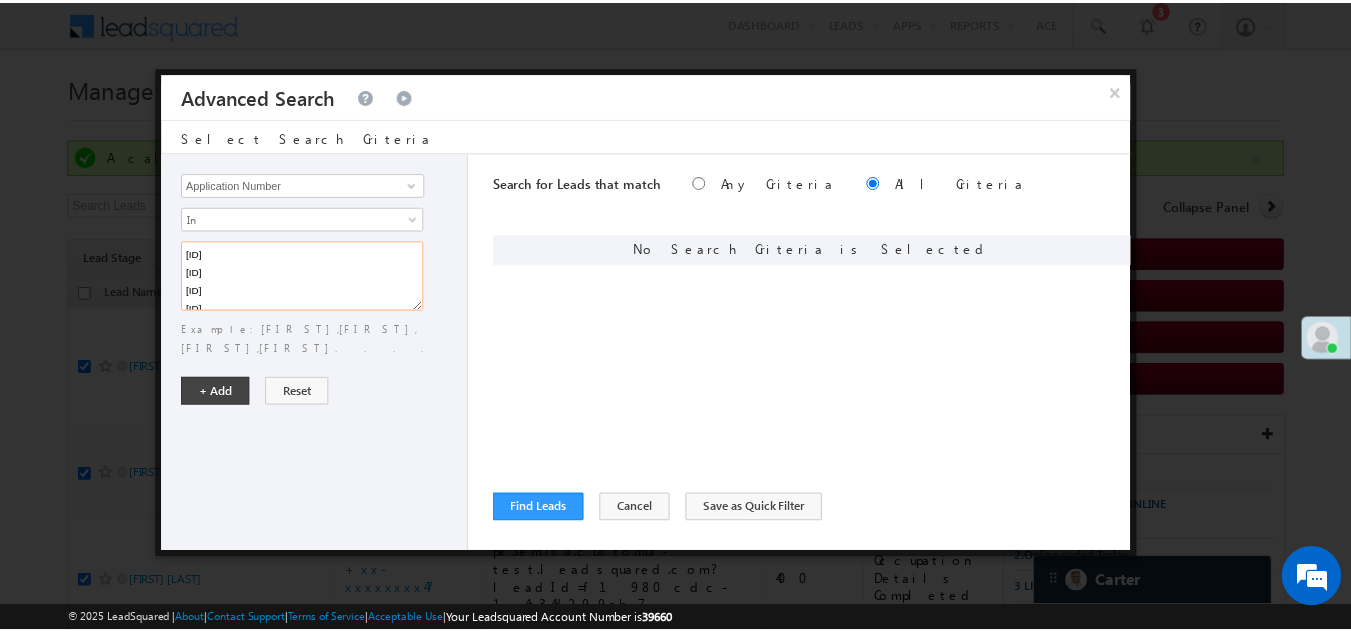 scroll, scrollTop: 275, scrollLeft: 0, axis: vertical 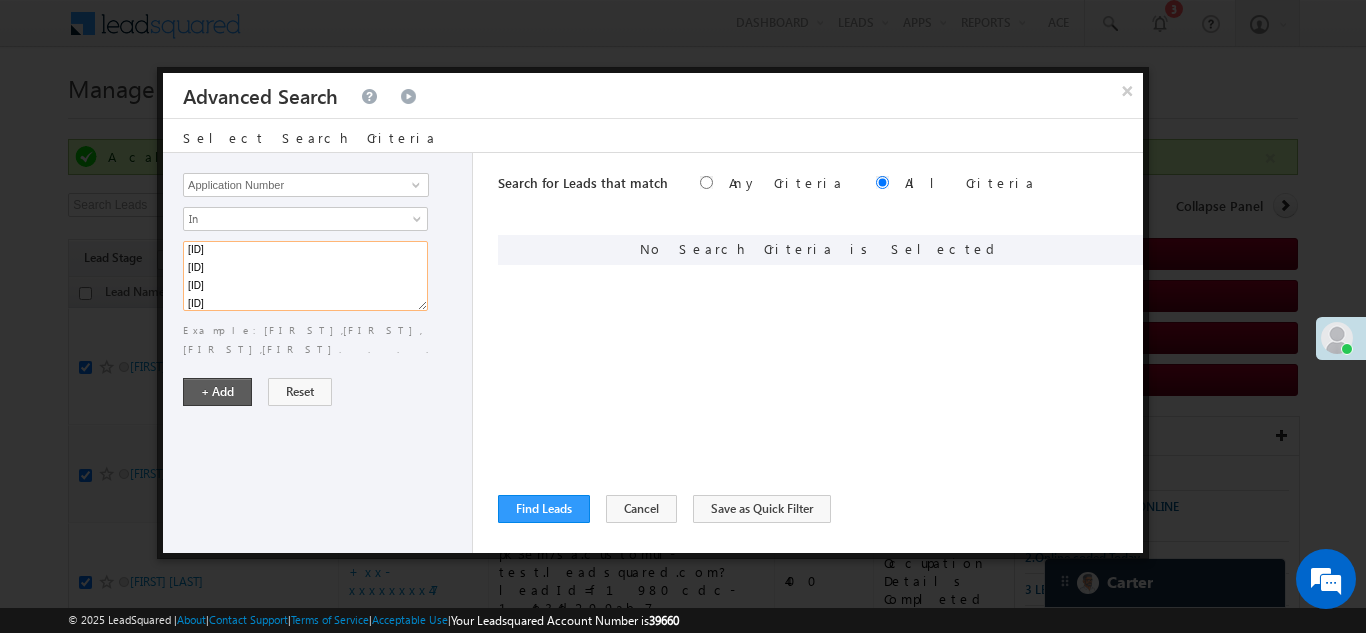 type on "EQ25712163
EQ24765021
EQ25112826
EQ24901906
EQ25623414
EQ25845463
EQ12043054
EQ25691254
EQ25758133
EQ25256755
EQ25486610
EQ25138609
EQ24995070
EQ25720820
EQ25147834
EQ25717886
EQ25520773
EQ24739905
EQ25388252" 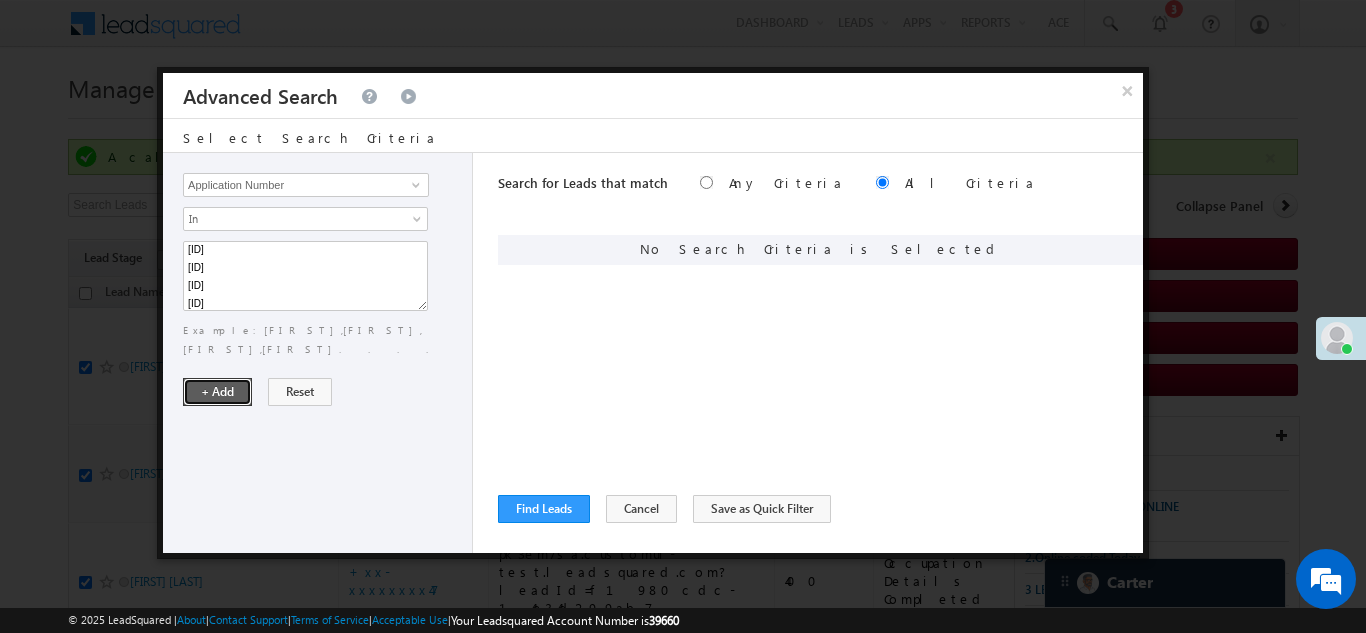 click on "+ Add" at bounding box center (217, 392) 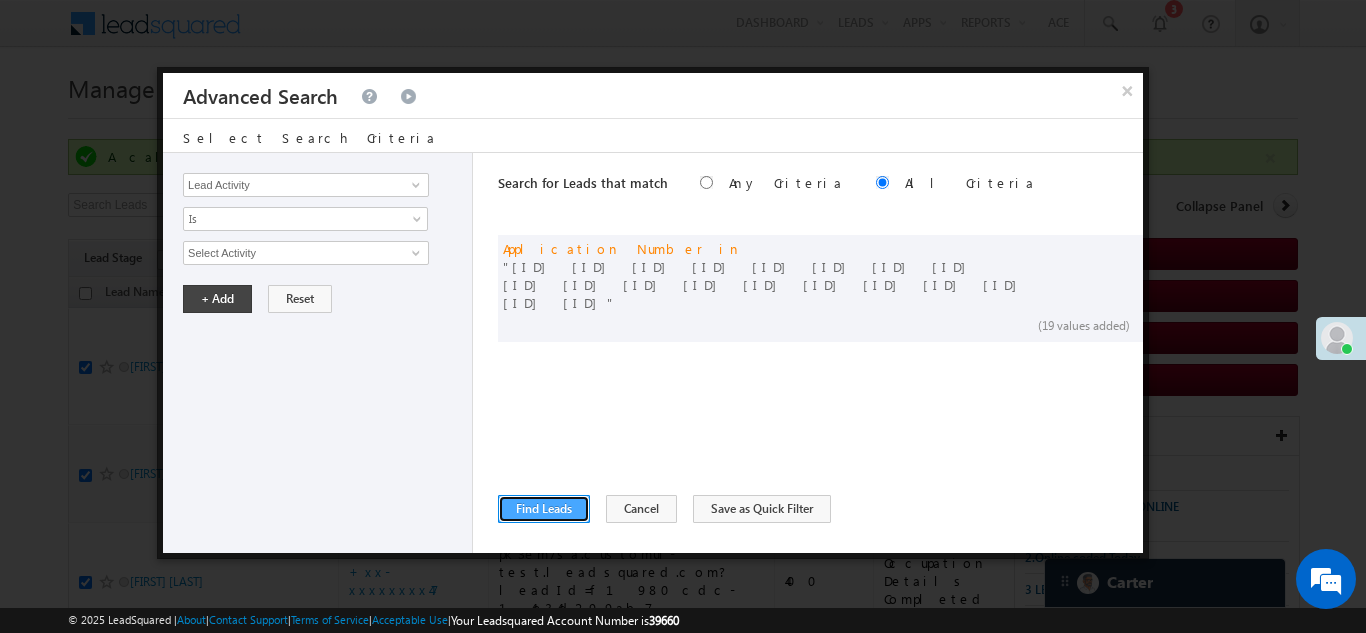 click on "Find Leads" at bounding box center [544, 509] 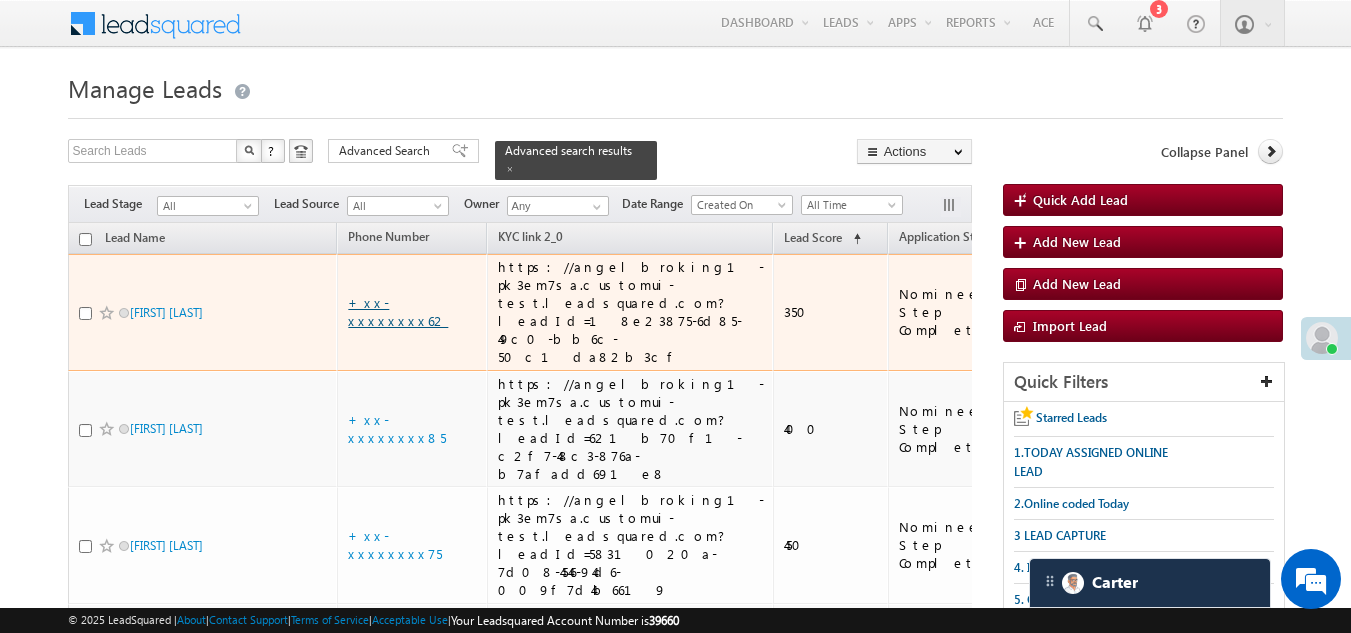 click on "+xx-xxxxxxxx62" at bounding box center (398, 311) 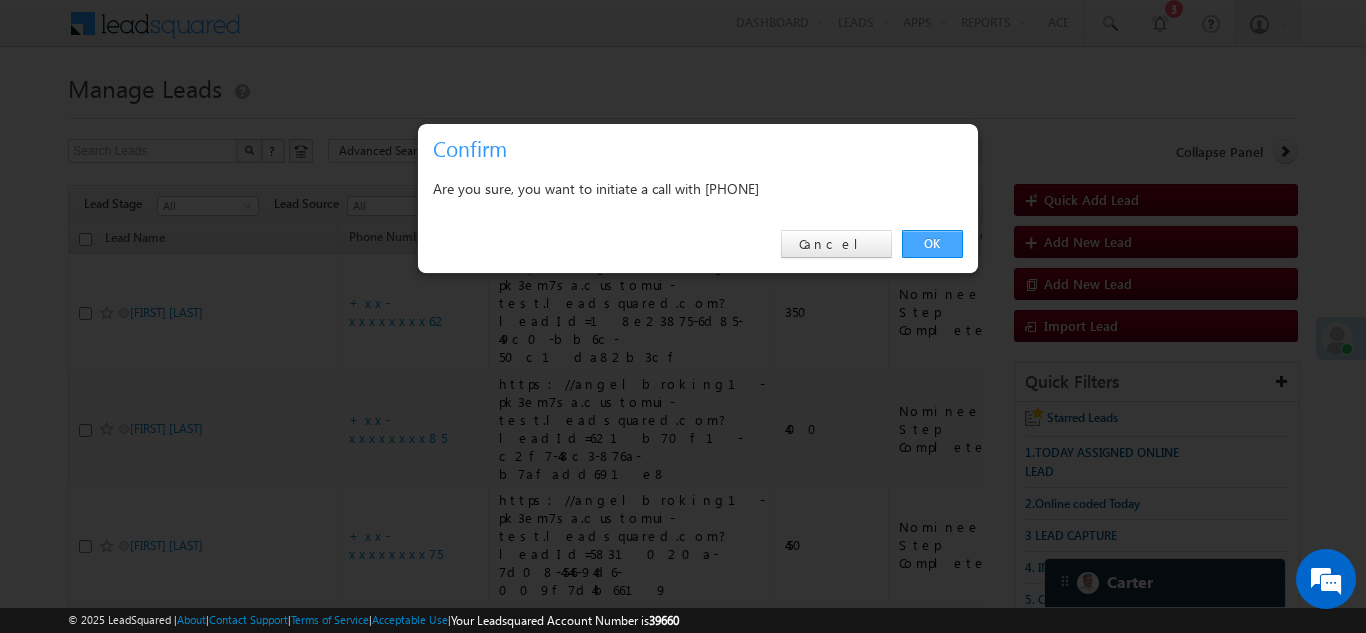 click on "OK" at bounding box center [932, 244] 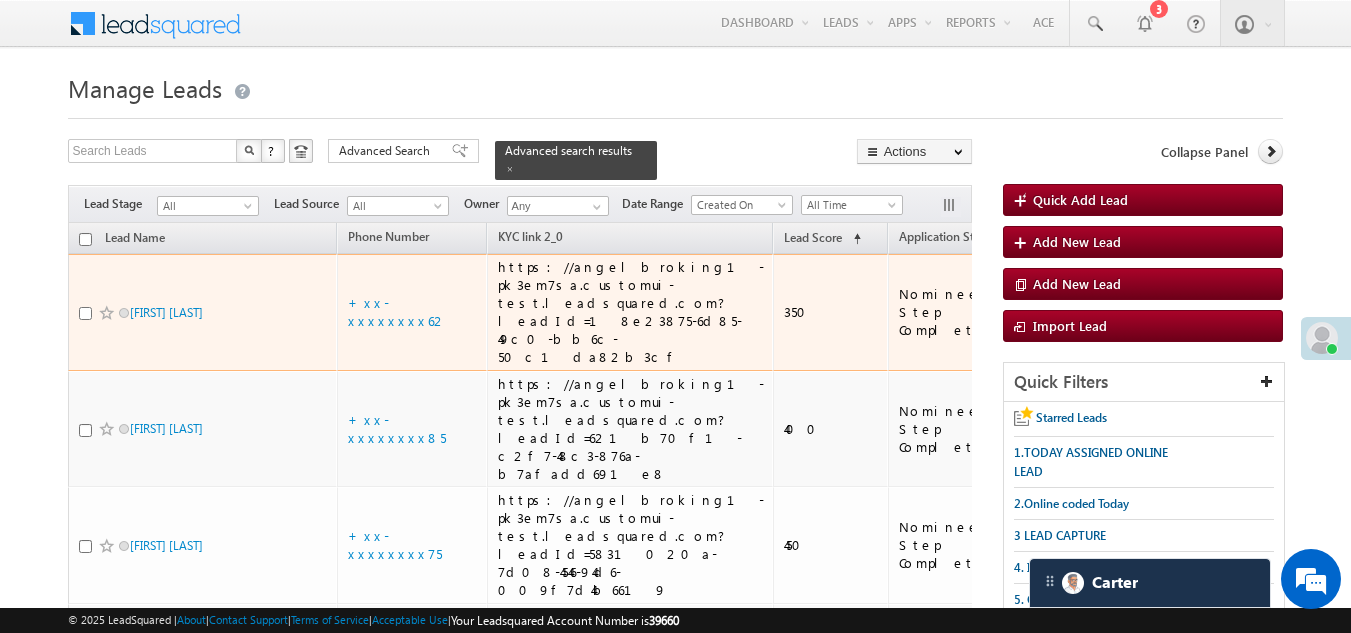 click at bounding box center [85, 313] 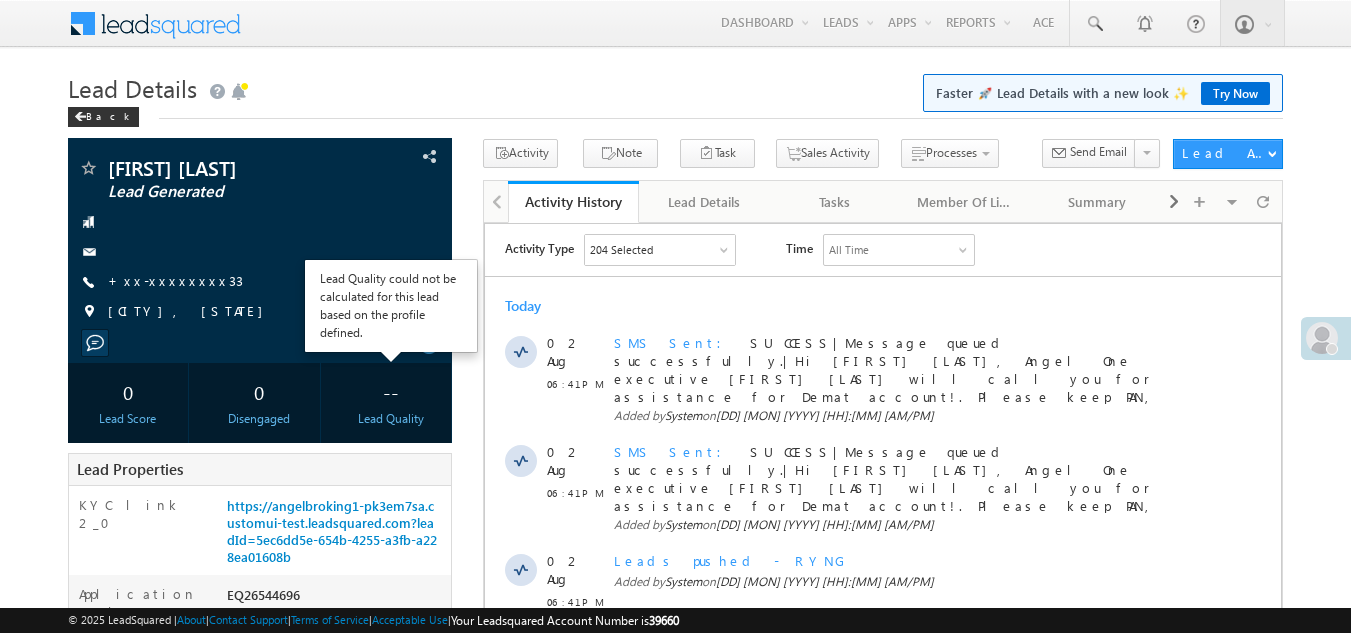 scroll, scrollTop: 300, scrollLeft: 0, axis: vertical 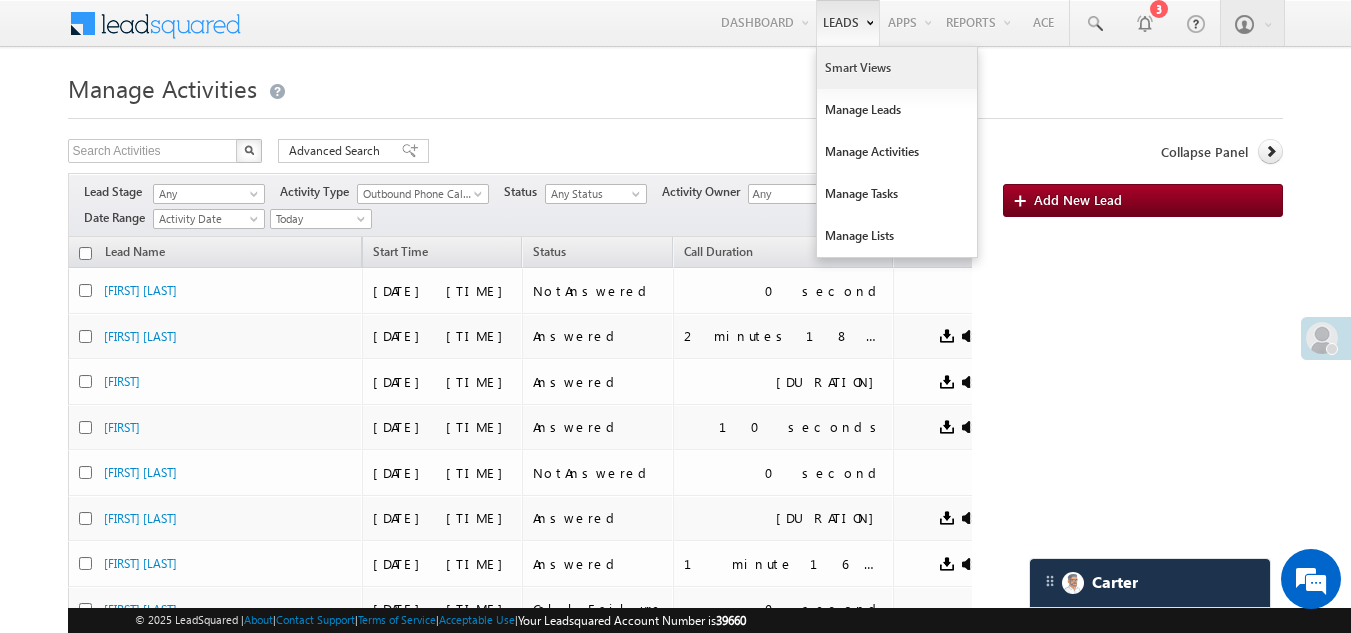 click on "Smart Views" at bounding box center [897, 68] 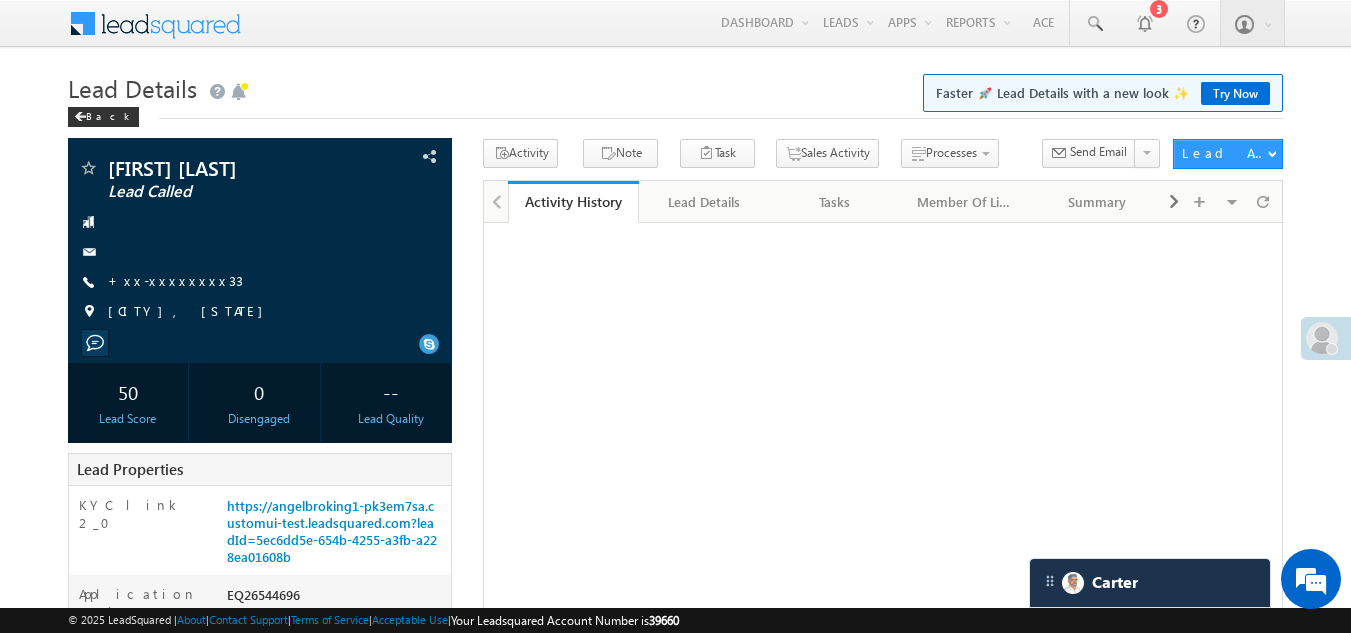 scroll, scrollTop: 0, scrollLeft: 0, axis: both 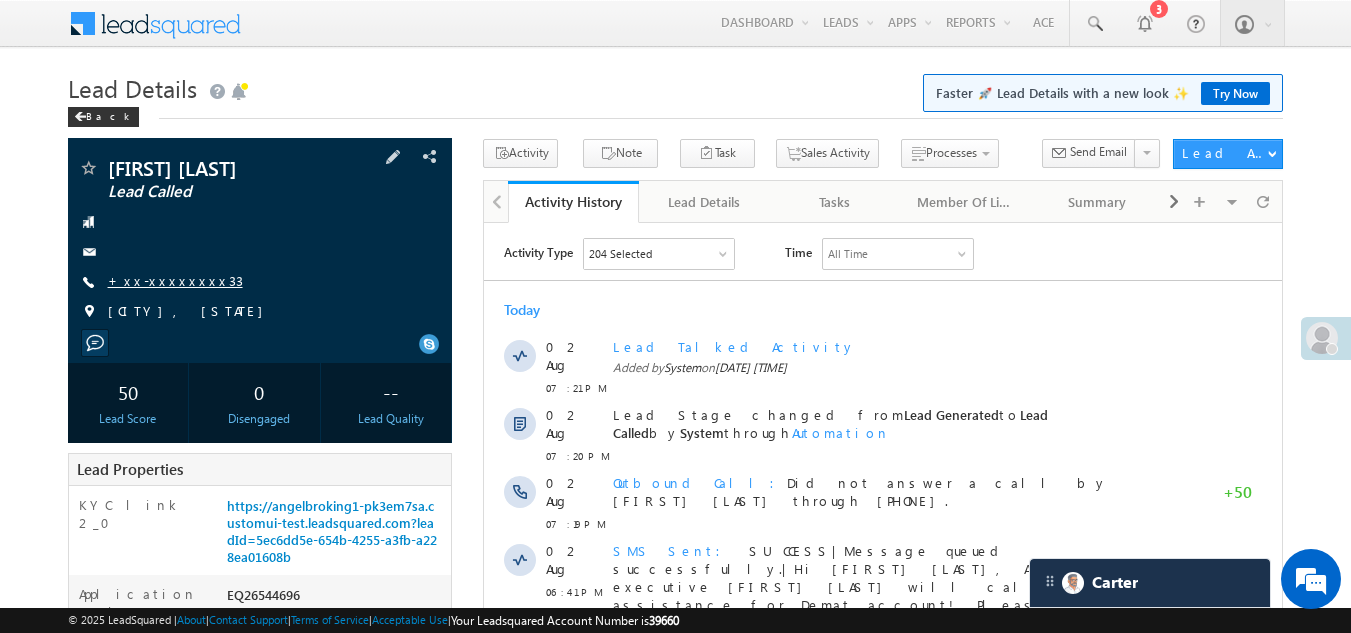 click on "+xx-xxxxxxxx33" at bounding box center (175, 280) 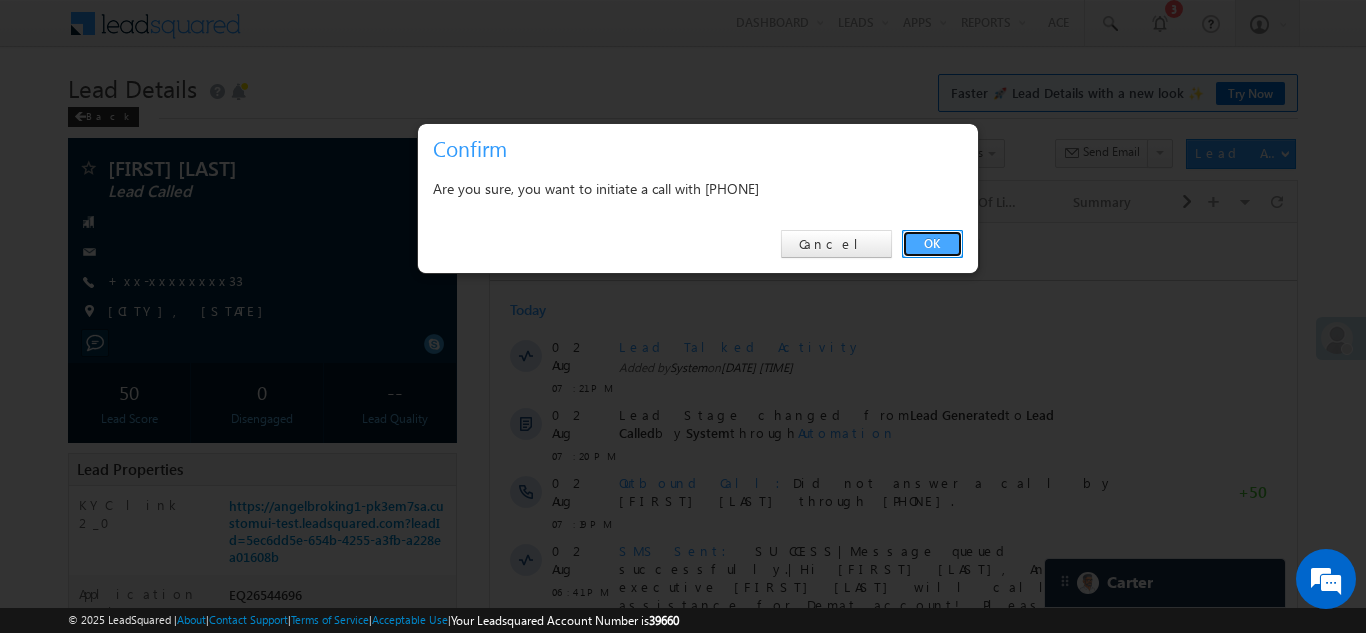 click on "OK" at bounding box center (932, 244) 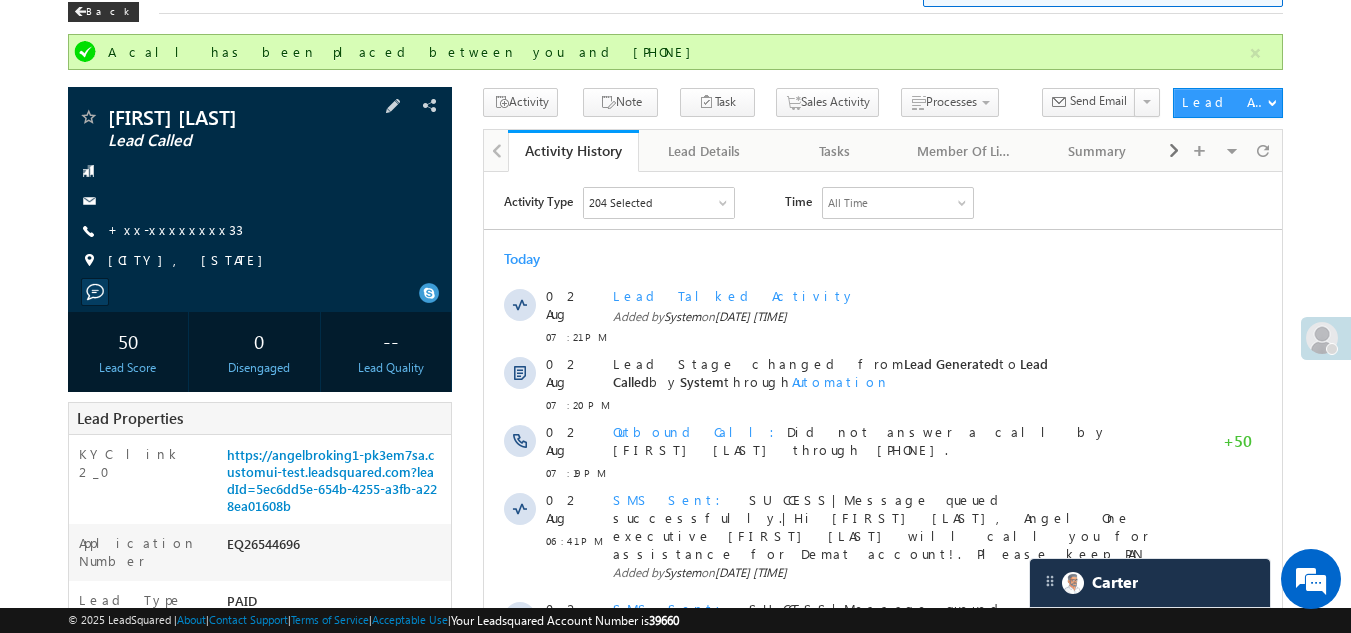 scroll, scrollTop: 0, scrollLeft: 0, axis: both 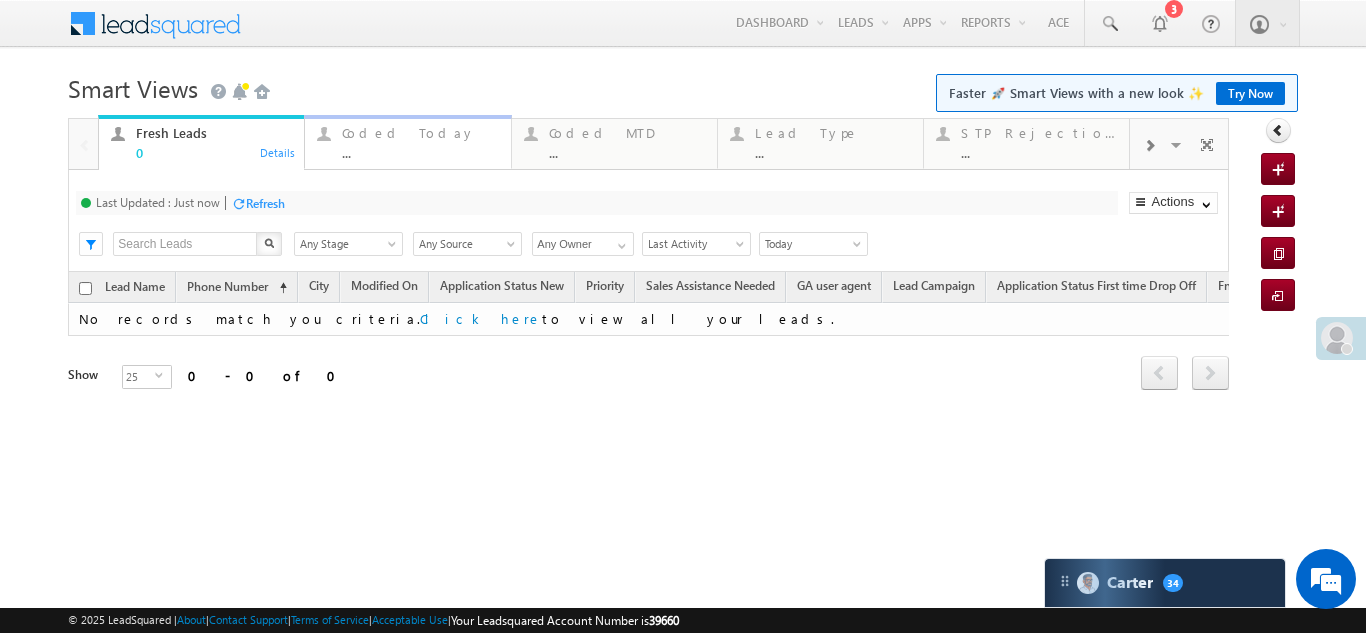 click on "Coded Today ..." at bounding box center [420, 140] 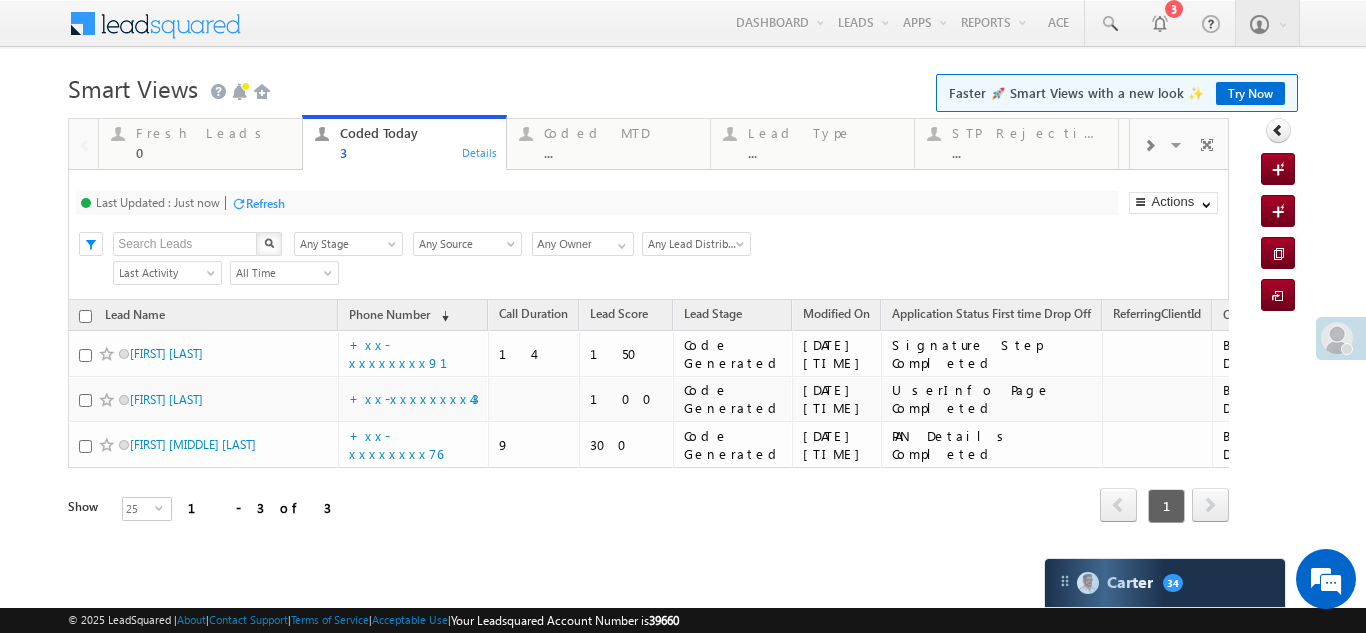 scroll, scrollTop: 0, scrollLeft: 0, axis: both 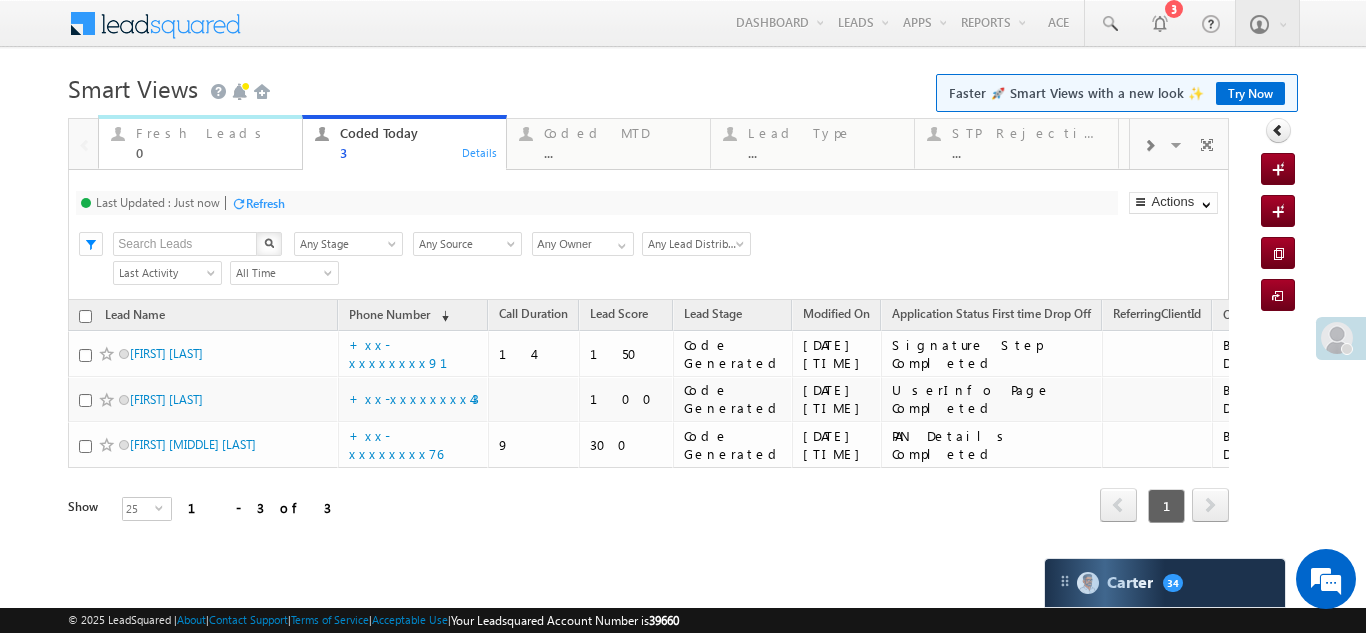click on "Fresh Leads" at bounding box center [213, 133] 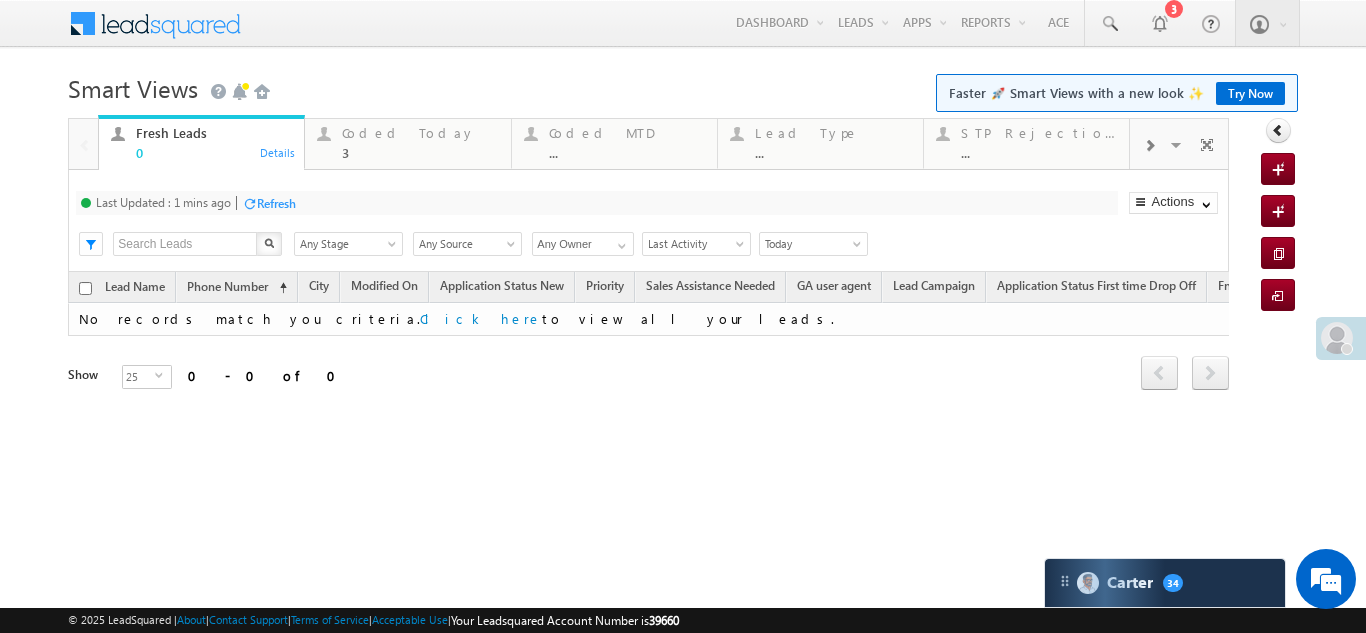 click on "Refresh" at bounding box center (276, 203) 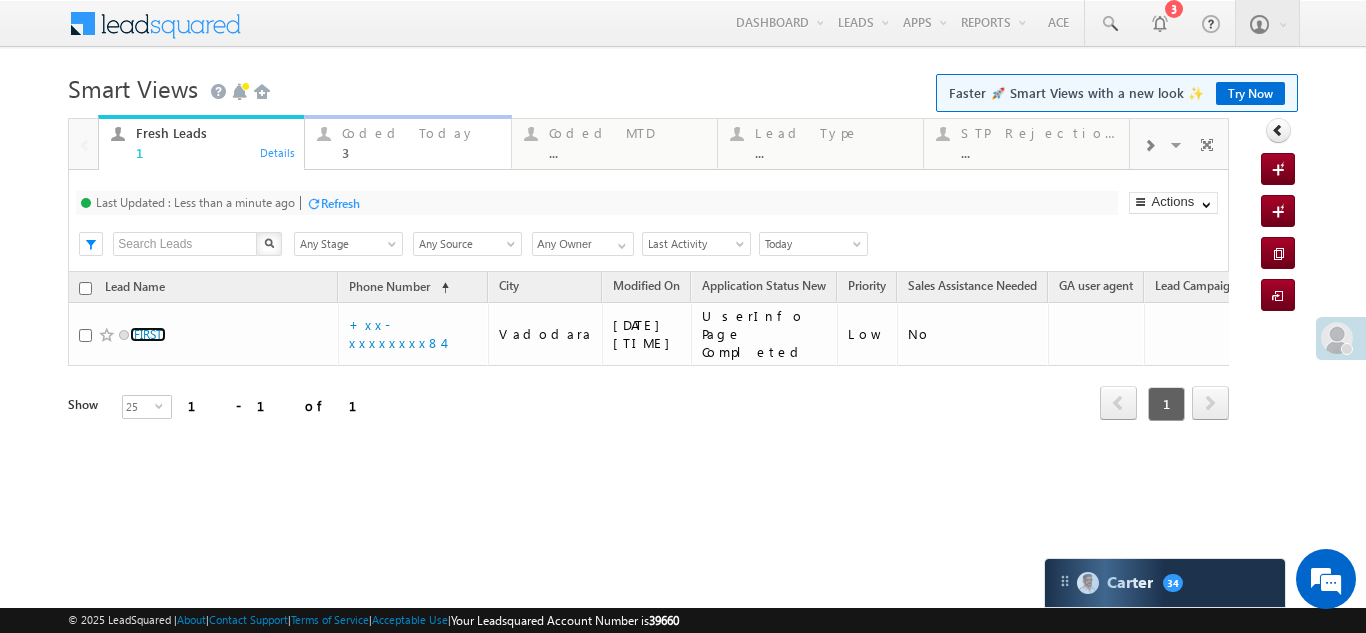click on "Coded Today 3 Details" at bounding box center (407, 142) 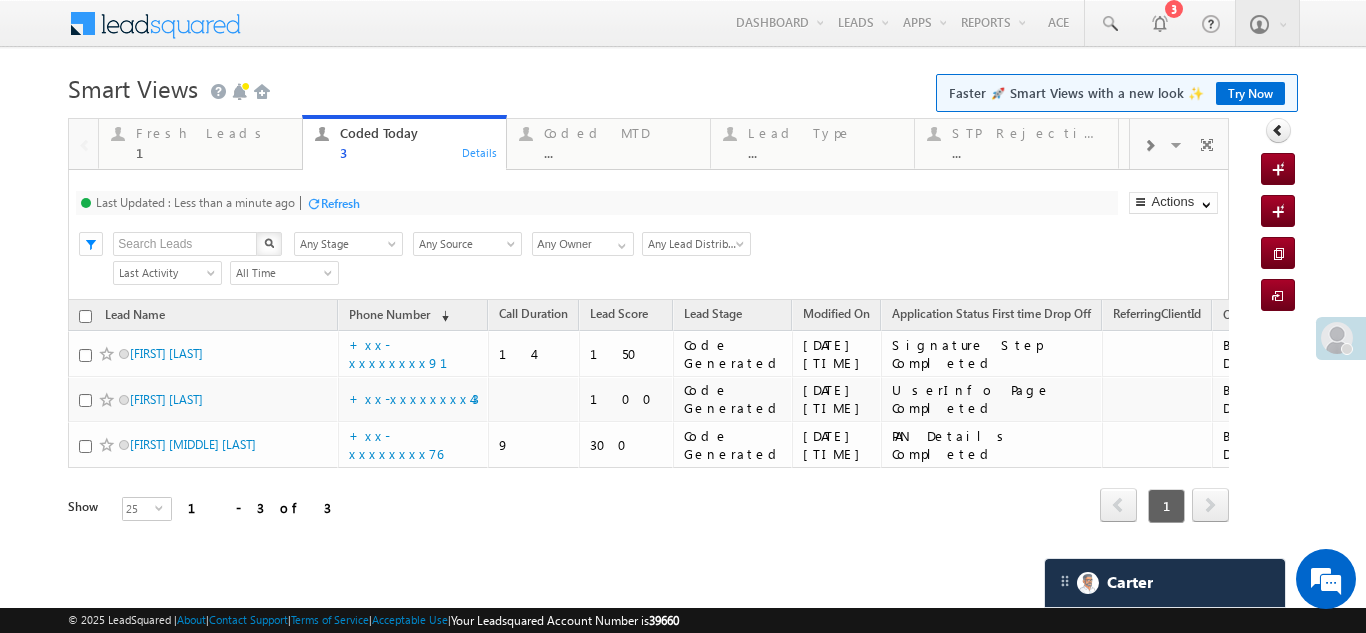 click on "Refresh" at bounding box center [340, 203] 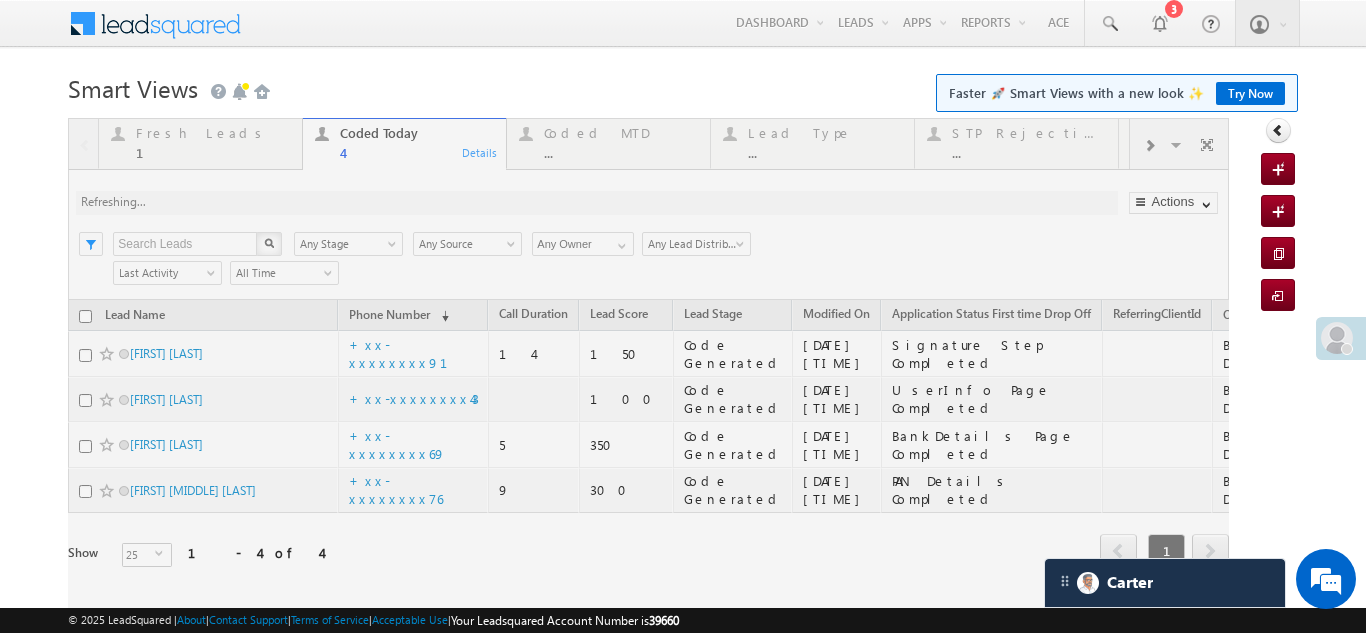 click at bounding box center [648, 371] 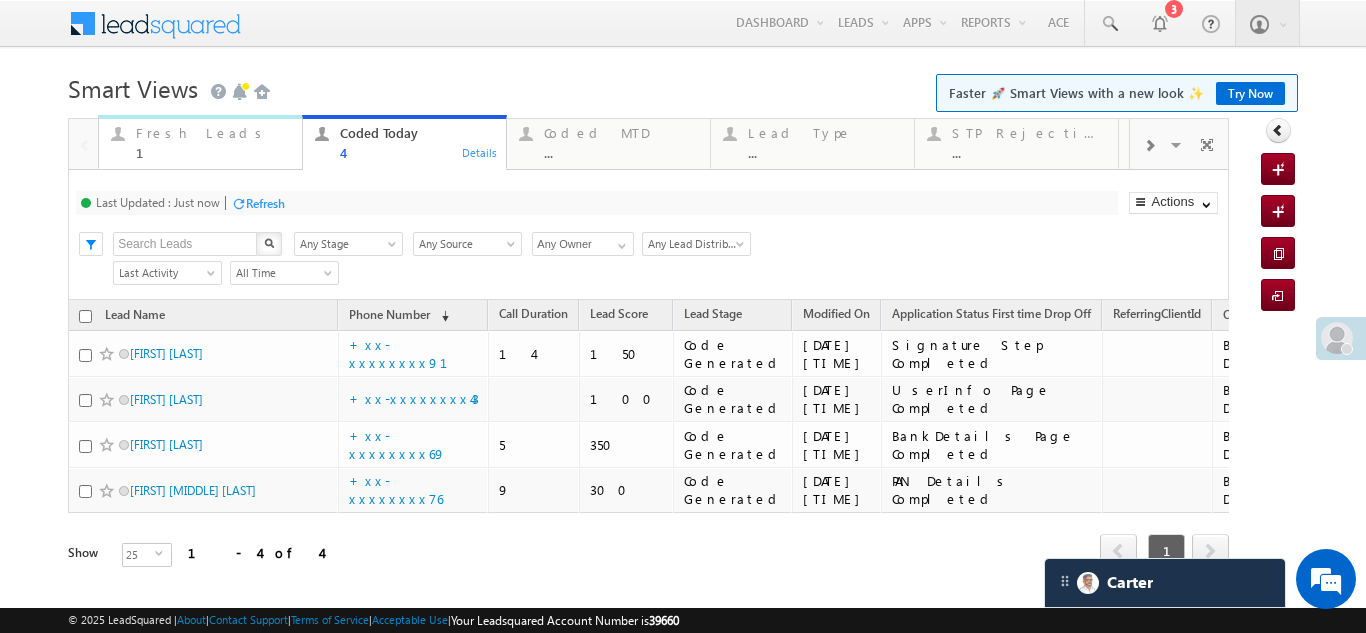 click on "Fresh Leads" at bounding box center [213, 133] 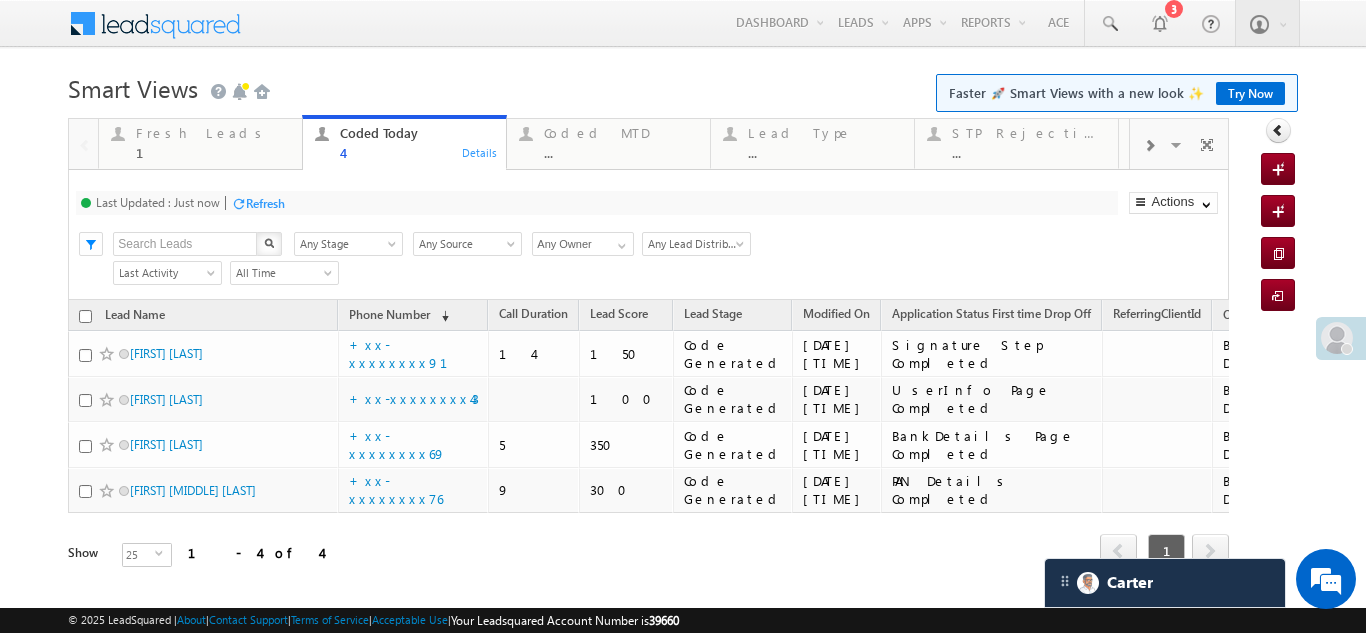 click on "Fresh Leads" at bounding box center (-33554216, -33554297) 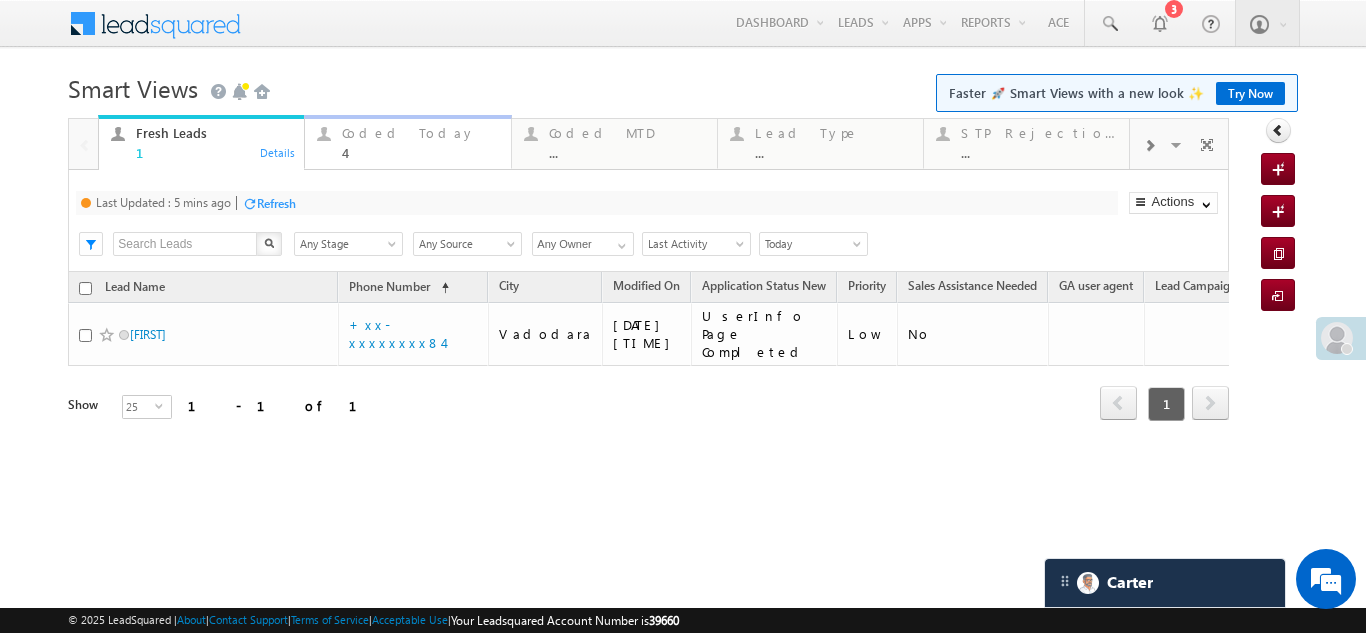 click on "Coded Today" at bounding box center (420, 133) 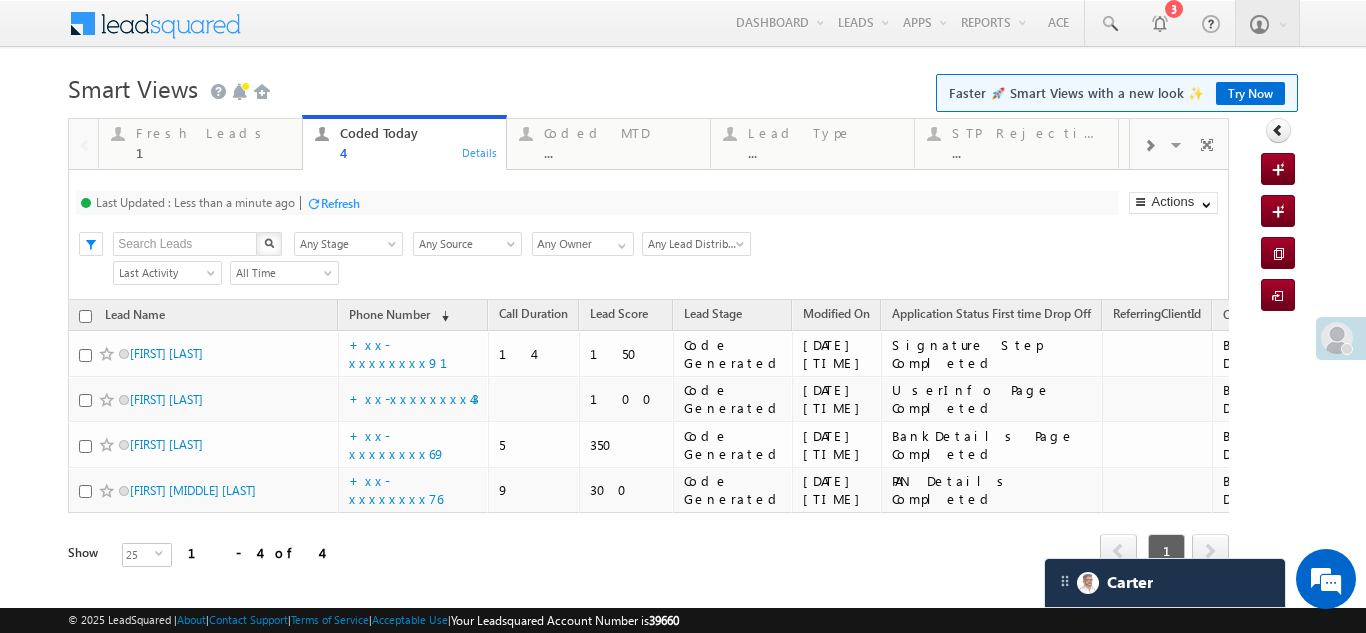 click at bounding box center (313, 203) 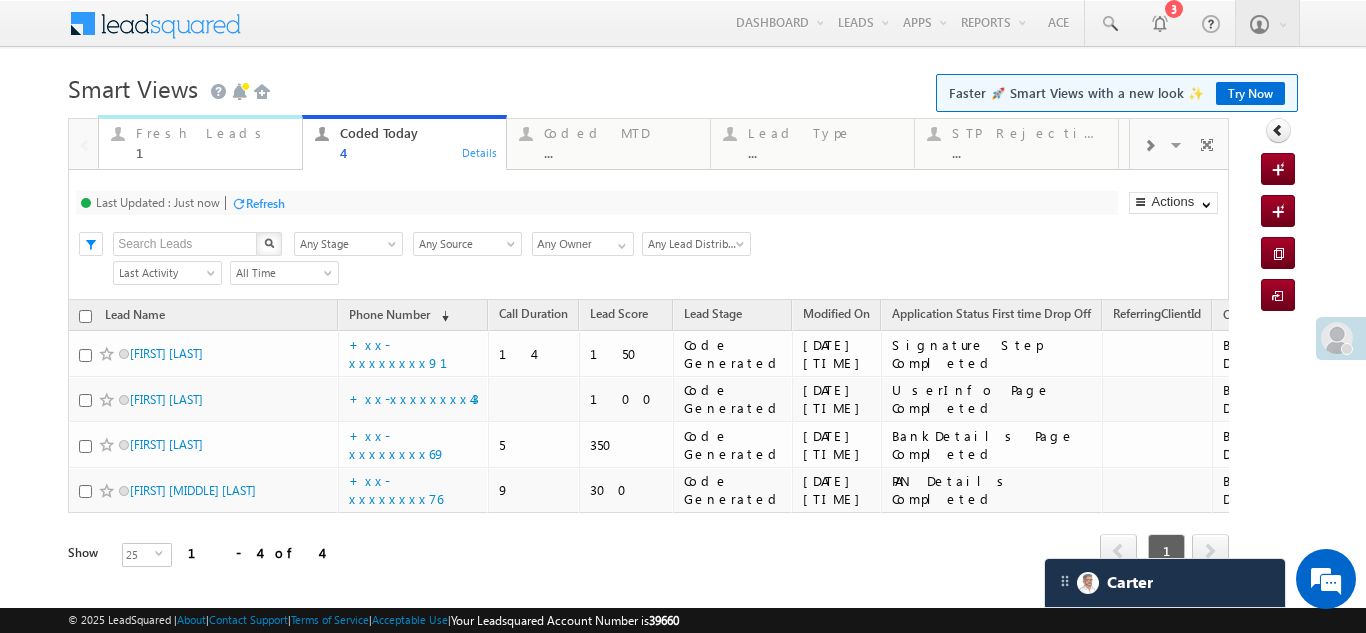 click on "Fresh Leads" at bounding box center [213, 133] 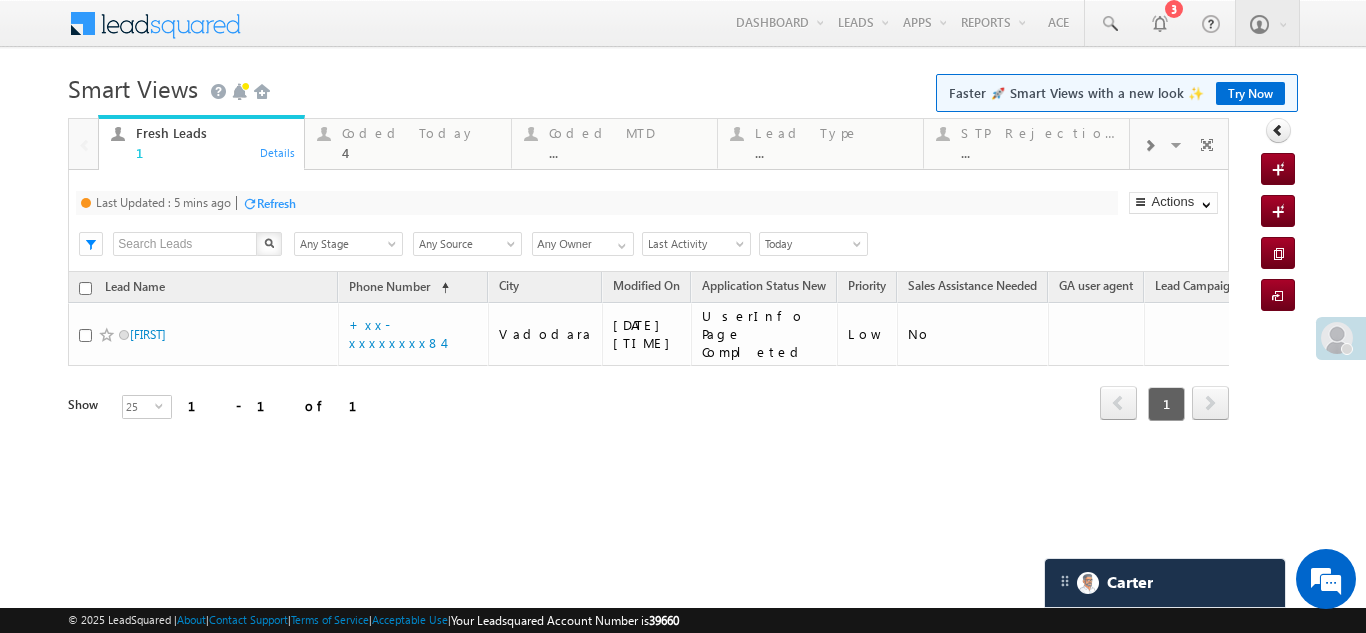 click on "Refresh" at bounding box center [276, 203] 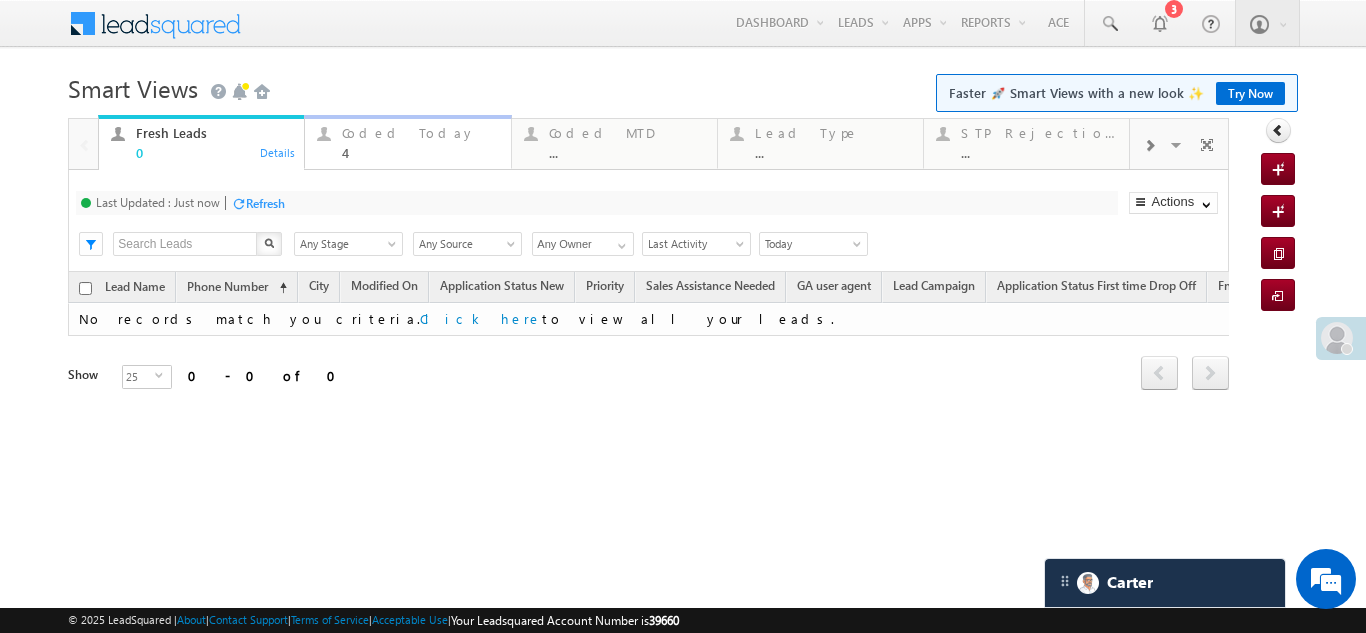 click on "Coded Today 4" at bounding box center [420, 140] 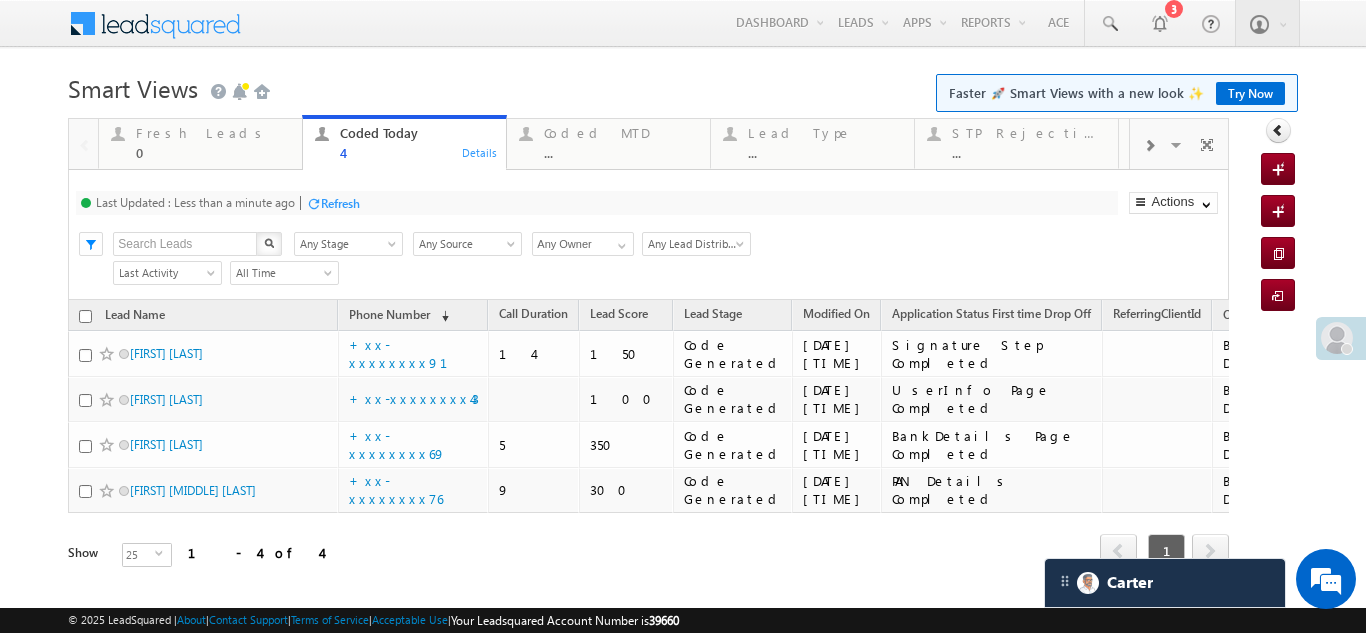 click on "Refresh" at bounding box center [340, 203] 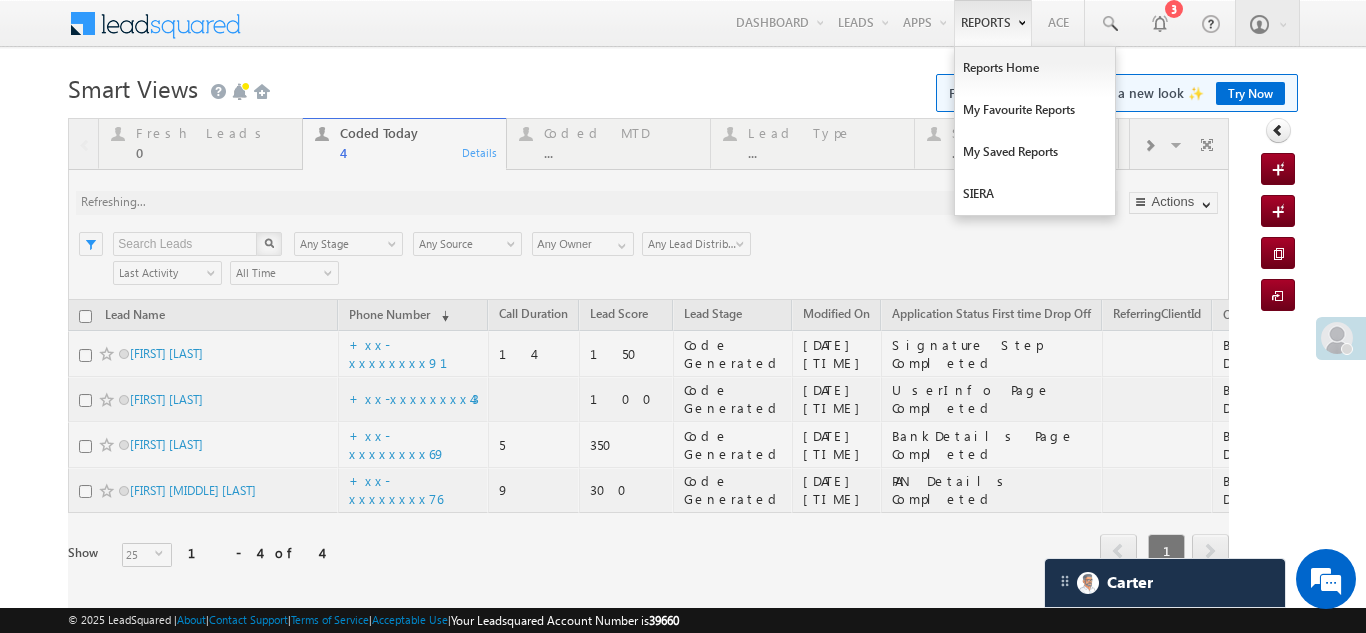 click at bounding box center [648, 371] 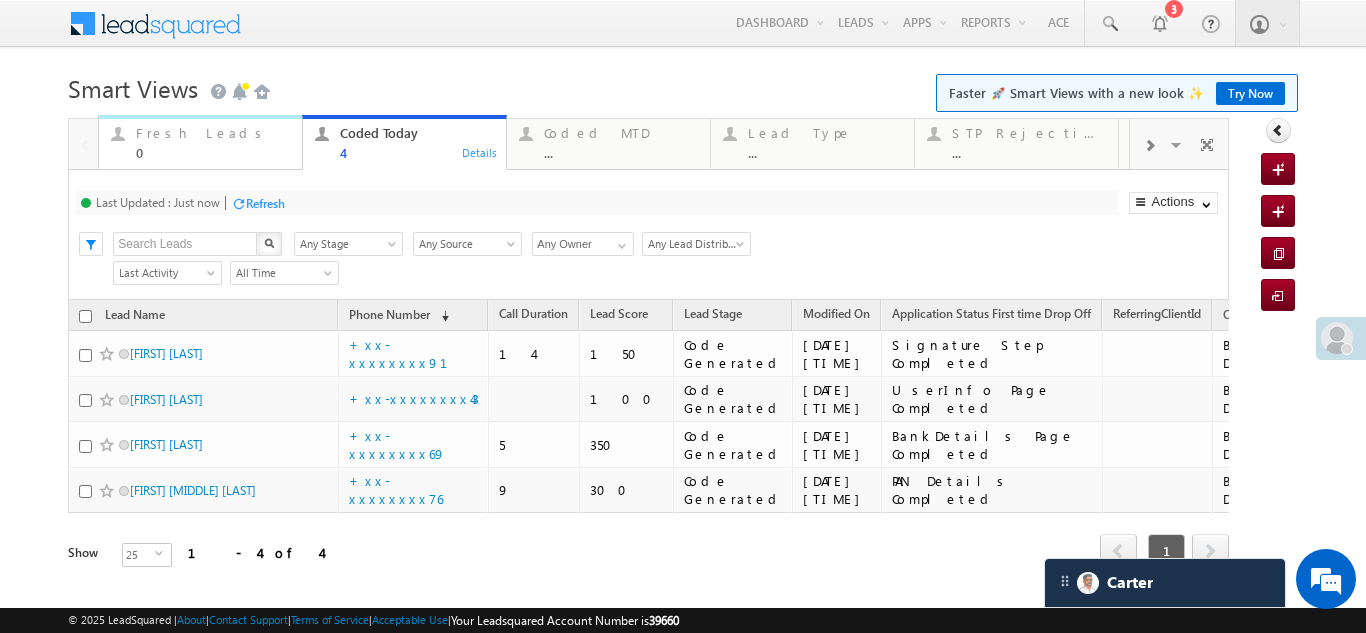 click on "Fresh Leads" at bounding box center [213, 133] 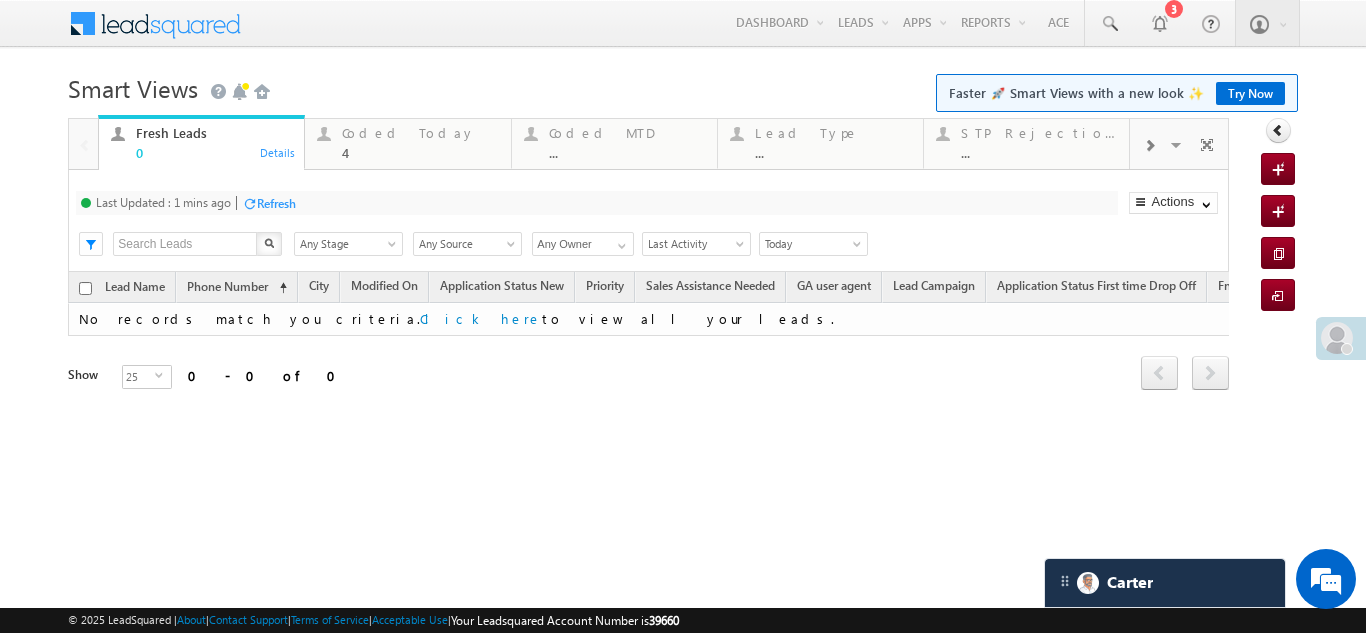 click at bounding box center (249, 203) 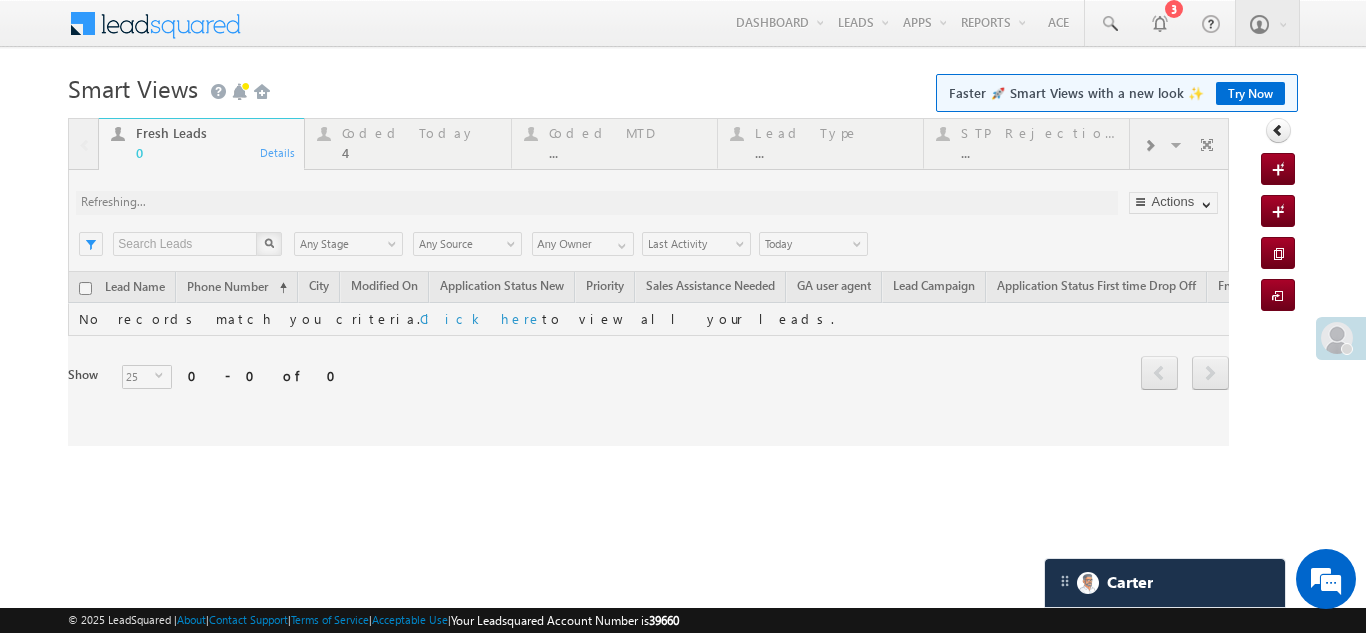 click at bounding box center (648, 282) 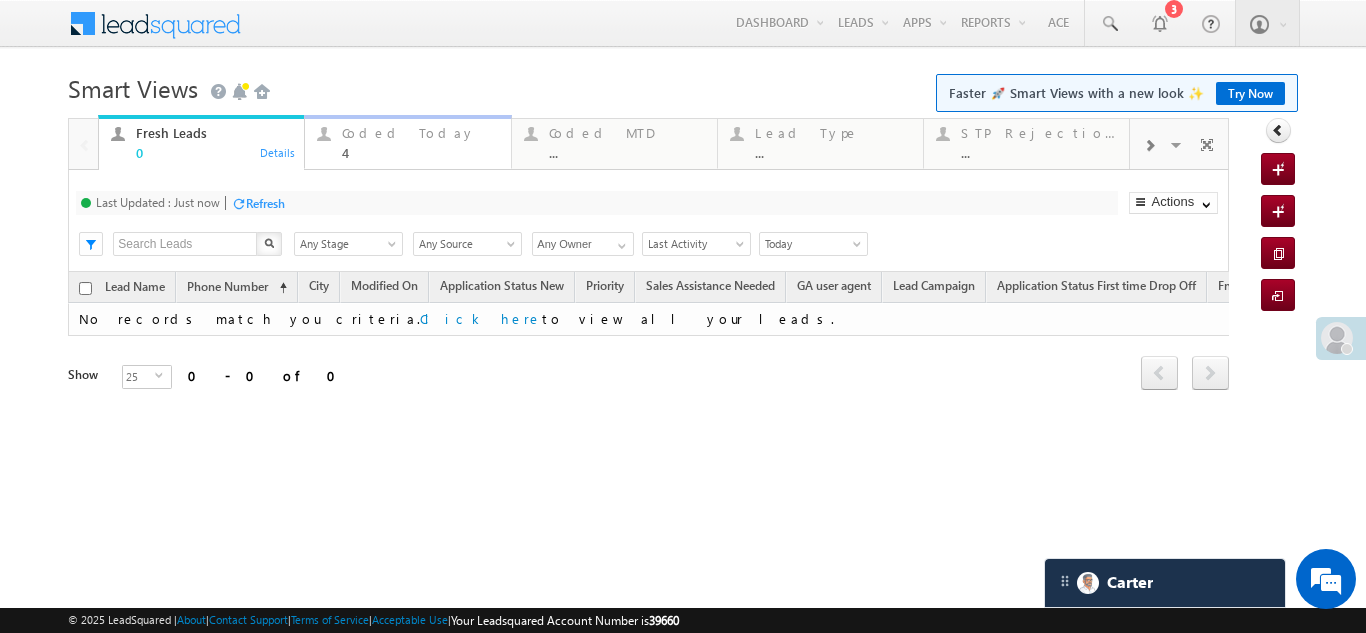 click on "Coded Today" at bounding box center (420, 133) 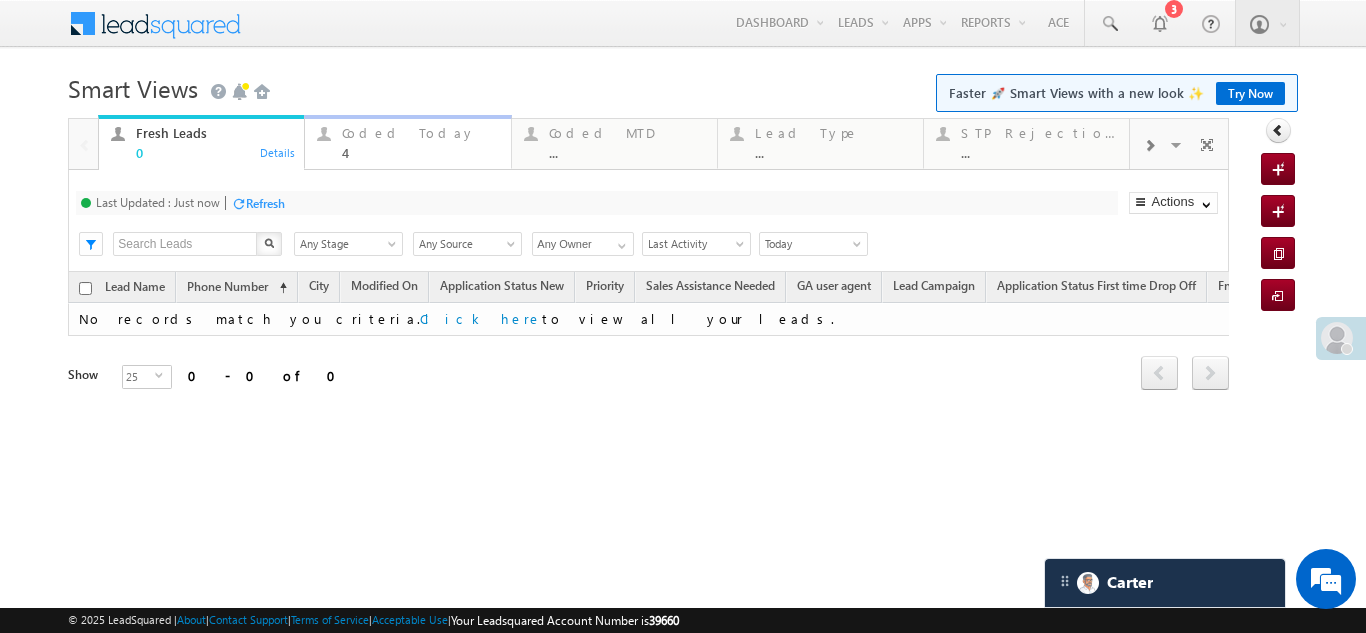 click on "Coded Today" at bounding box center (-33554013, -33554297) 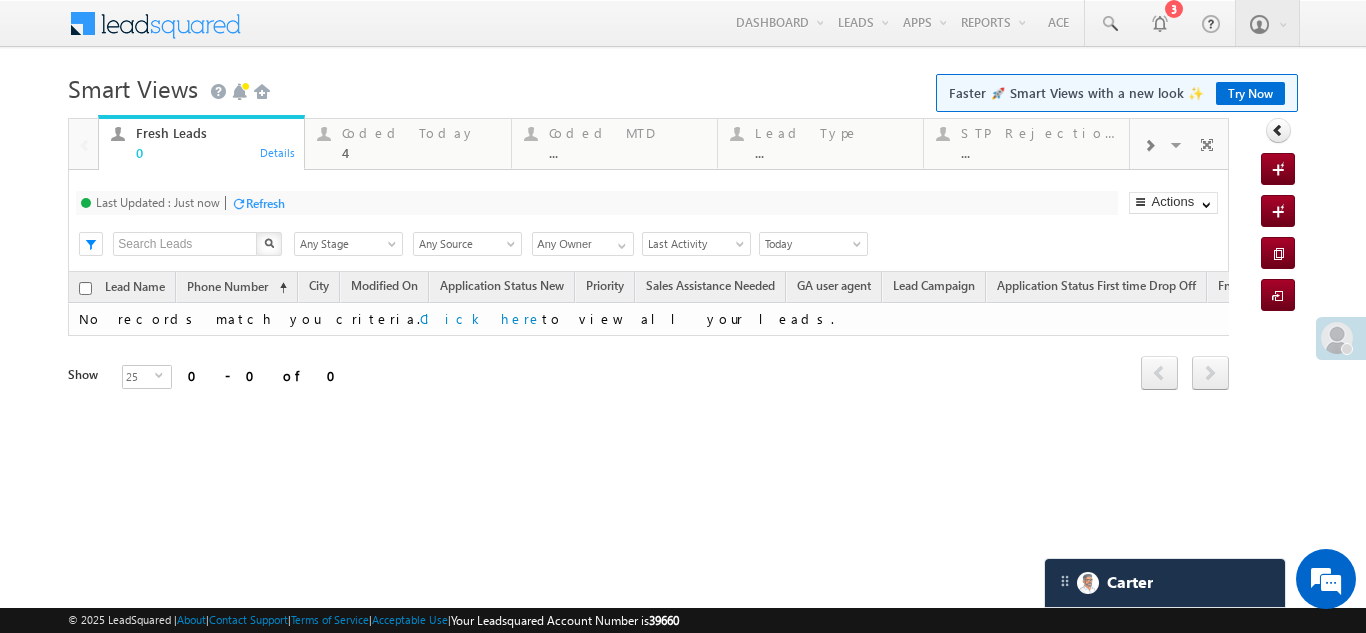 click on "Refresh" at bounding box center (-33554154, -33554227) 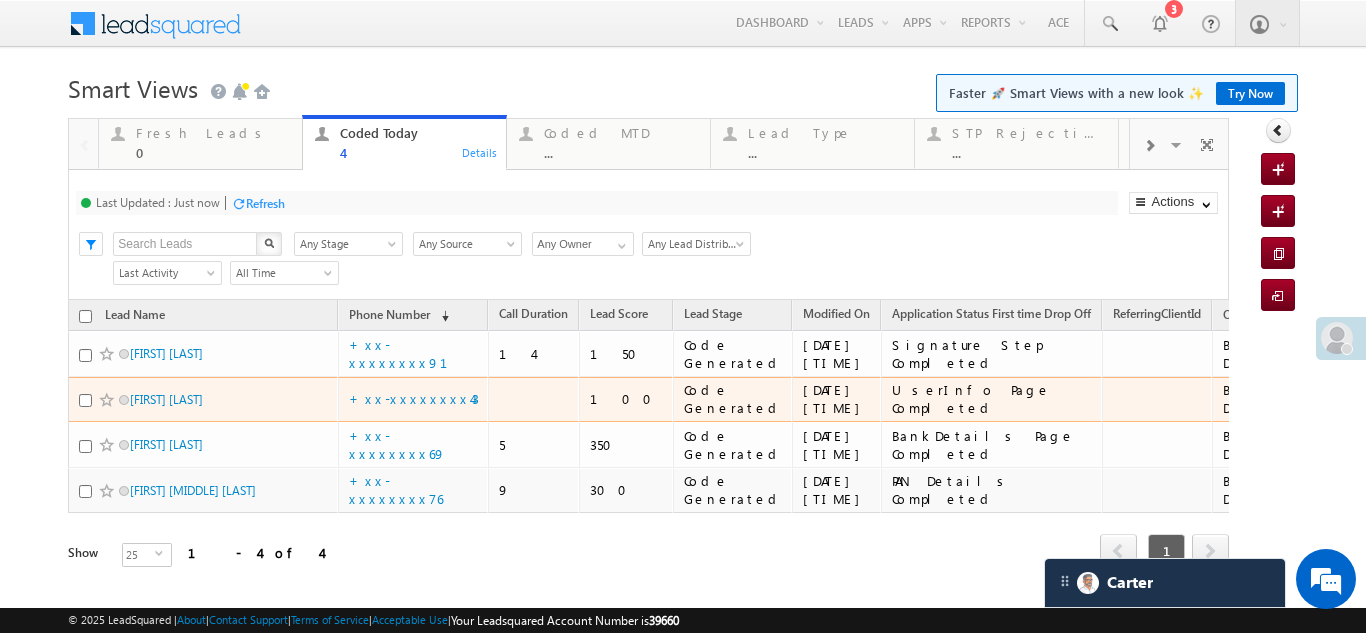 click on "Refresh" at bounding box center [265, 203] 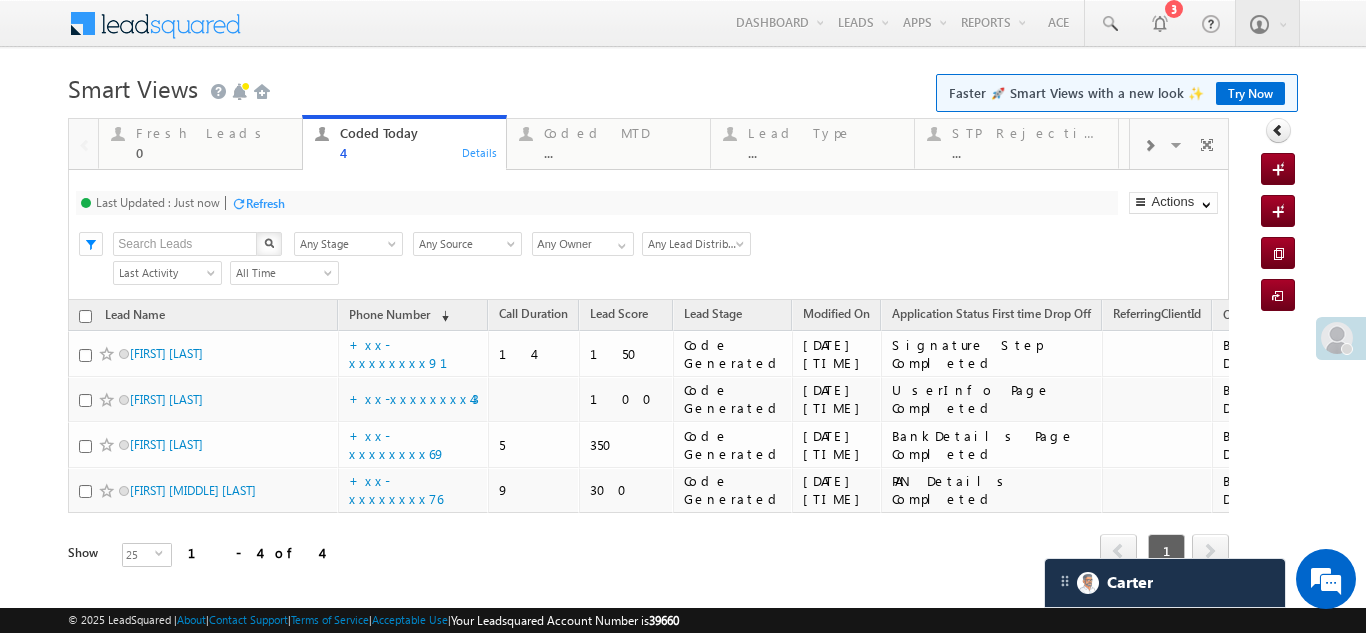 click on "Refresh" at bounding box center (265, 203) 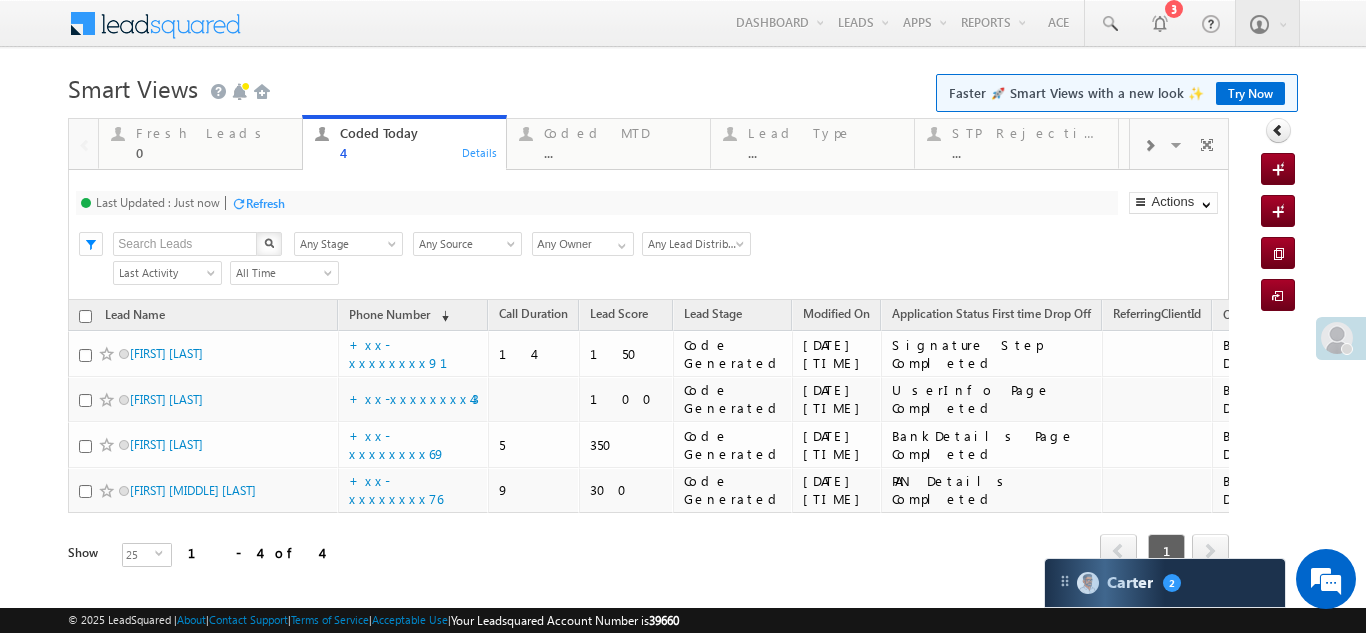 click on "Refresh" at bounding box center [265, 203] 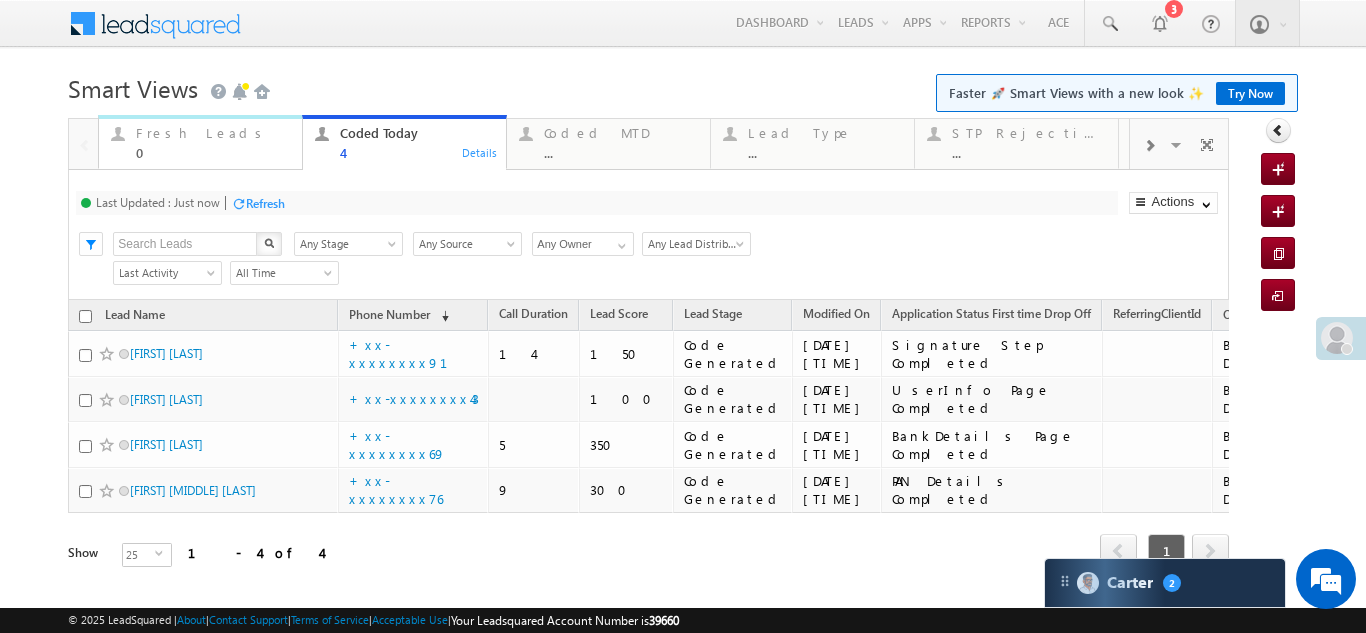 click on "Fresh Leads" at bounding box center [213, 133] 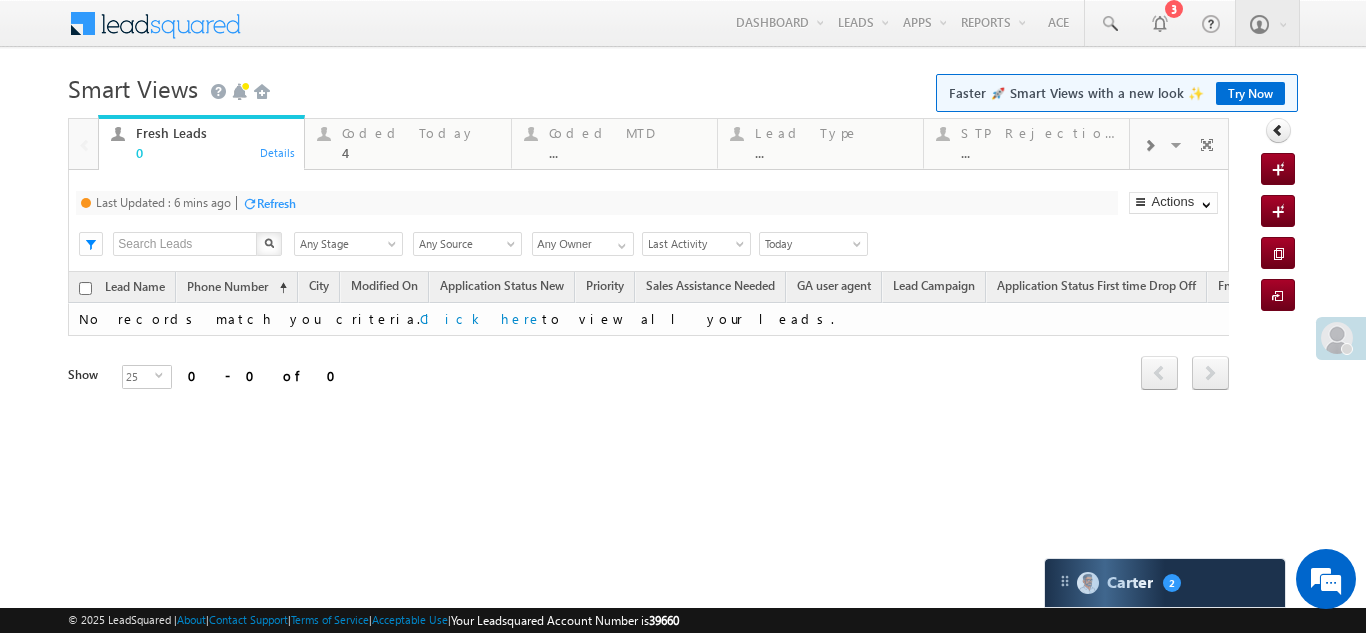 click on "Refresh" at bounding box center [276, 203] 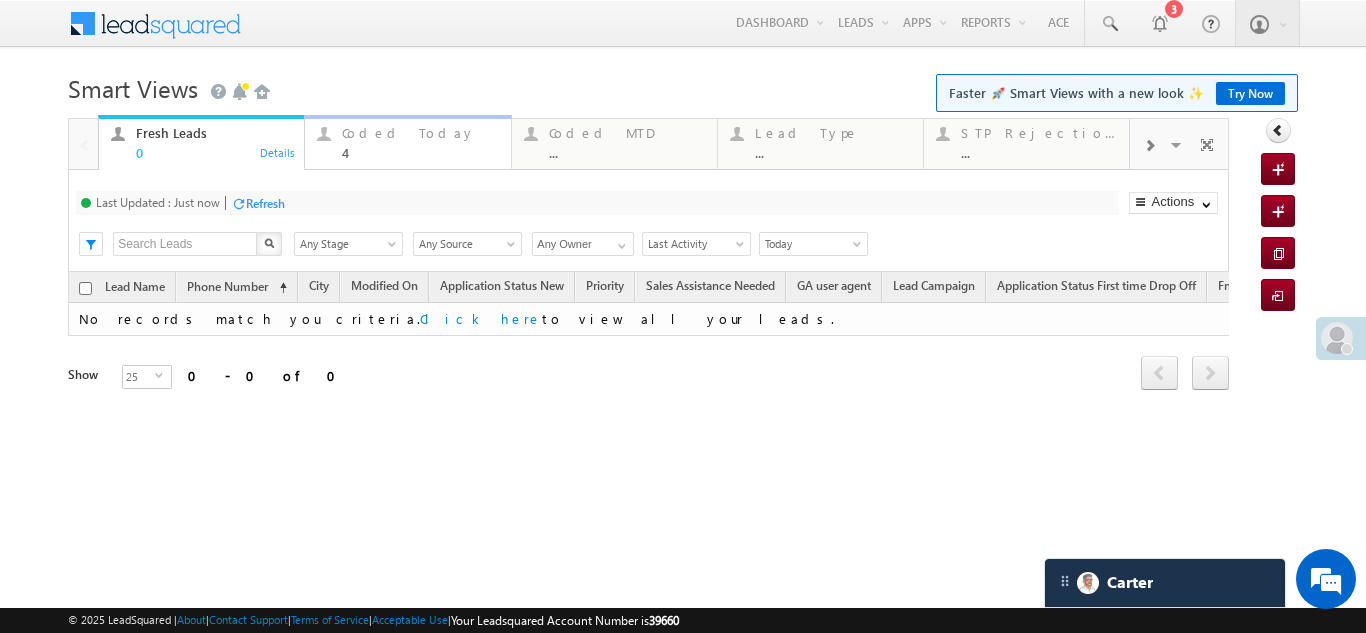click on "4" at bounding box center [420, 152] 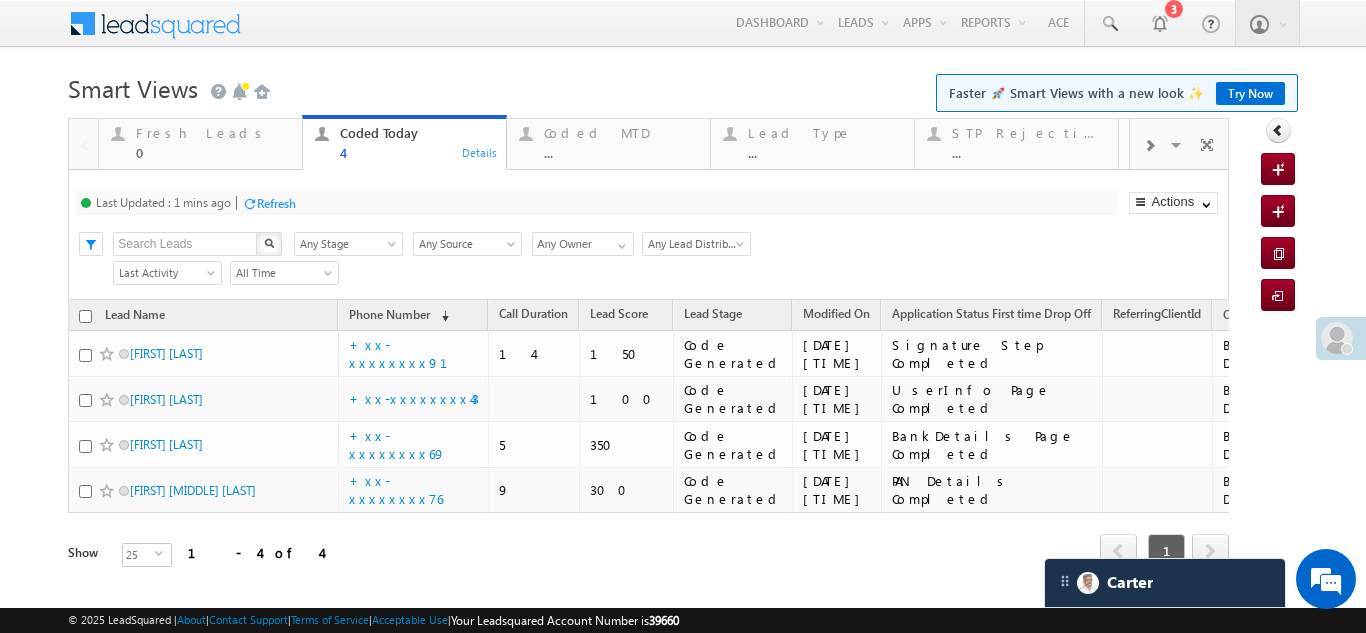 click on "Refresh" at bounding box center (276, 203) 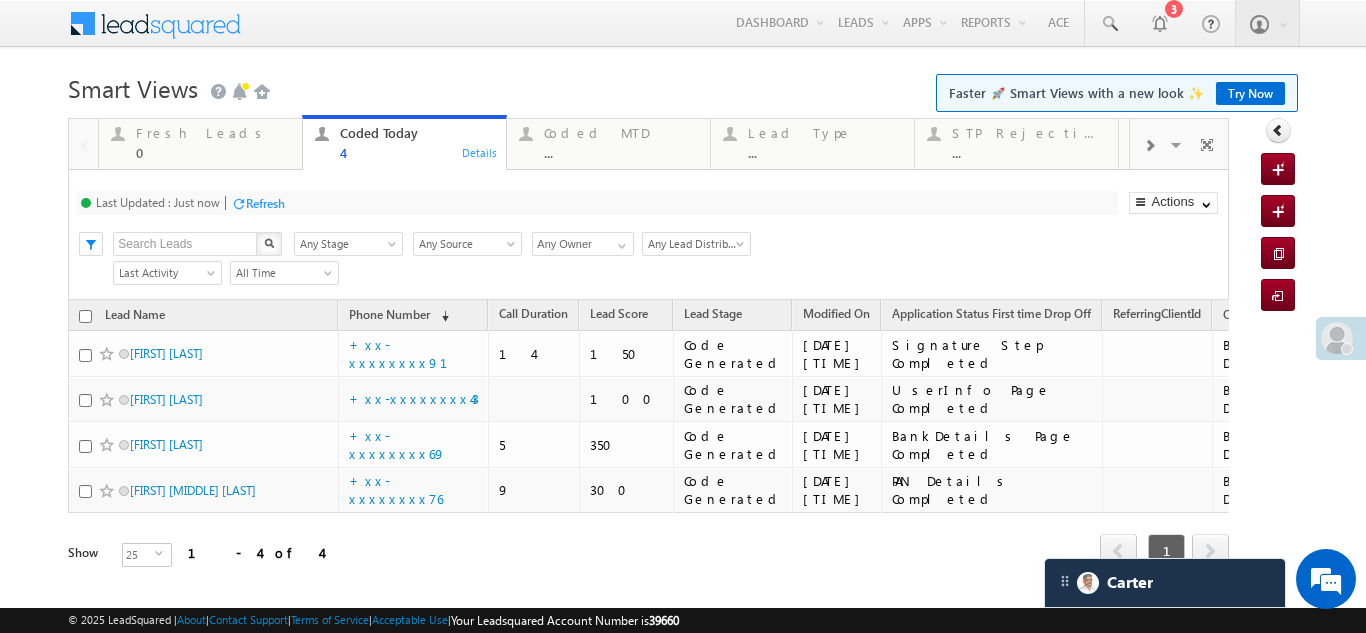 click on "Refresh" at bounding box center [265, 203] 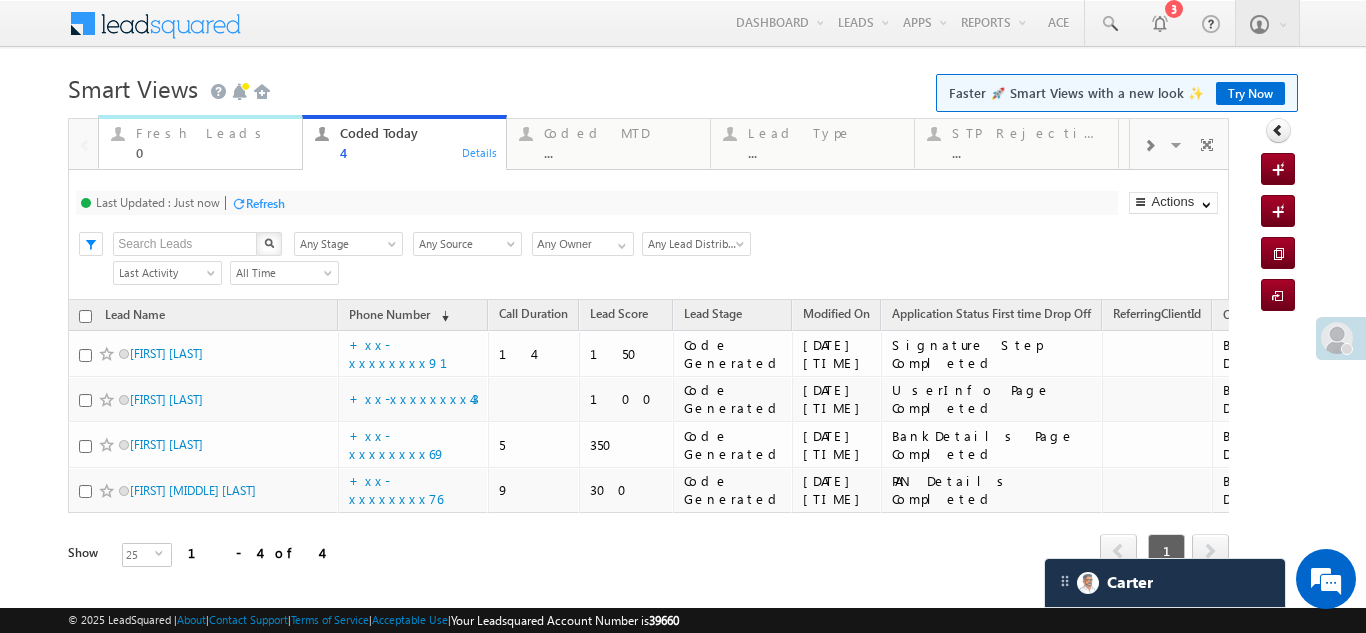 click on "Fresh Leads" at bounding box center (213, 133) 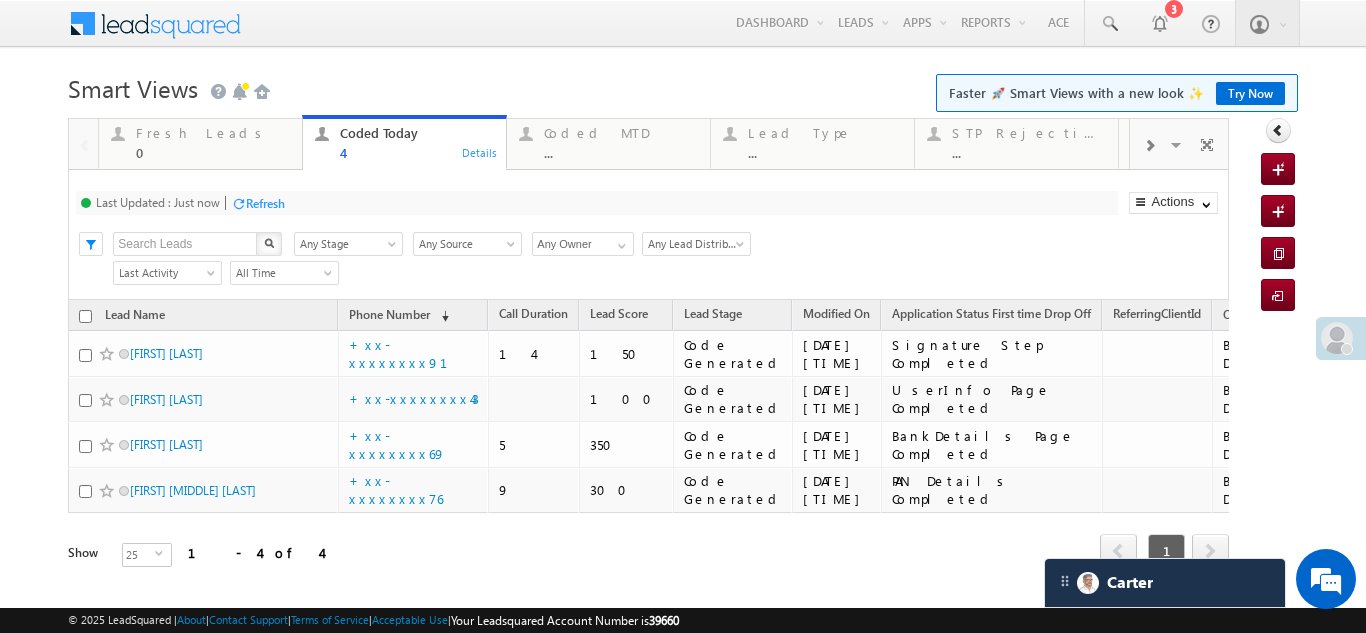 click on "Fresh Leads" at bounding box center [-33554216, -33554297] 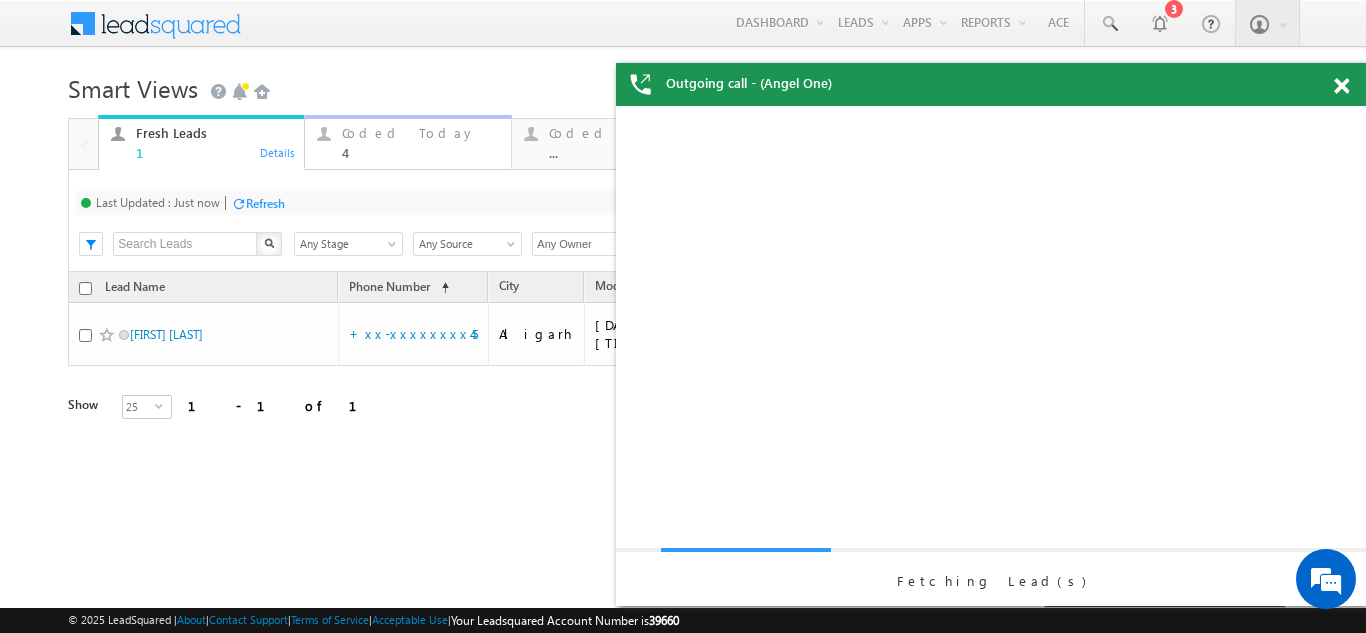 scroll, scrollTop: 0, scrollLeft: 0, axis: both 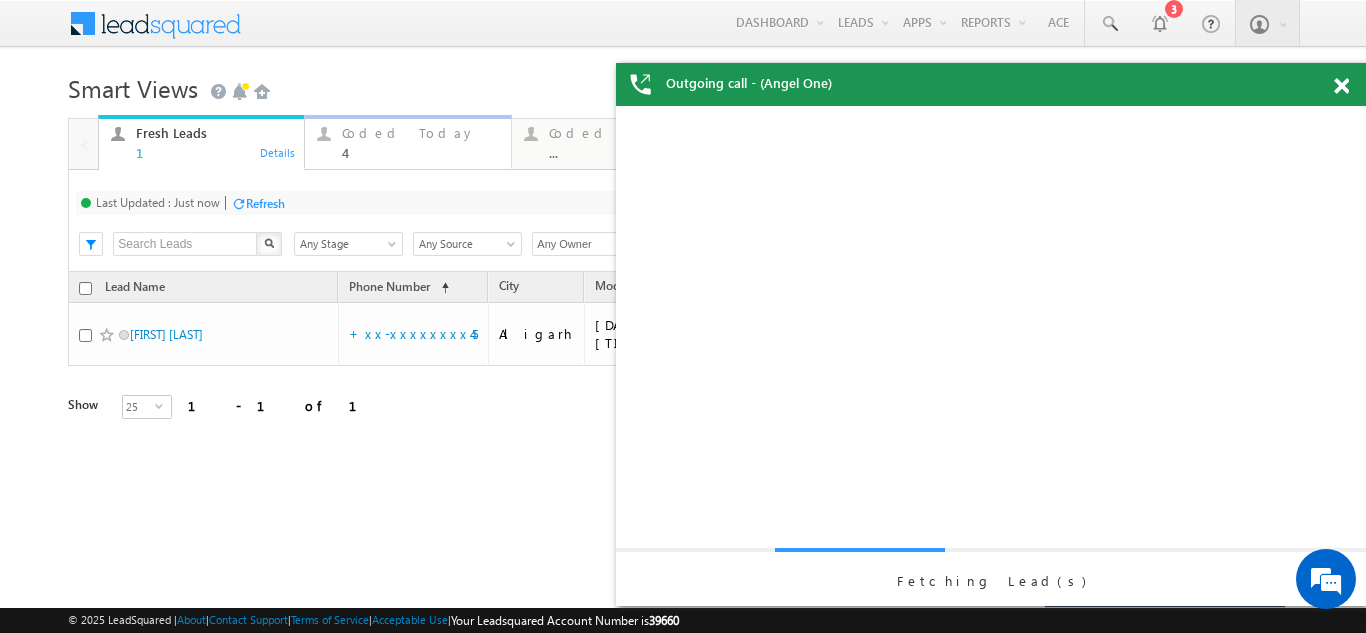 click on "Coded Today" at bounding box center (420, 133) 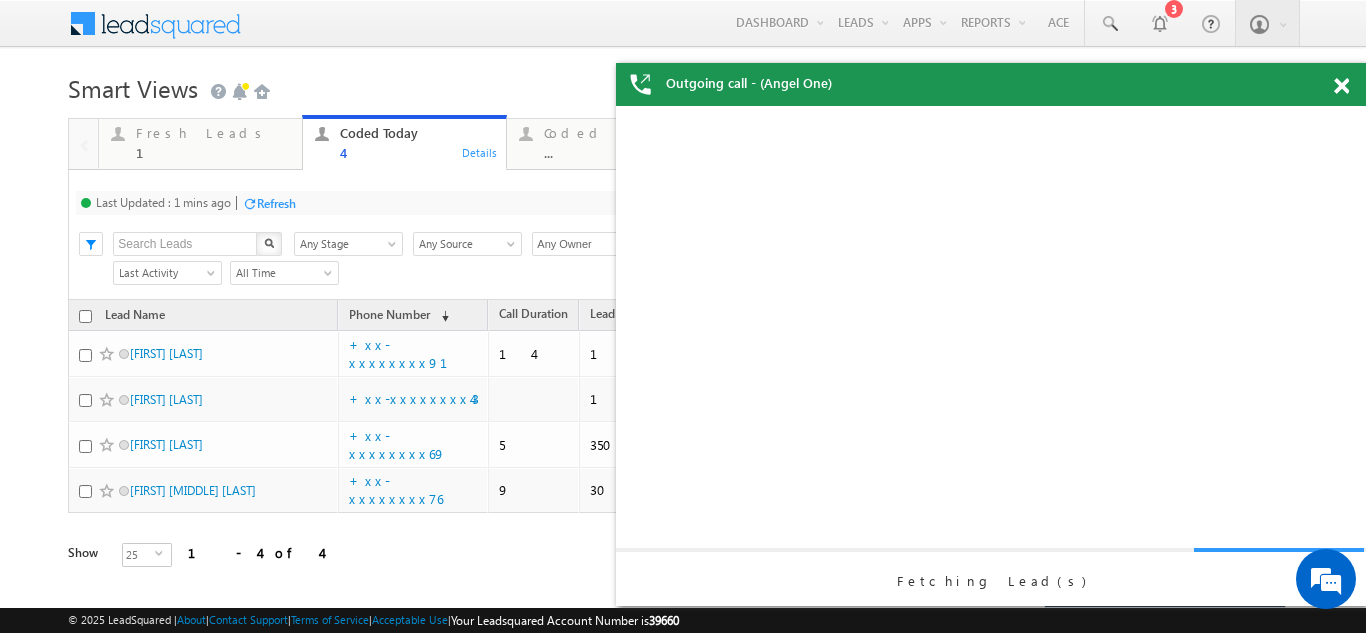 click on "Refresh" at bounding box center (276, 203) 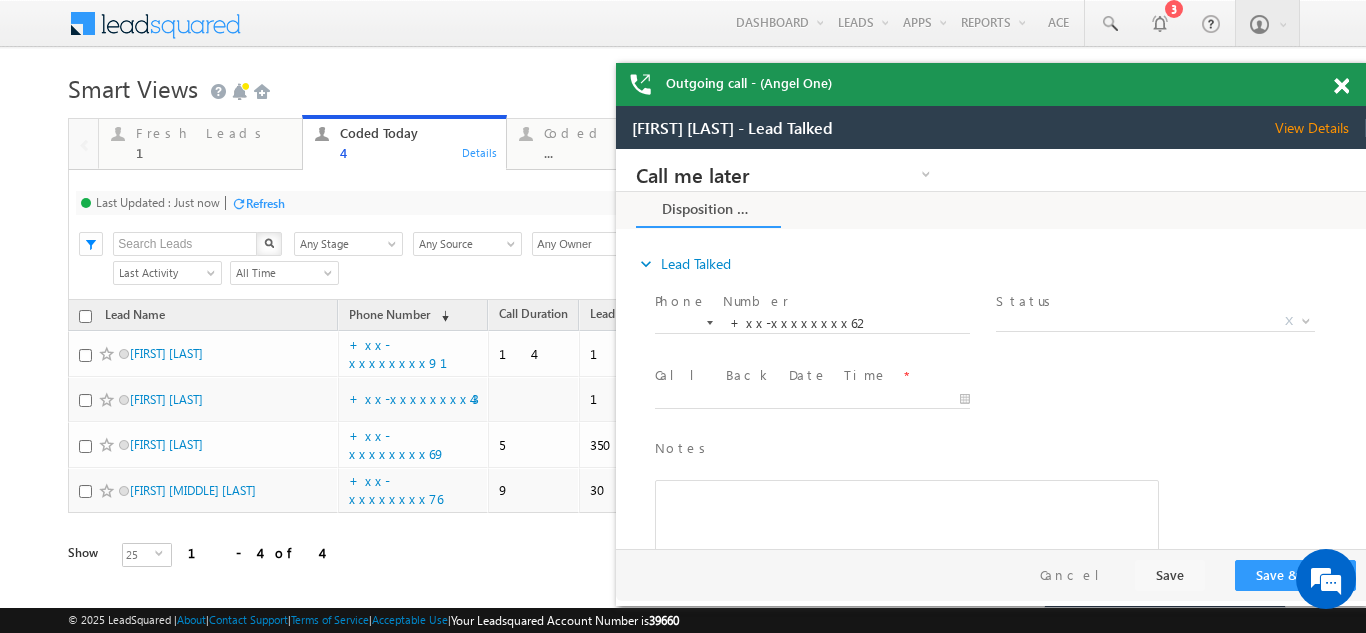 scroll, scrollTop: 0, scrollLeft: 0, axis: both 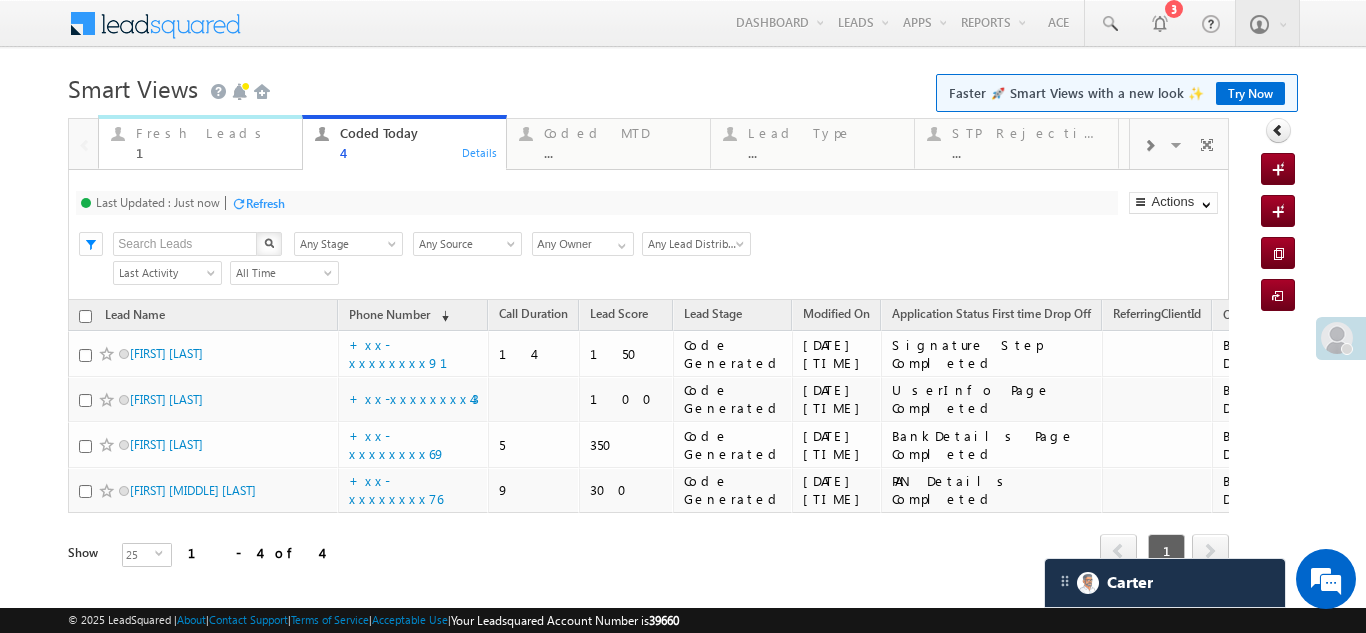 click on "Fresh Leads" at bounding box center (213, 133) 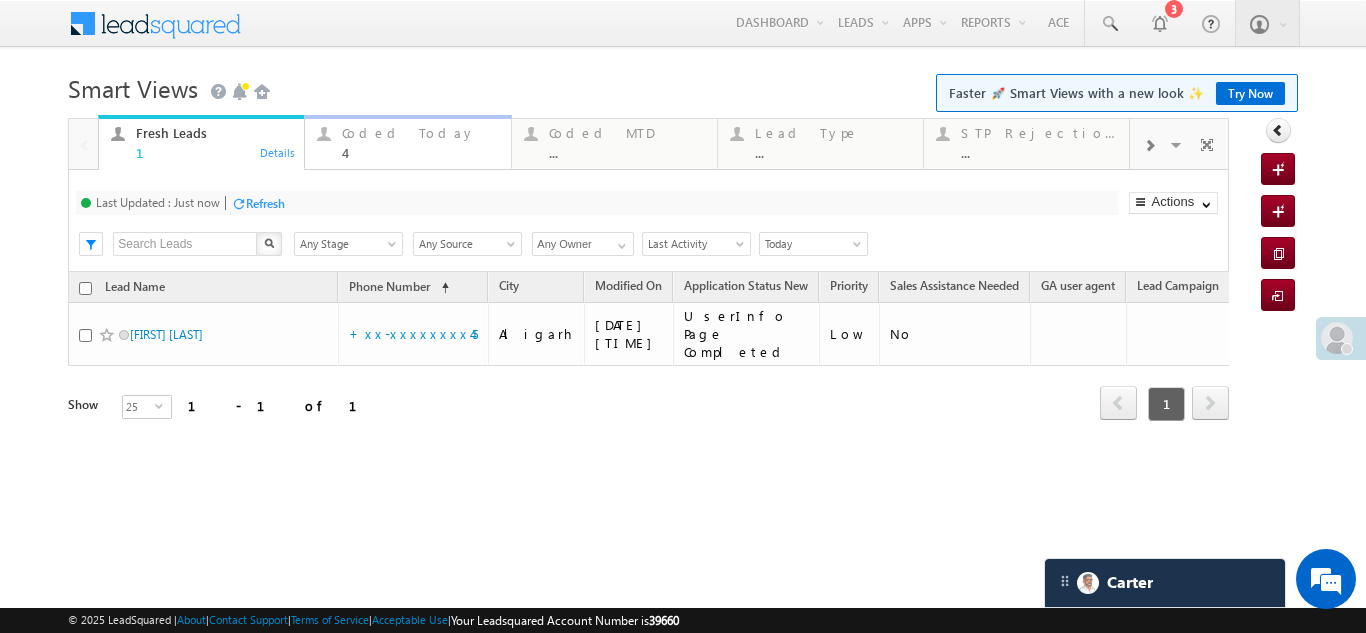 click on "Coded Today" at bounding box center (420, 133) 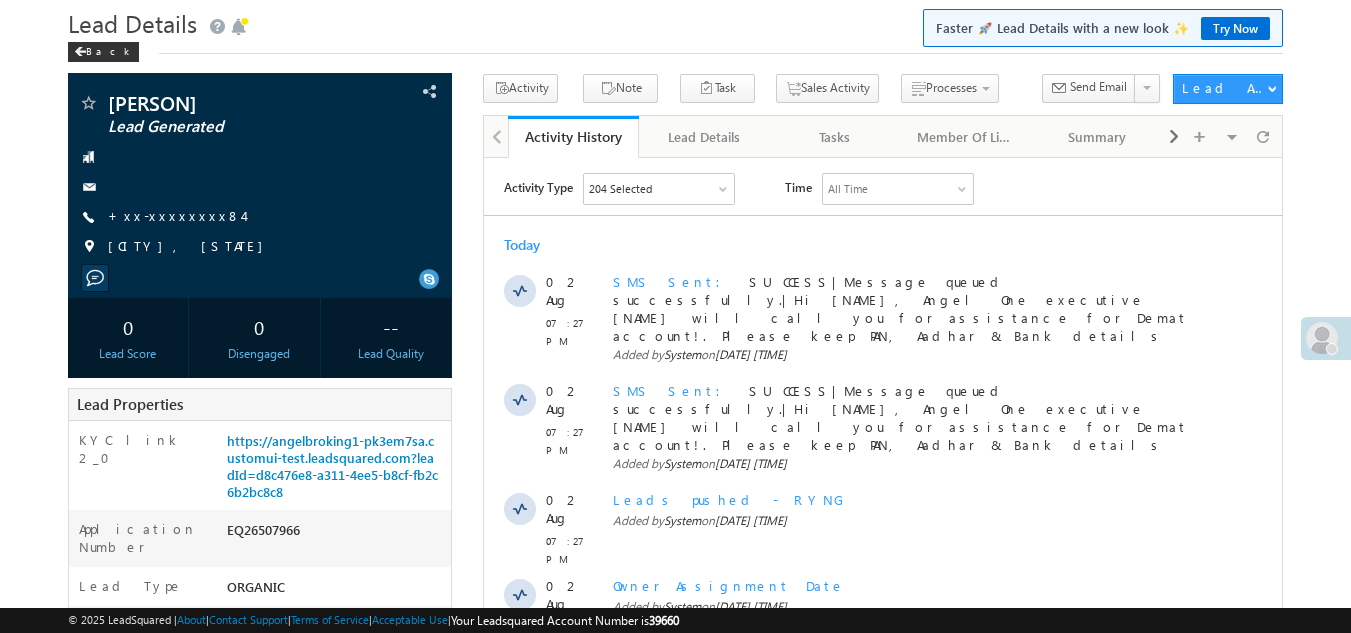 scroll, scrollTop: 0, scrollLeft: 0, axis: both 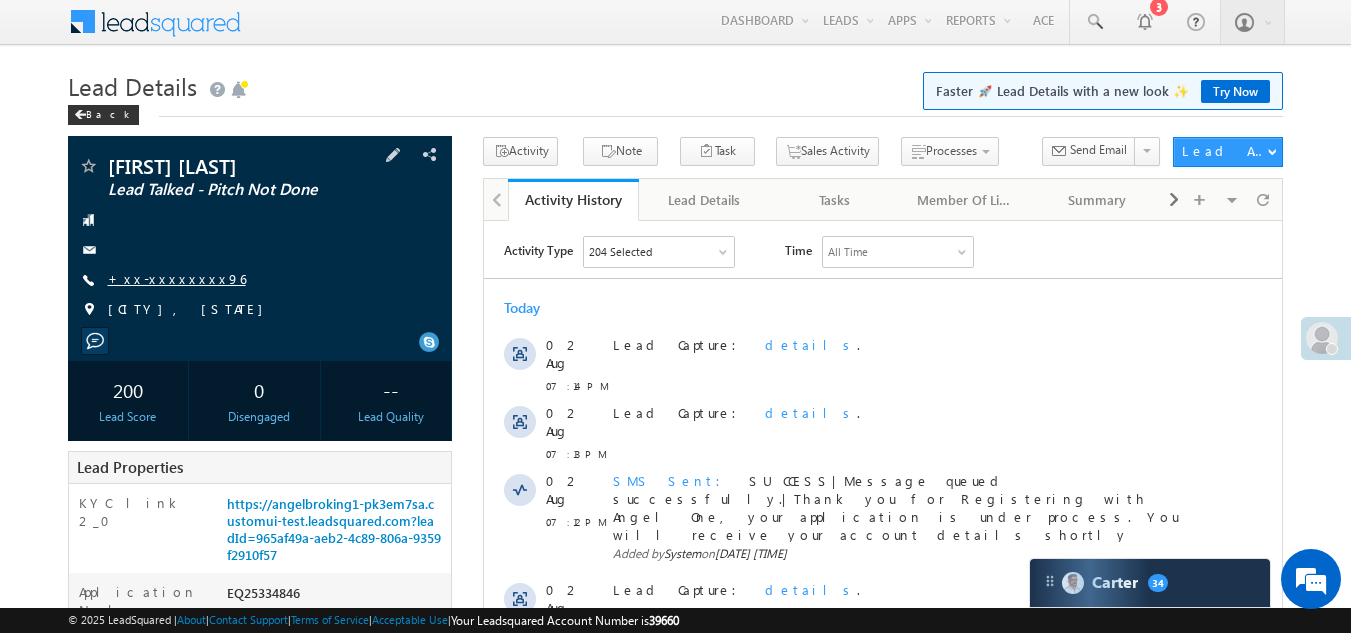 click on "+xx-xxxxxxxx96" at bounding box center [177, 278] 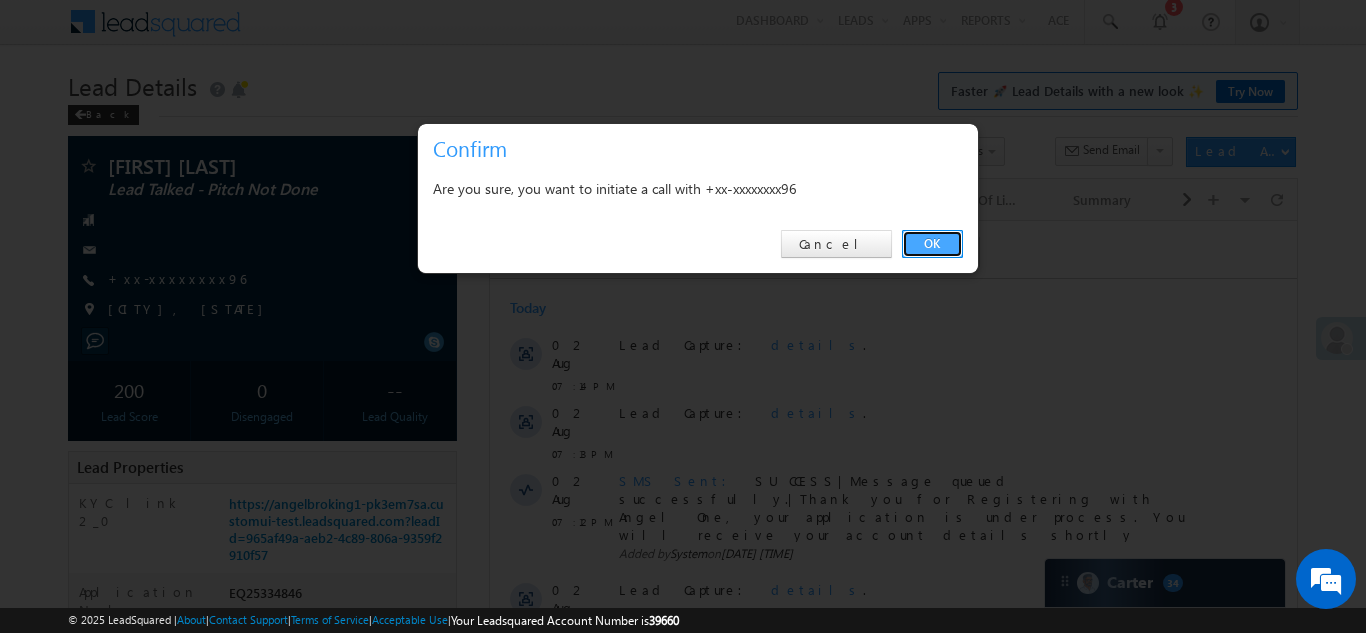 click on "OK" at bounding box center (932, 244) 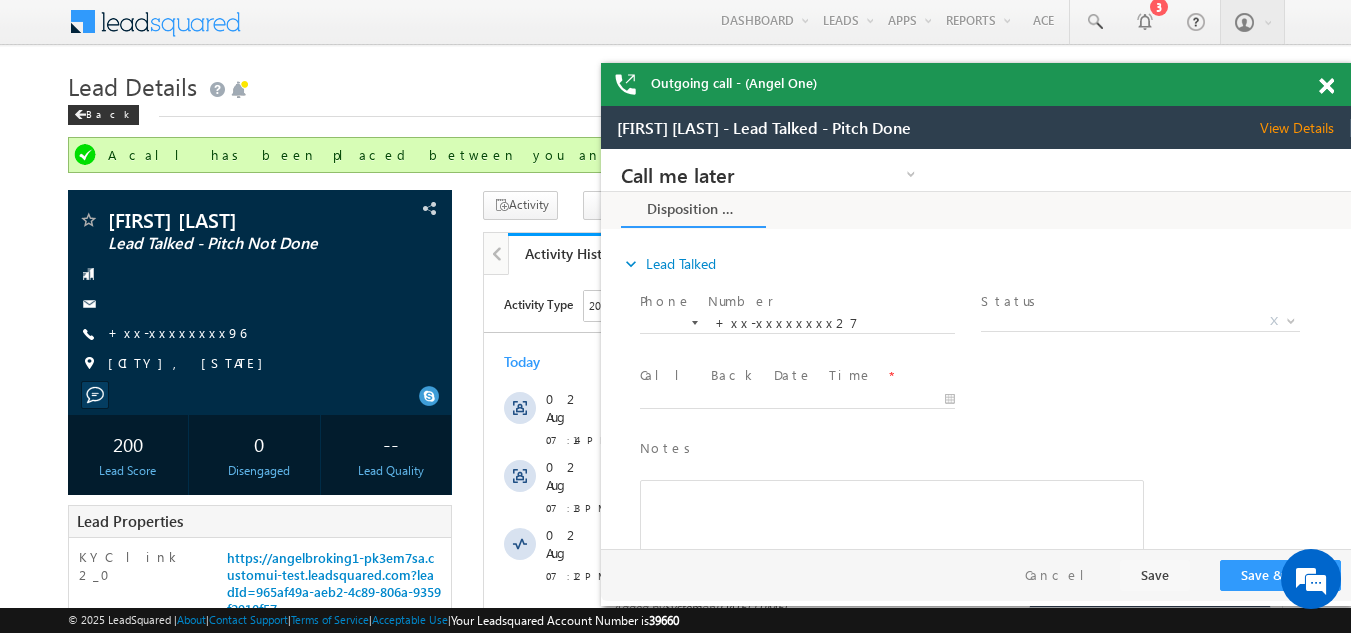 scroll, scrollTop: 0, scrollLeft: 0, axis: both 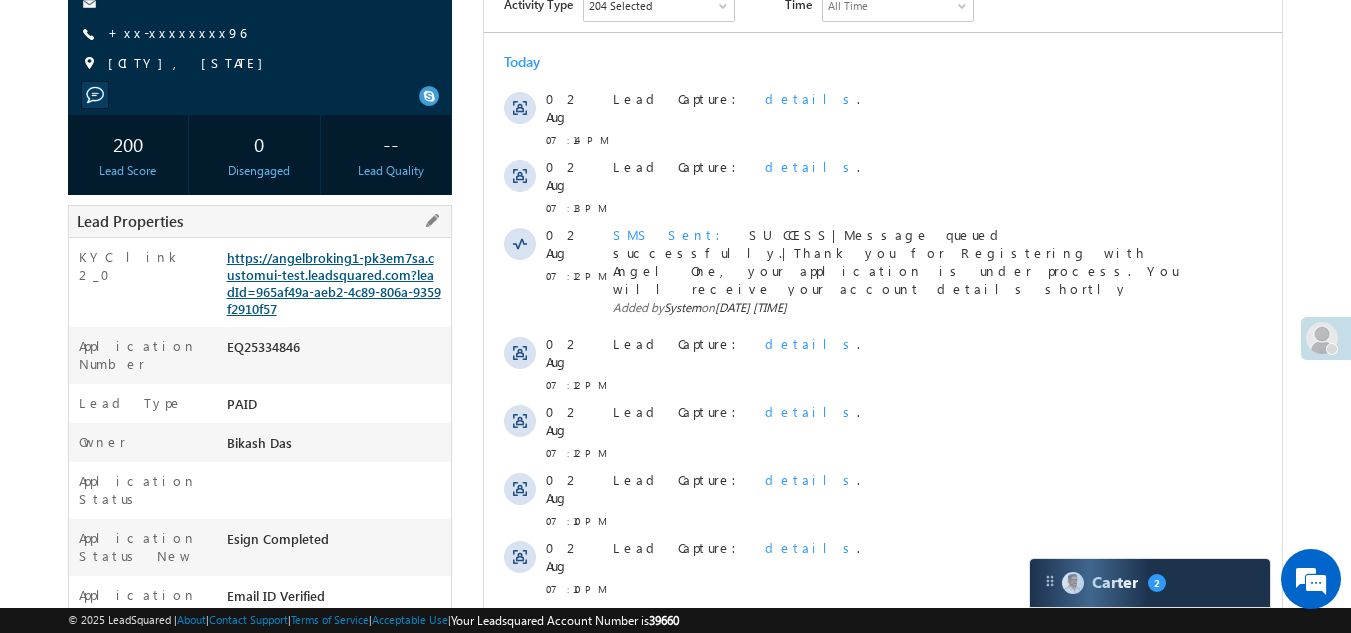 click on "https://angelbroking1-pk3em7sa.customui-test.leadsquared.com?leadId=965af49a-aeb2-4c89-806a-9359f2910f57" at bounding box center [334, 283] 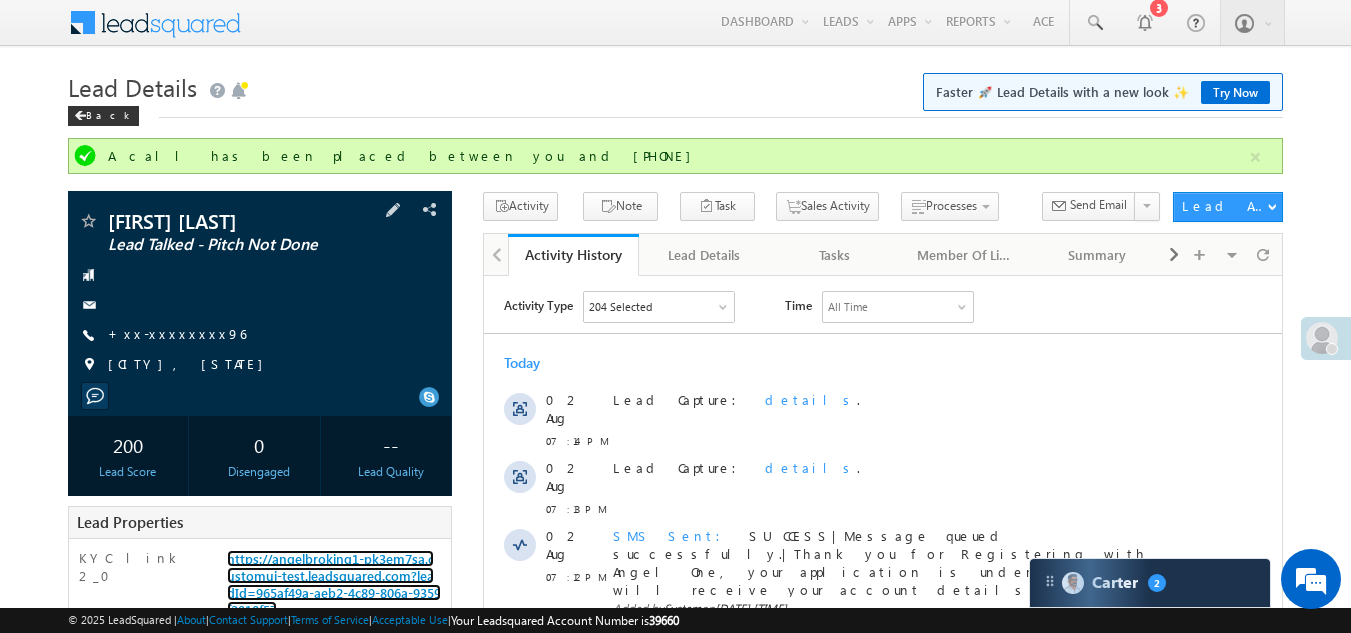scroll, scrollTop: 0, scrollLeft: 0, axis: both 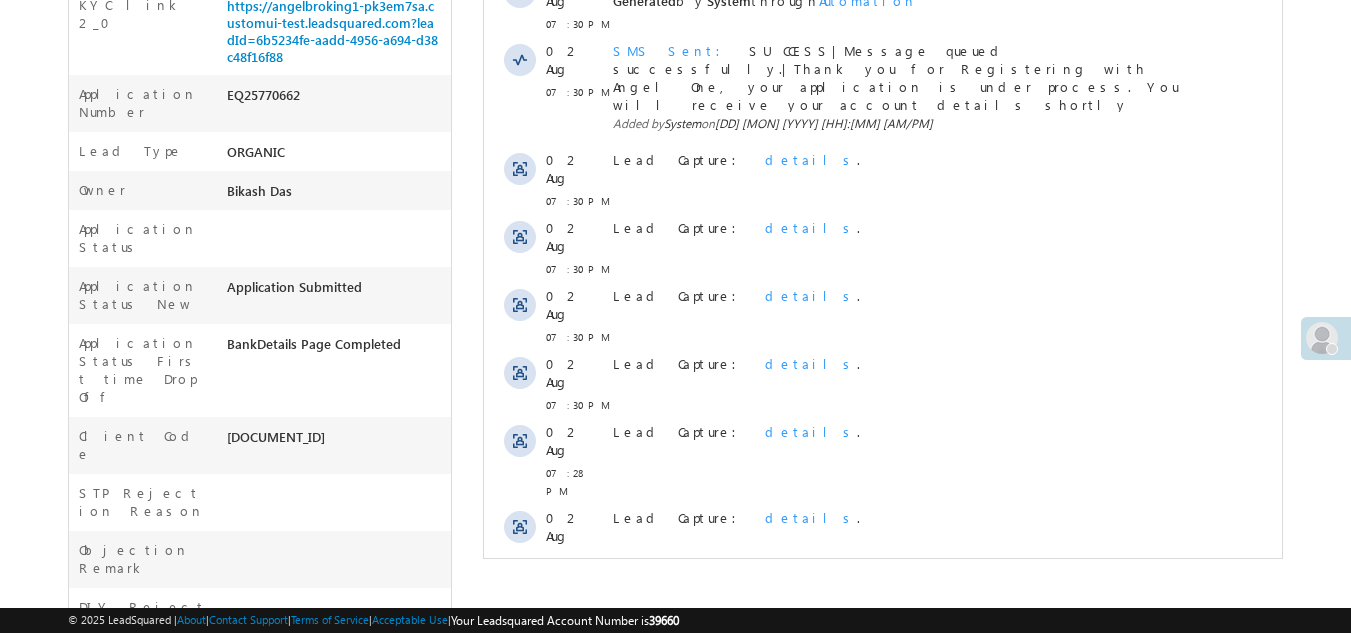click on "Show More" at bounding box center [883, 621] 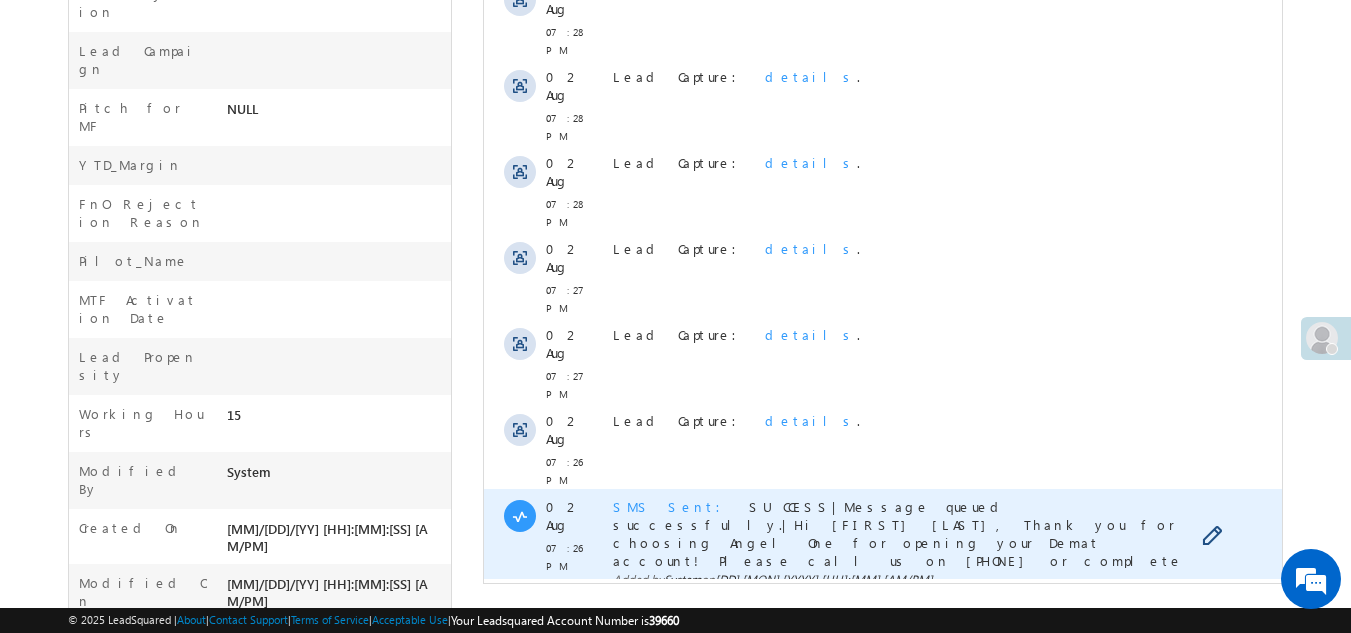 scroll, scrollTop: 1115, scrollLeft: 0, axis: vertical 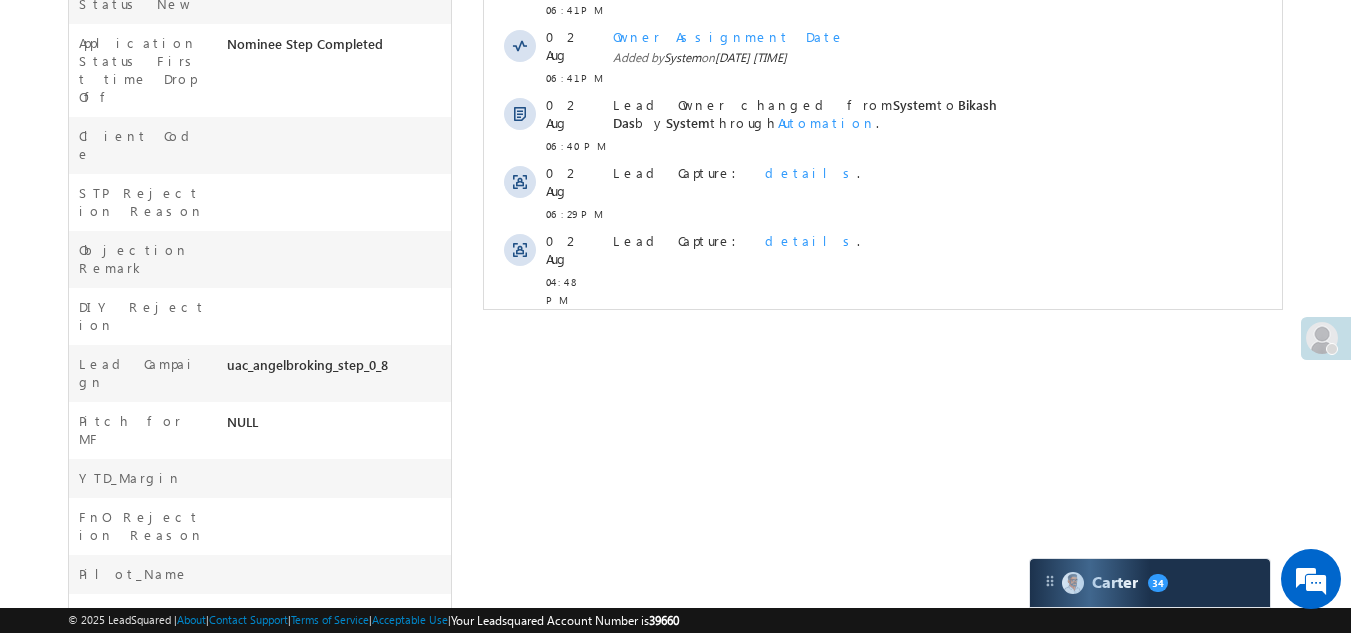 click on "Show More" at bounding box center (883, 344) 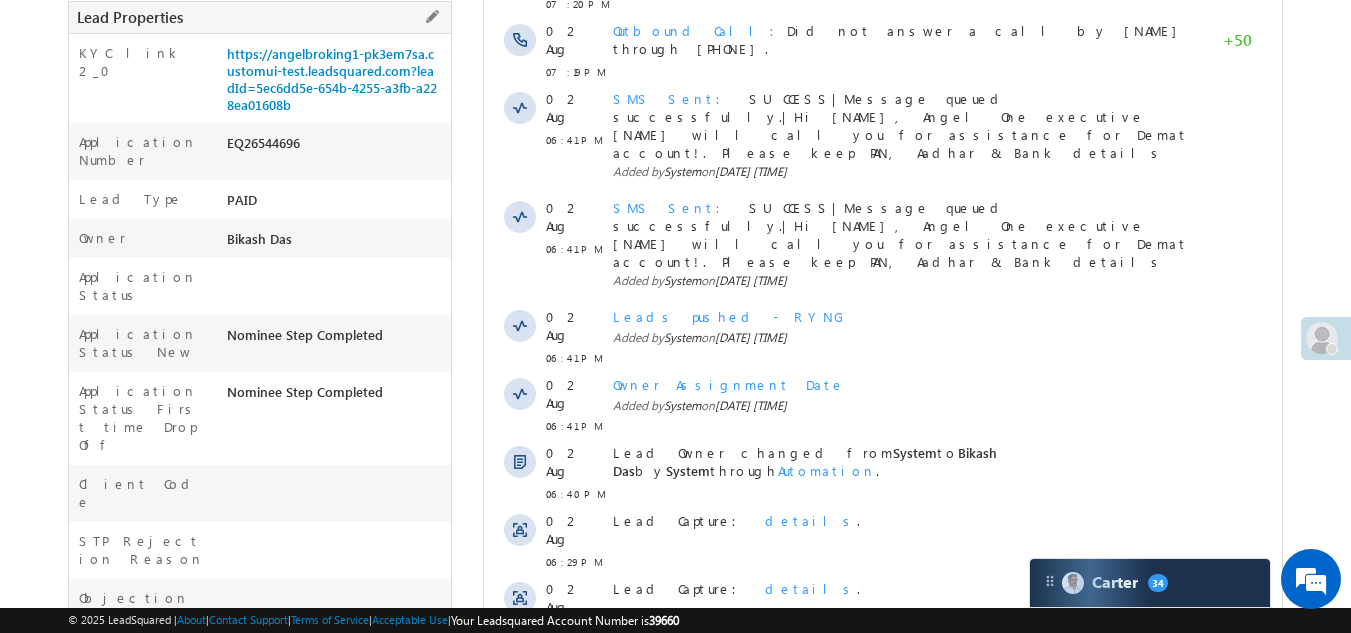scroll, scrollTop: 300, scrollLeft: 0, axis: vertical 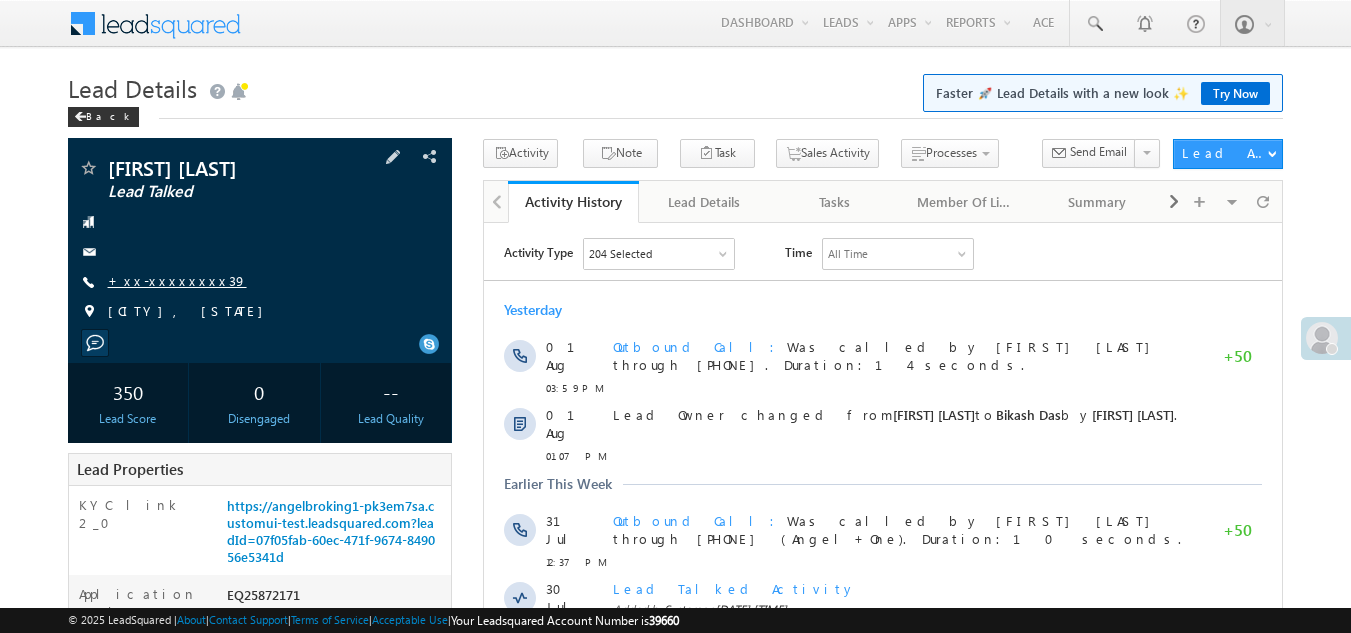 click on "+xx-xxxxxxxx39" at bounding box center [177, 280] 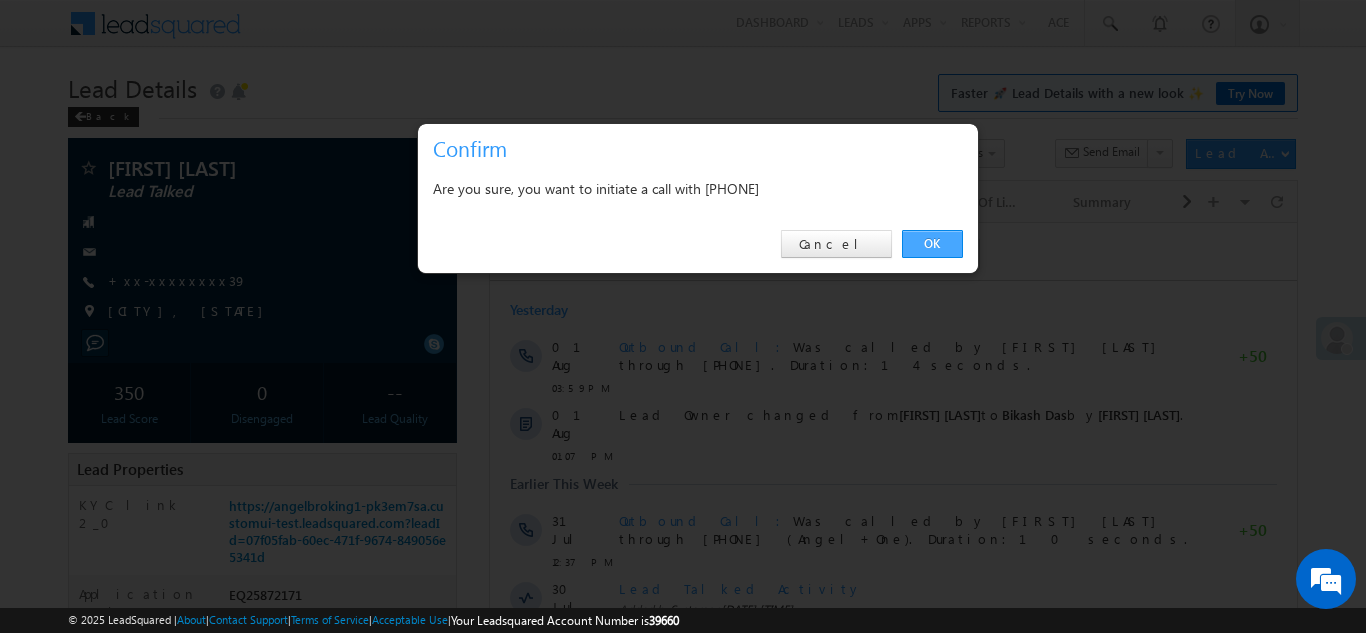 click on "OK" at bounding box center [932, 244] 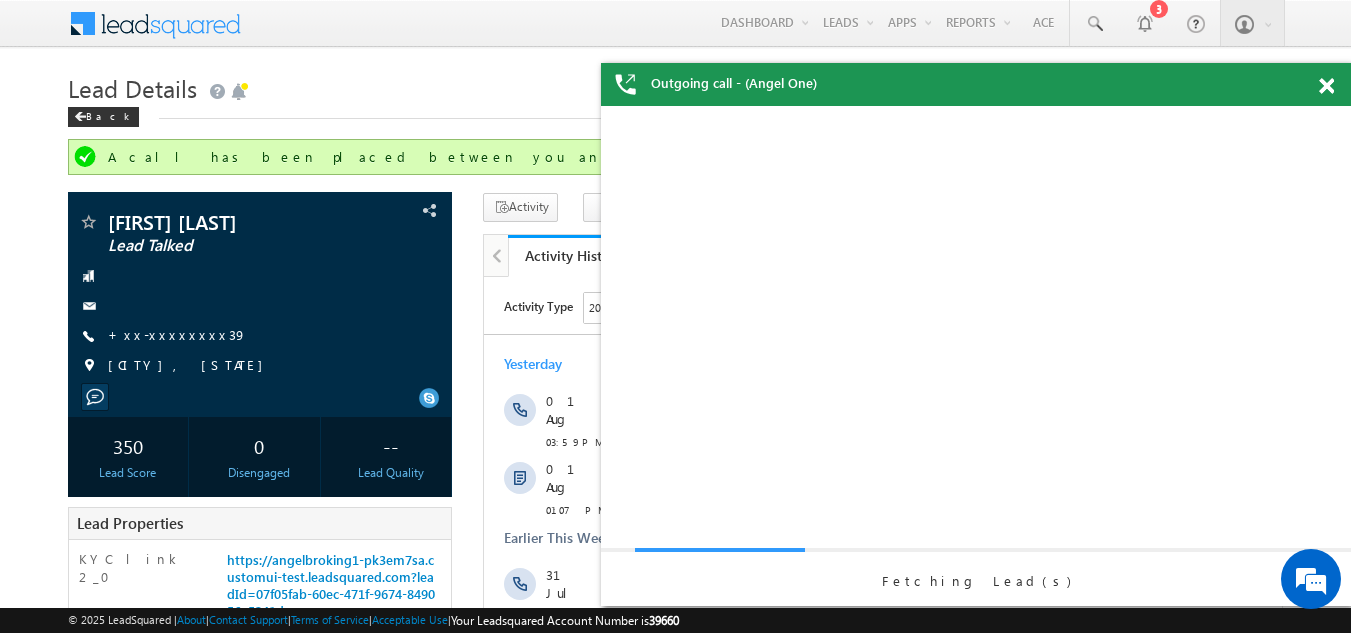 scroll, scrollTop: 0, scrollLeft: 0, axis: both 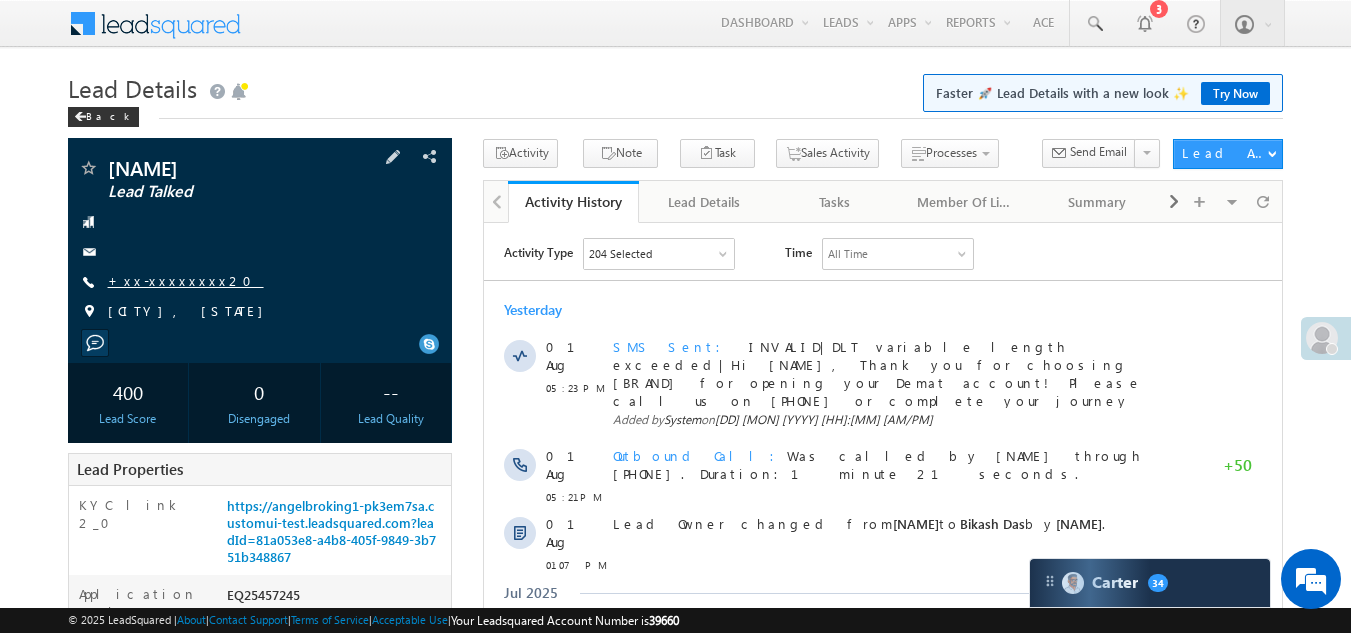 click on "+xx-xxxxxxxx20" at bounding box center [186, 280] 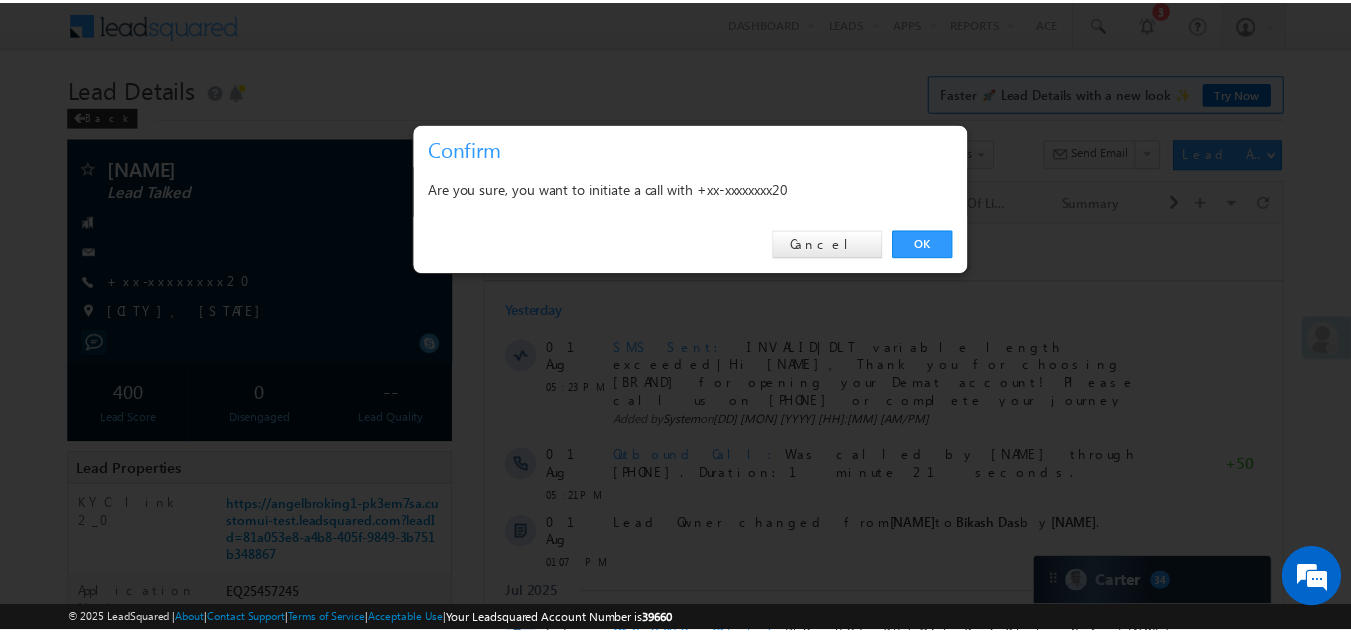 scroll, scrollTop: 0, scrollLeft: 0, axis: both 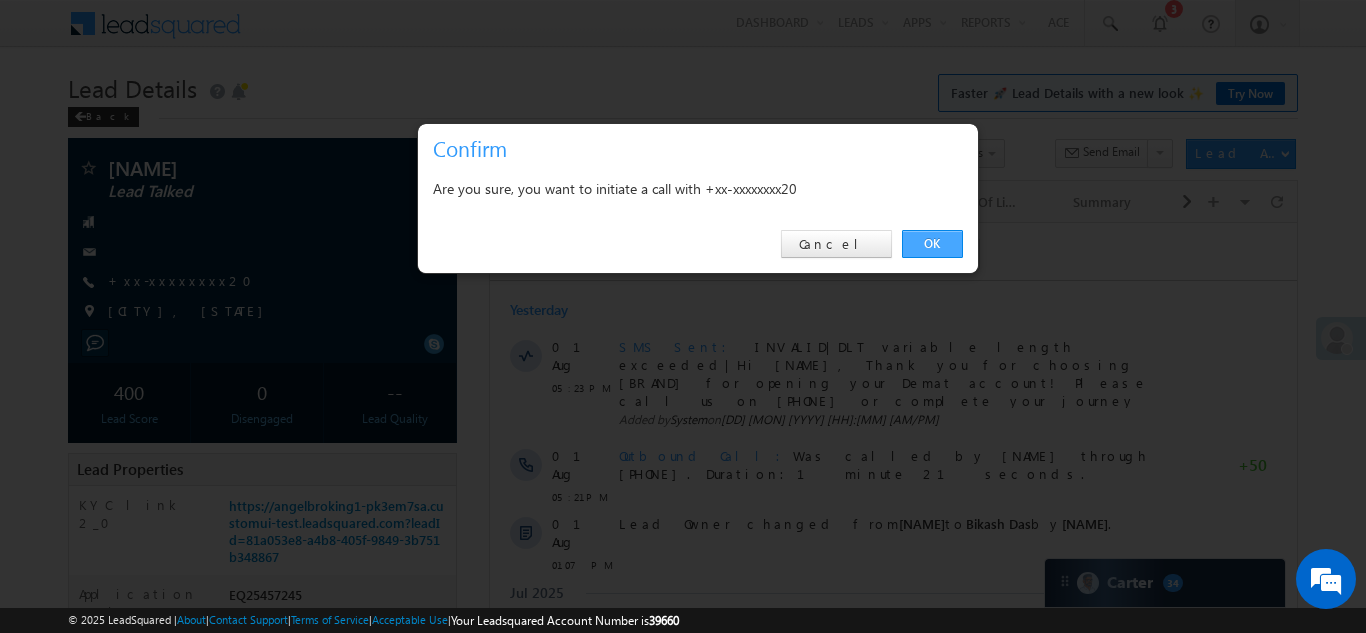 click on "OK" at bounding box center [932, 244] 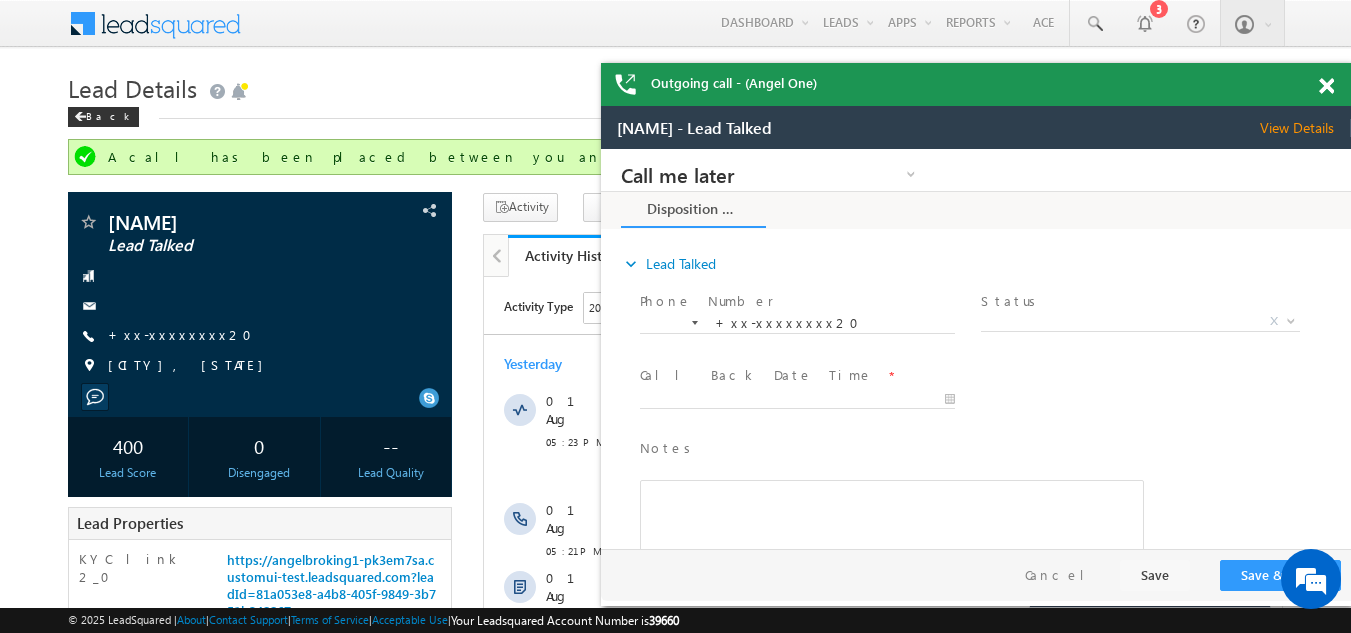 scroll, scrollTop: 0, scrollLeft: 0, axis: both 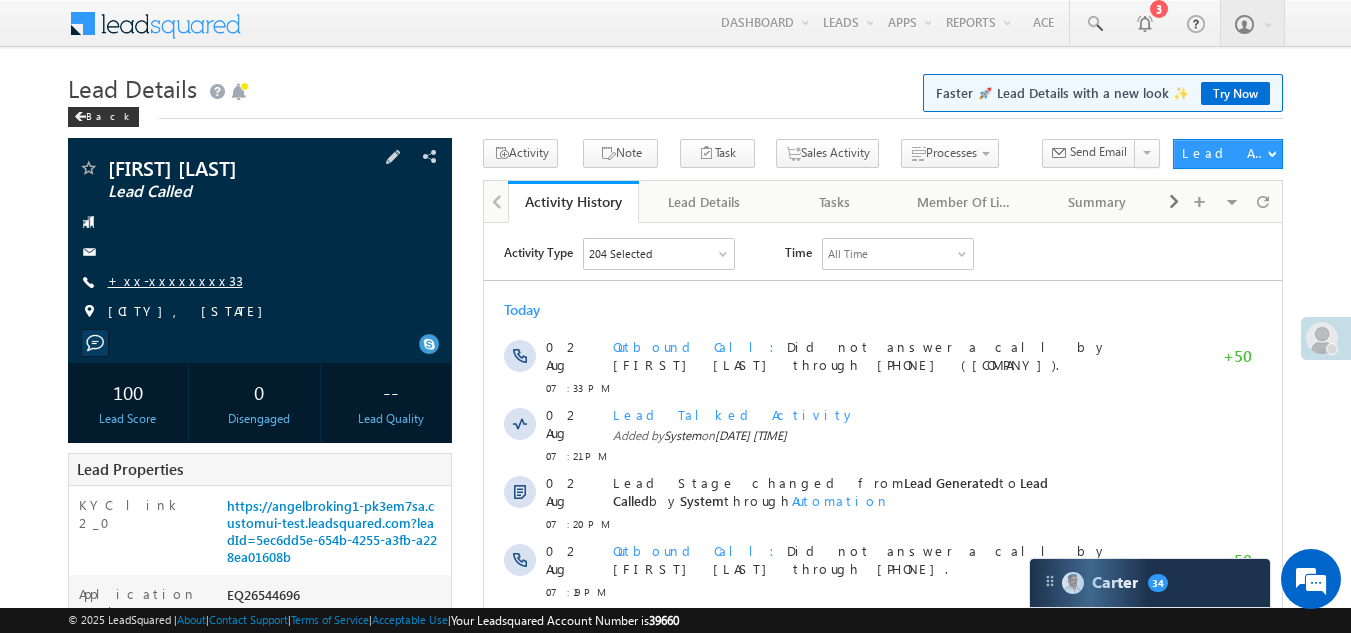 click on "+xx-xxxxxxxx33" at bounding box center [175, 280] 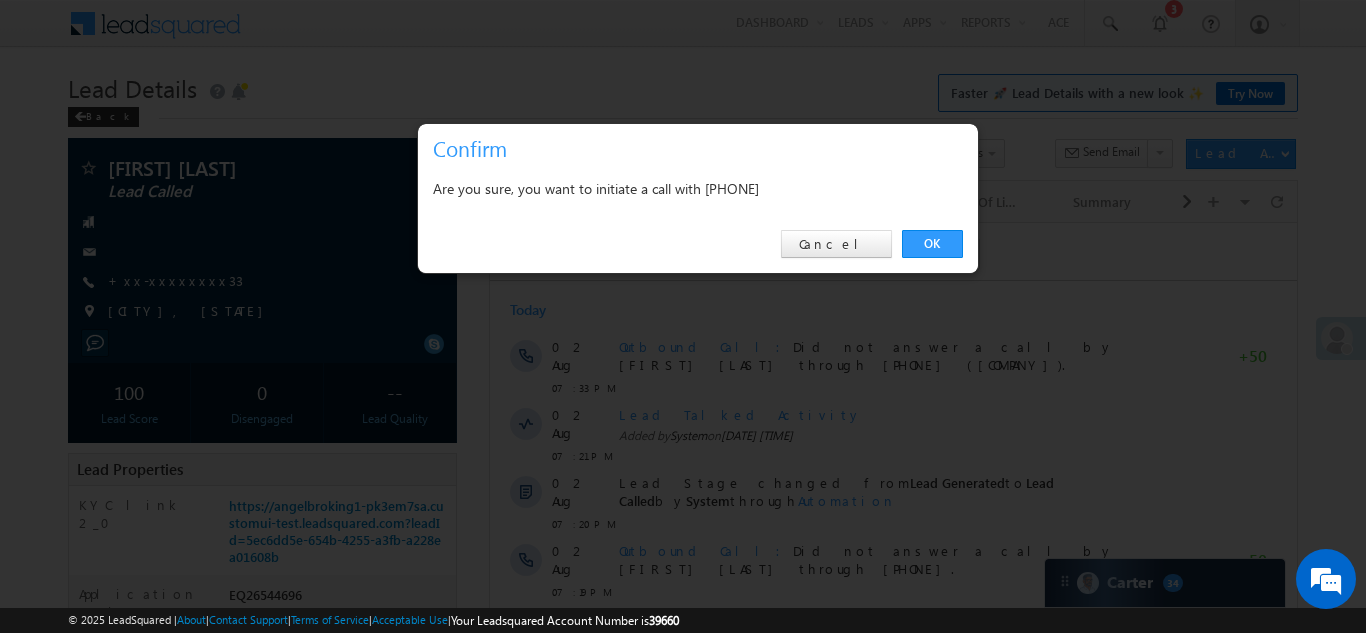 click on "OK" at bounding box center (932, 244) 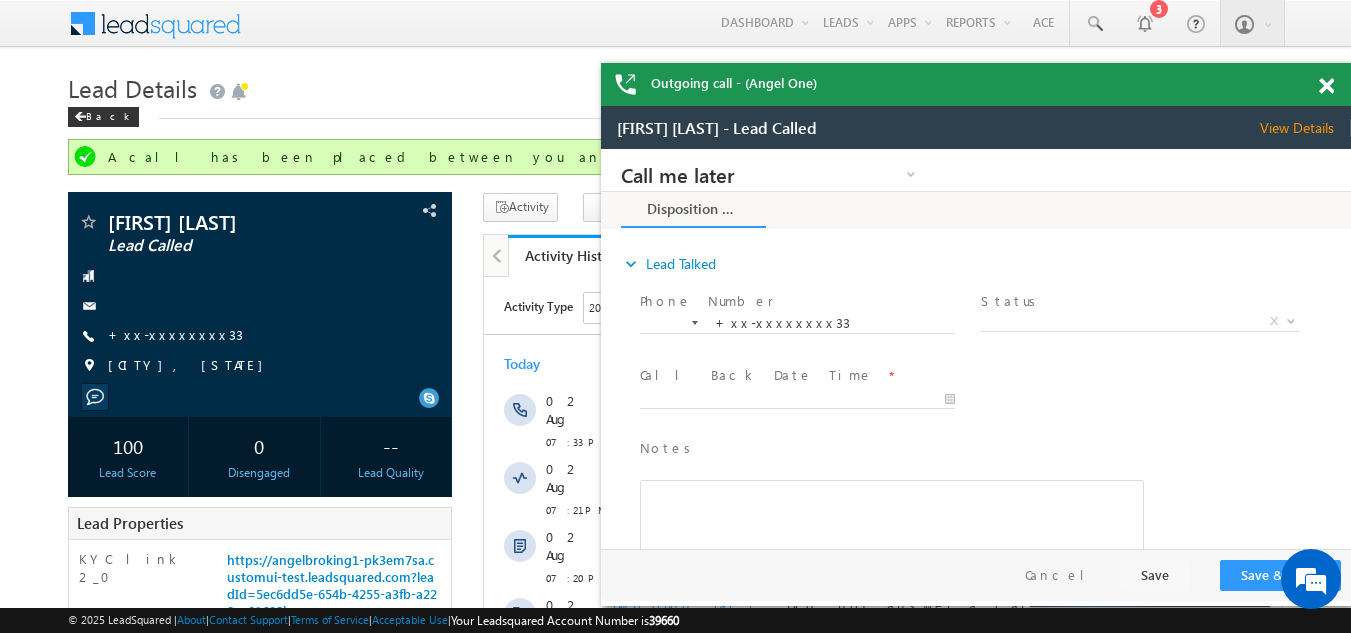 scroll, scrollTop: 0, scrollLeft: 0, axis: both 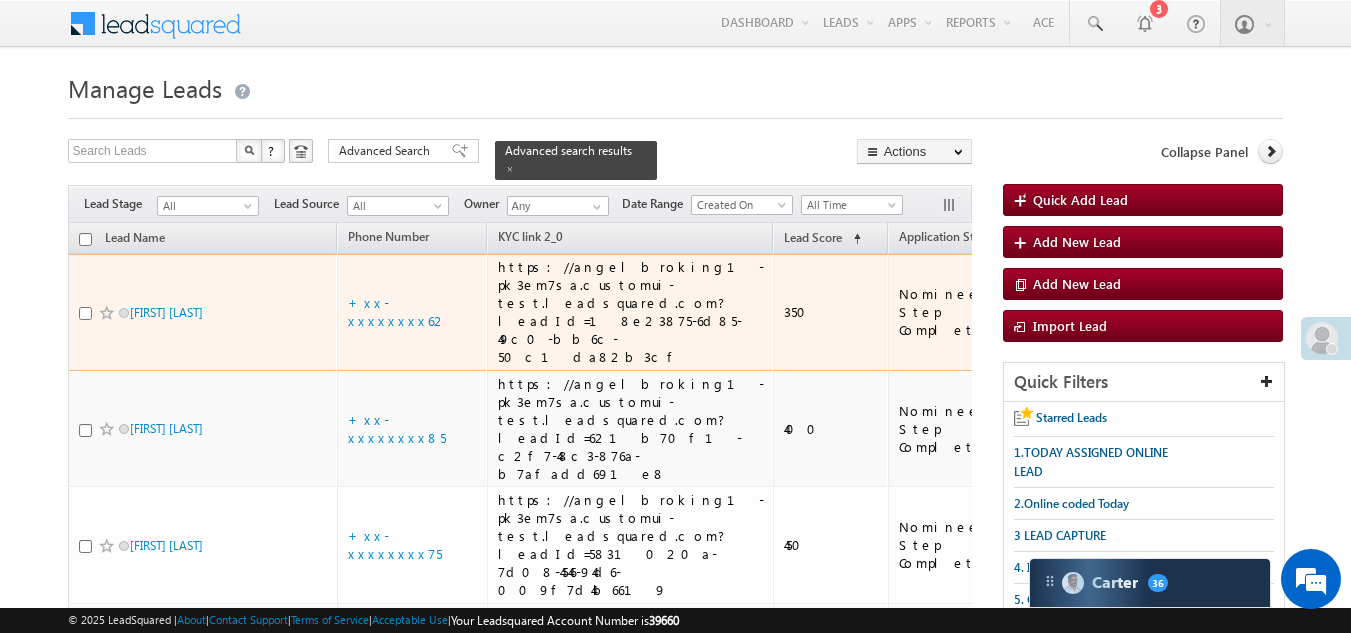 click at bounding box center [85, 313] 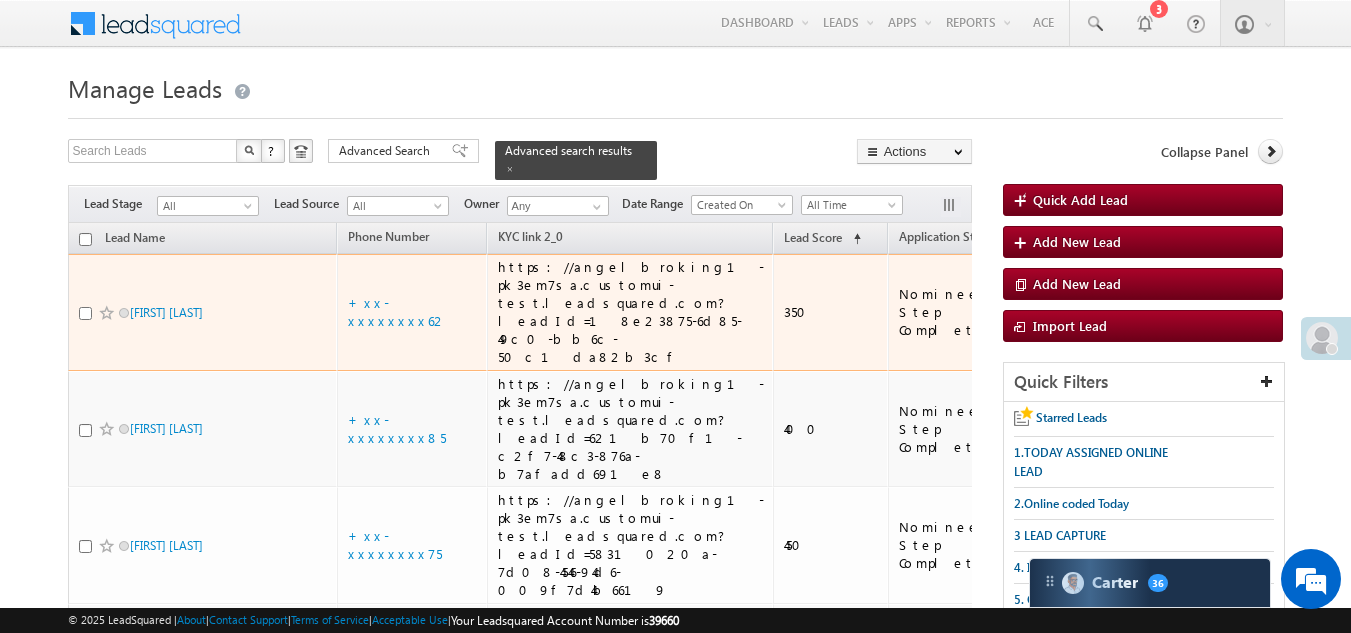 checkbox on "true" 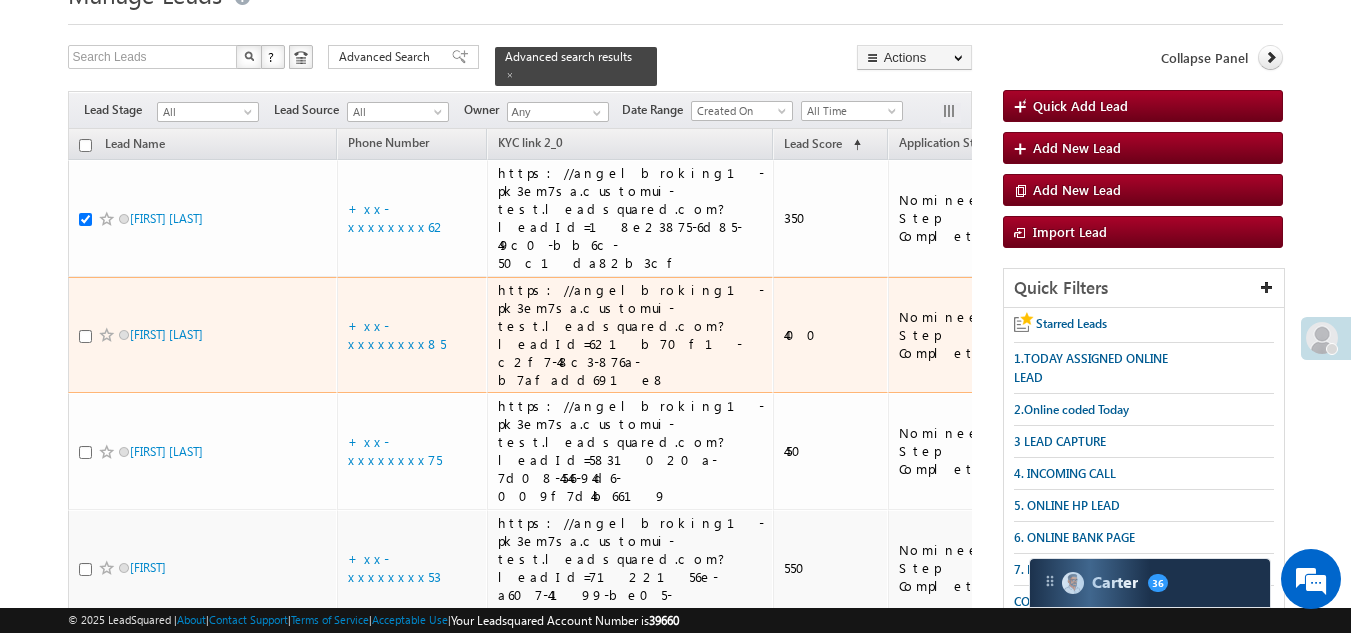 scroll, scrollTop: 200, scrollLeft: 0, axis: vertical 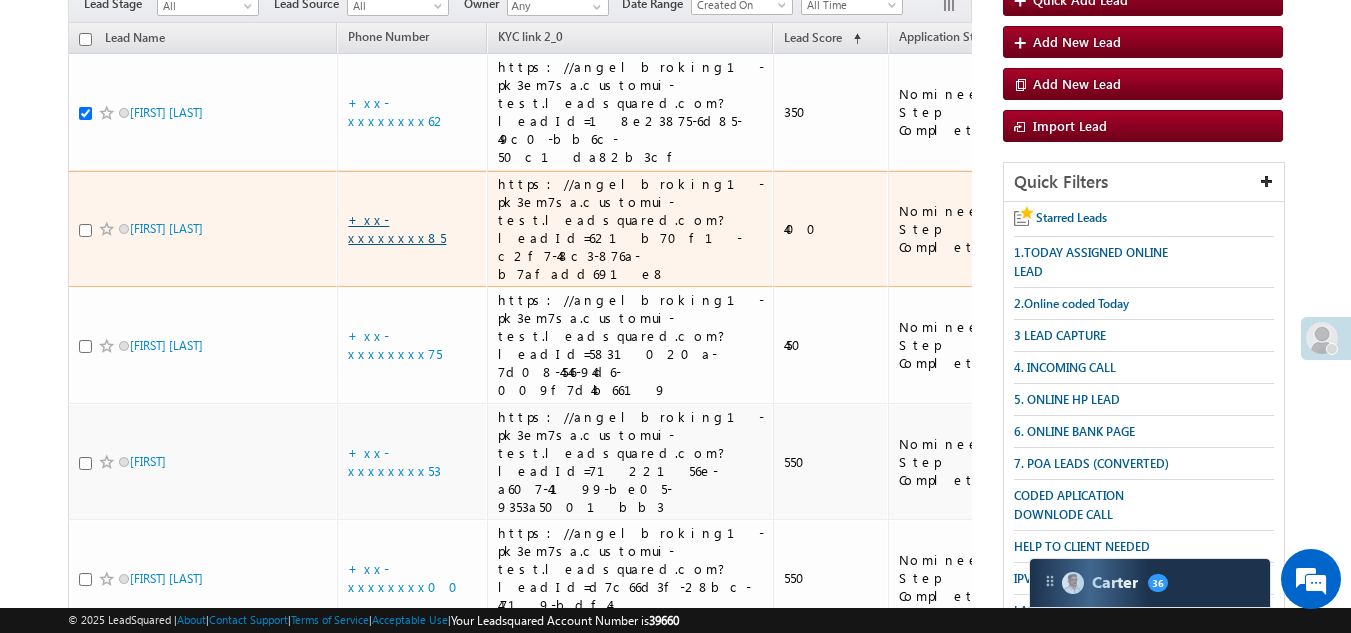 click on "+xx-xxxxxxxx85" at bounding box center (397, 228) 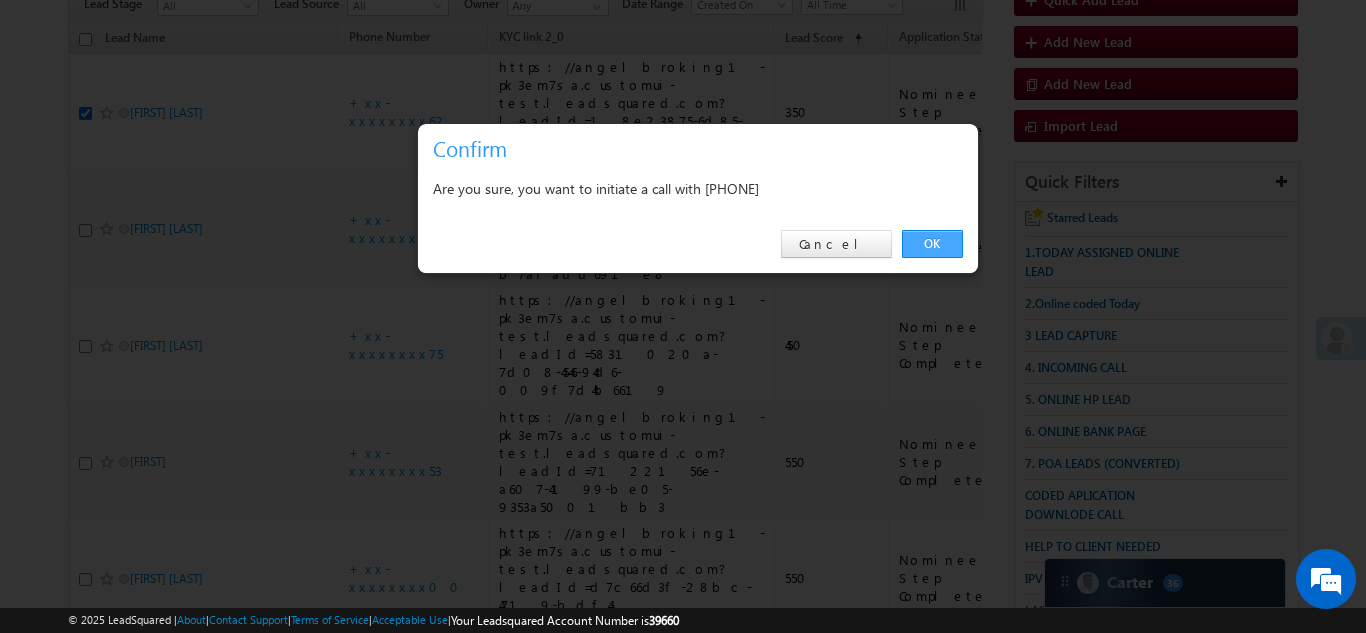 click on "OK" at bounding box center [932, 244] 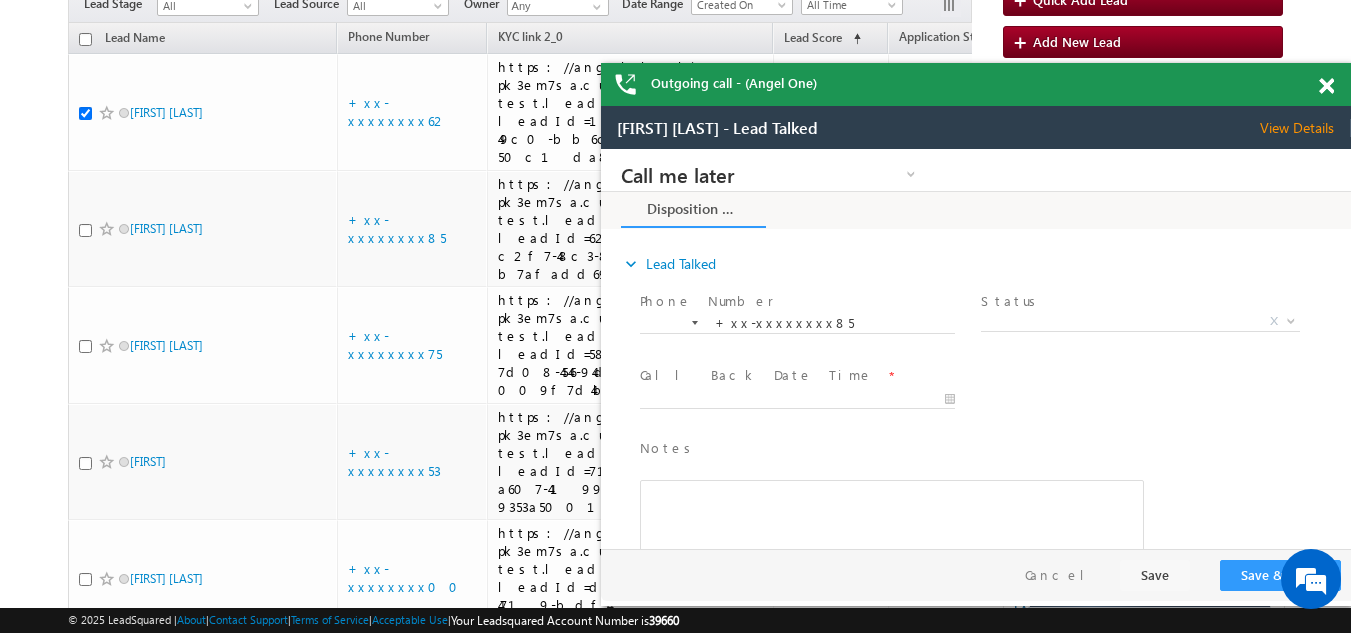 scroll, scrollTop: 0, scrollLeft: 0, axis: both 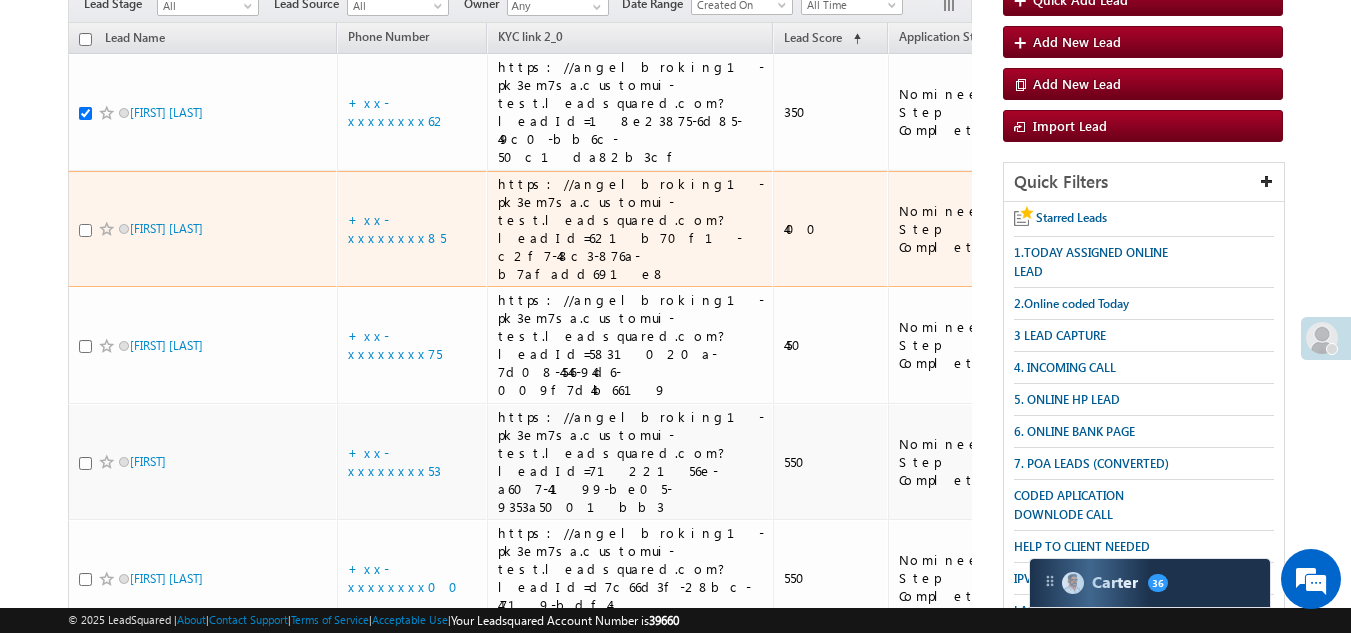 click at bounding box center (85, 230) 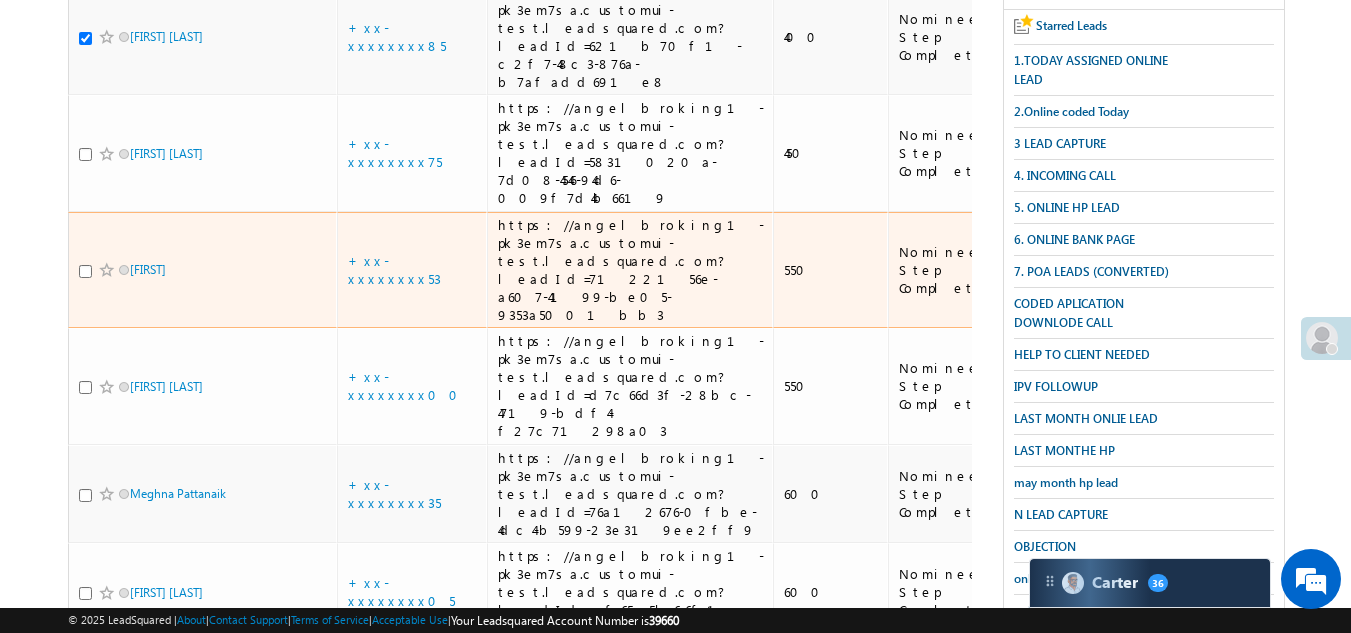 scroll, scrollTop: 454, scrollLeft: 0, axis: vertical 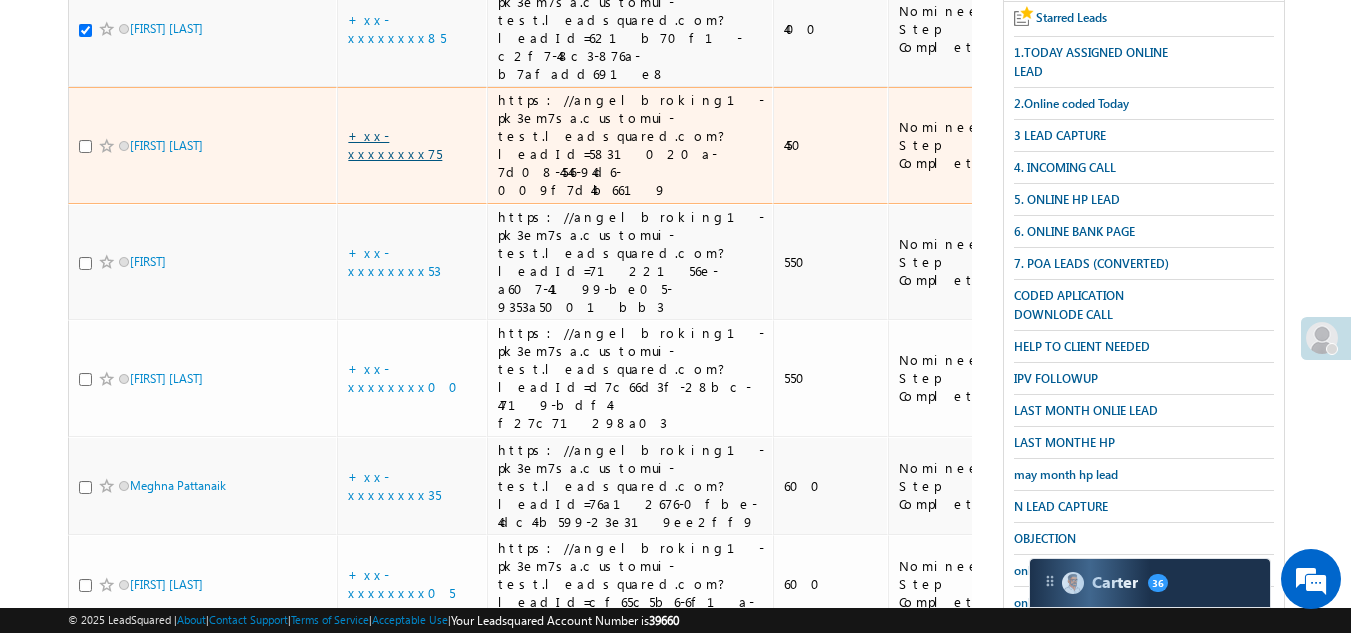 click on "+xx-xxxxxxxx75" at bounding box center [395, 144] 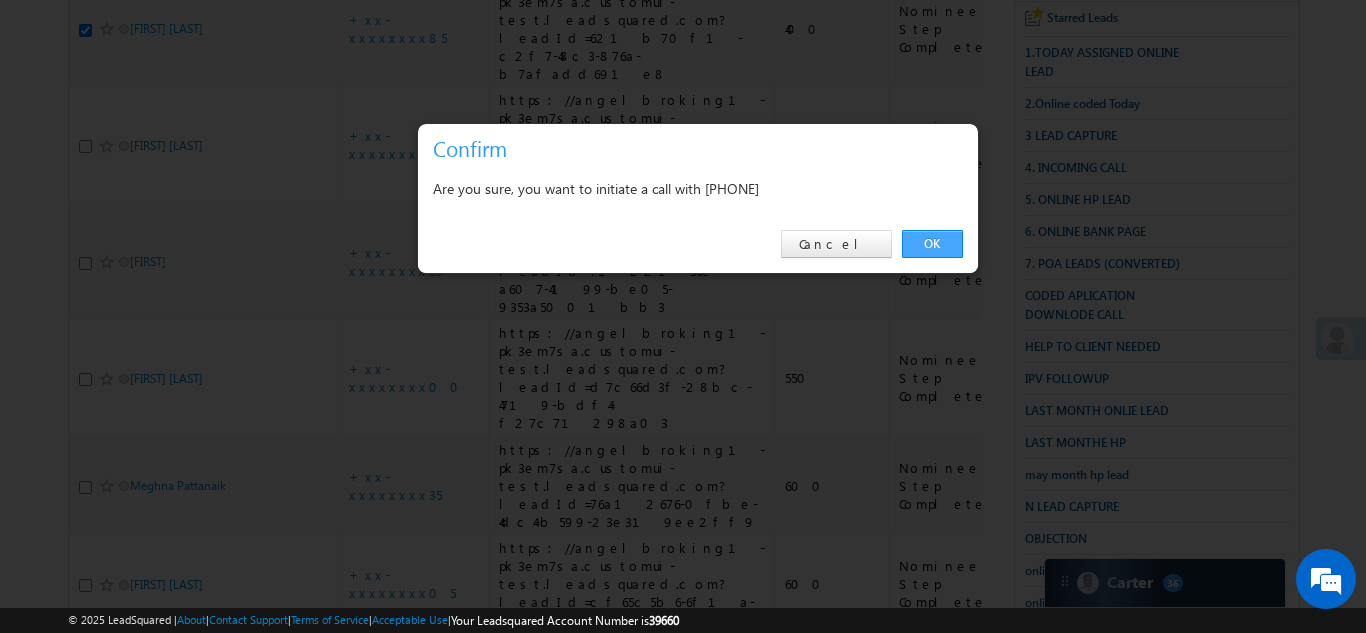 click on "OK" at bounding box center [932, 244] 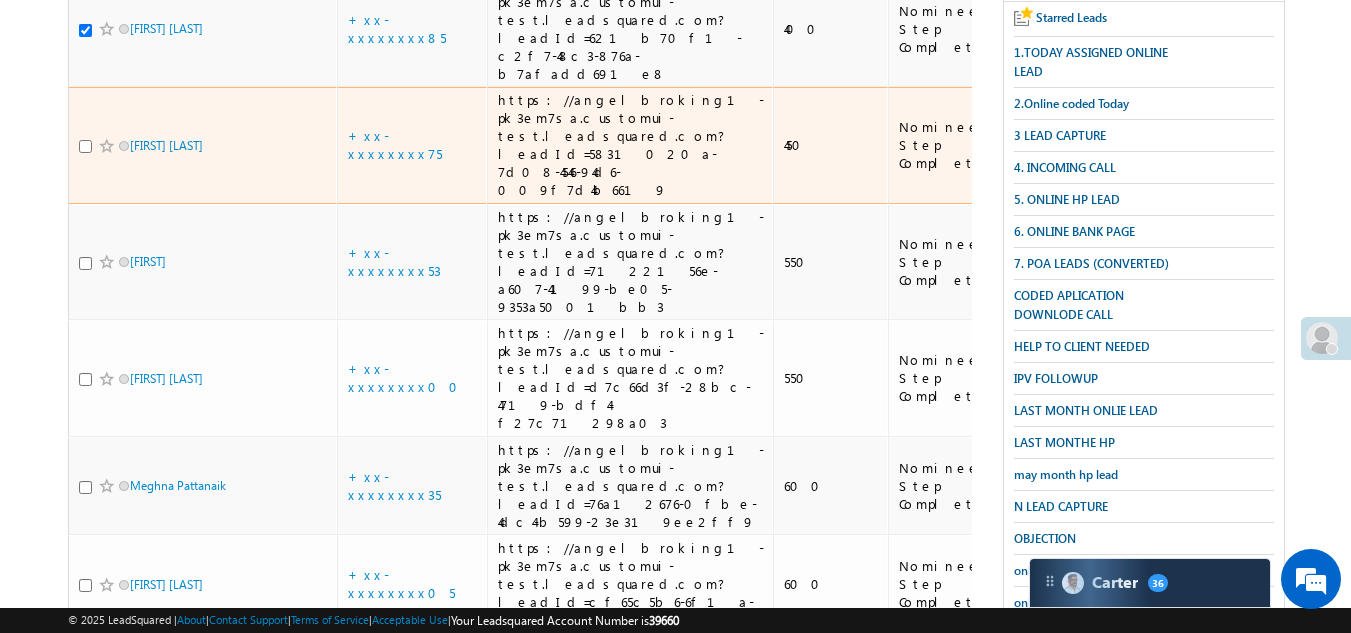 click at bounding box center (85, 146) 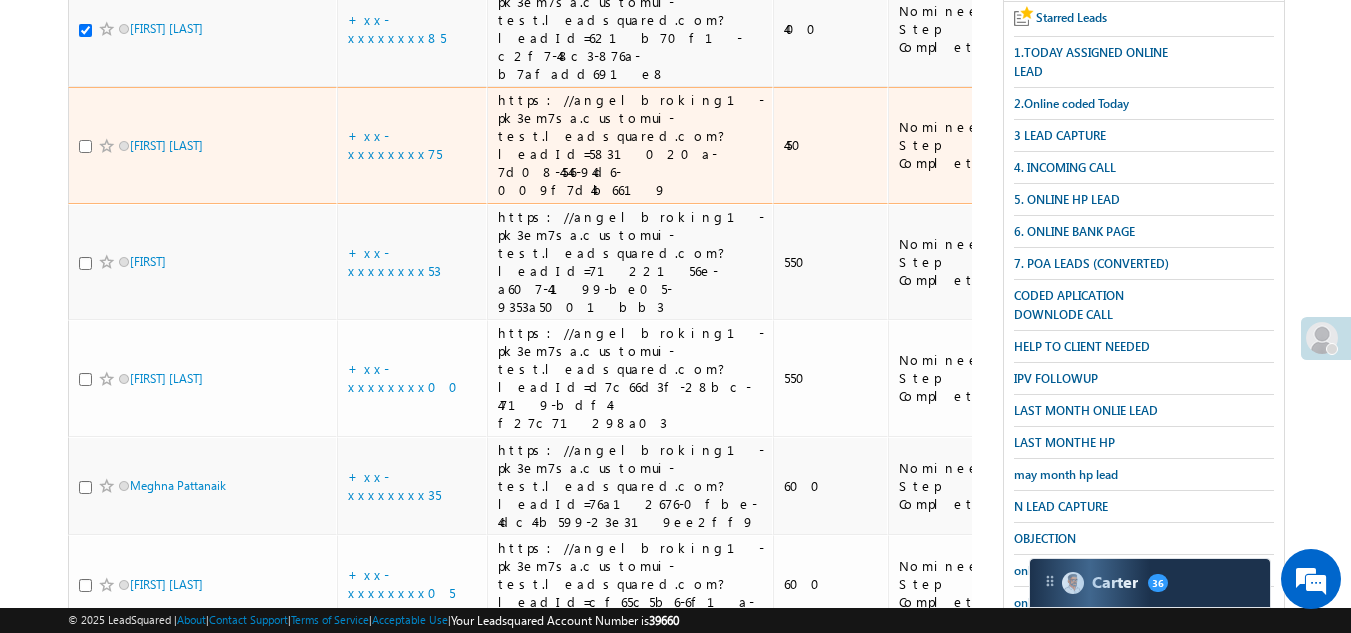 checkbox on "true" 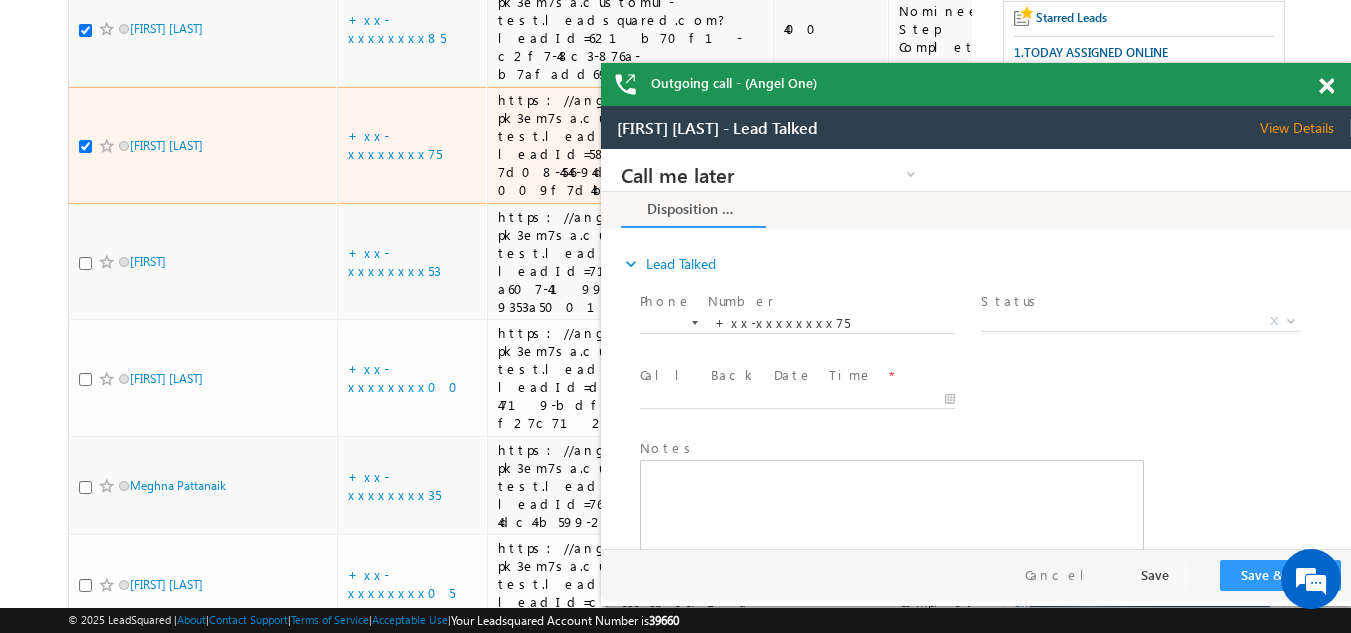 scroll, scrollTop: 0, scrollLeft: 0, axis: both 